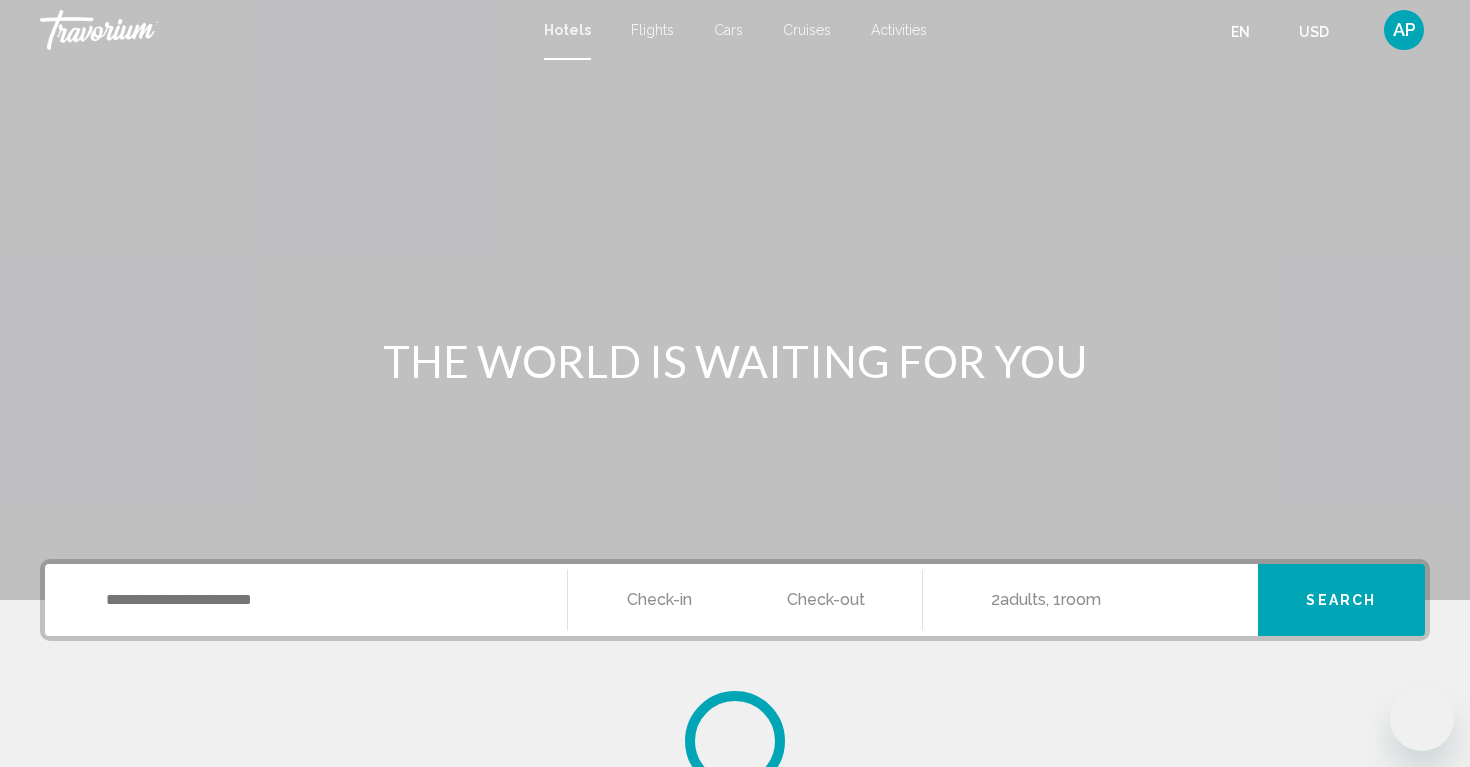 scroll, scrollTop: 0, scrollLeft: 0, axis: both 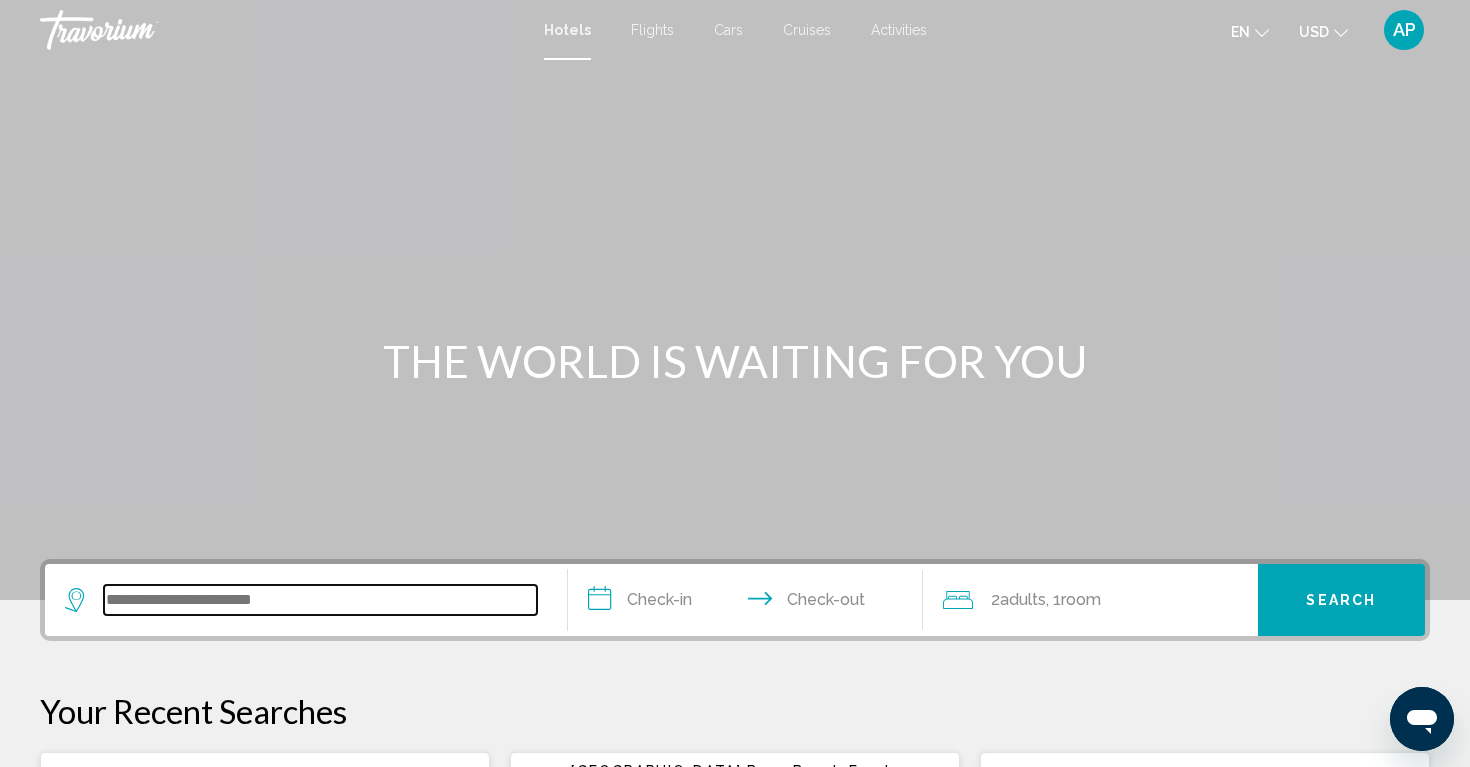 click at bounding box center [320, 600] 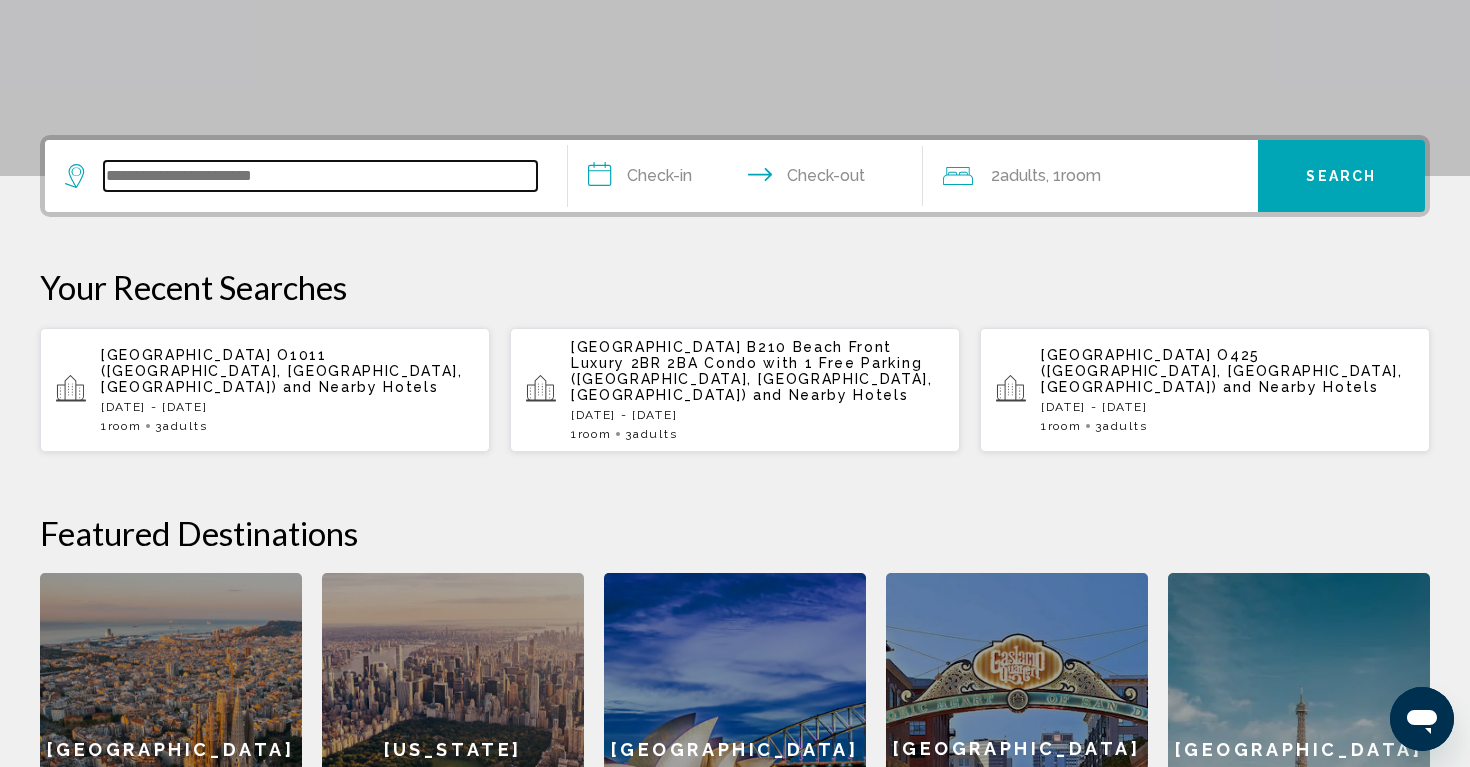 scroll, scrollTop: 494, scrollLeft: 0, axis: vertical 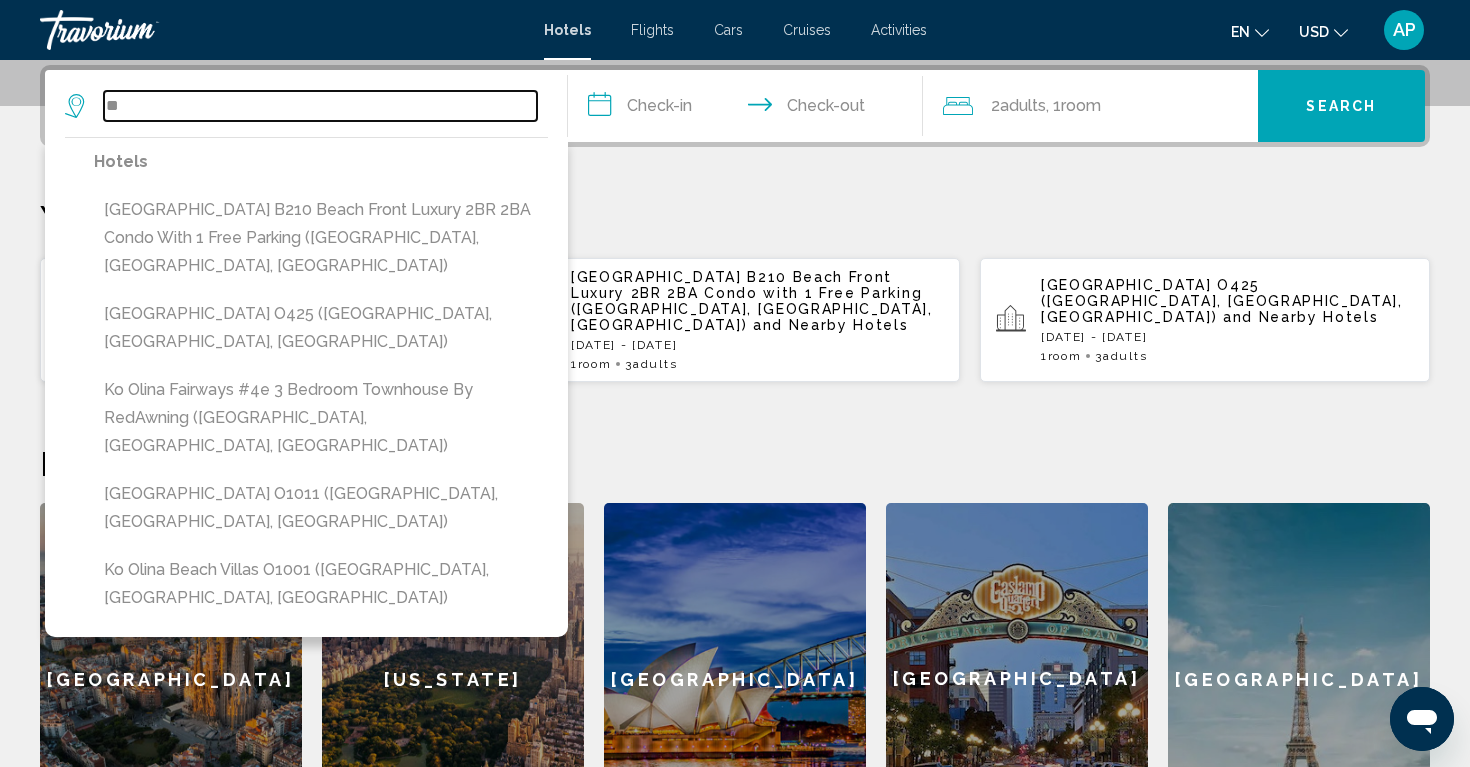 type on "*" 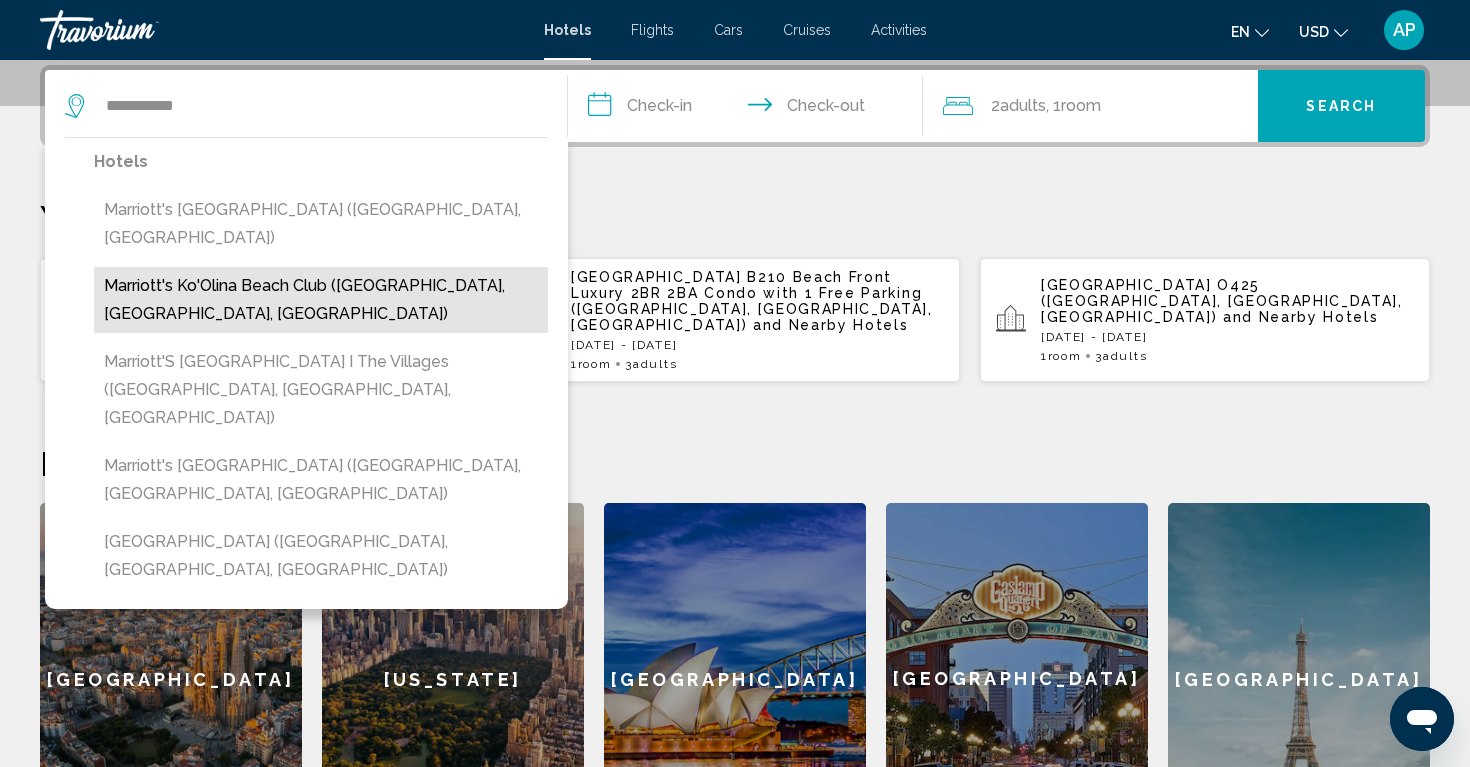click on "Marriott's Ko'Olina Beach Club (Kapolei, HI, US)" at bounding box center (321, 300) 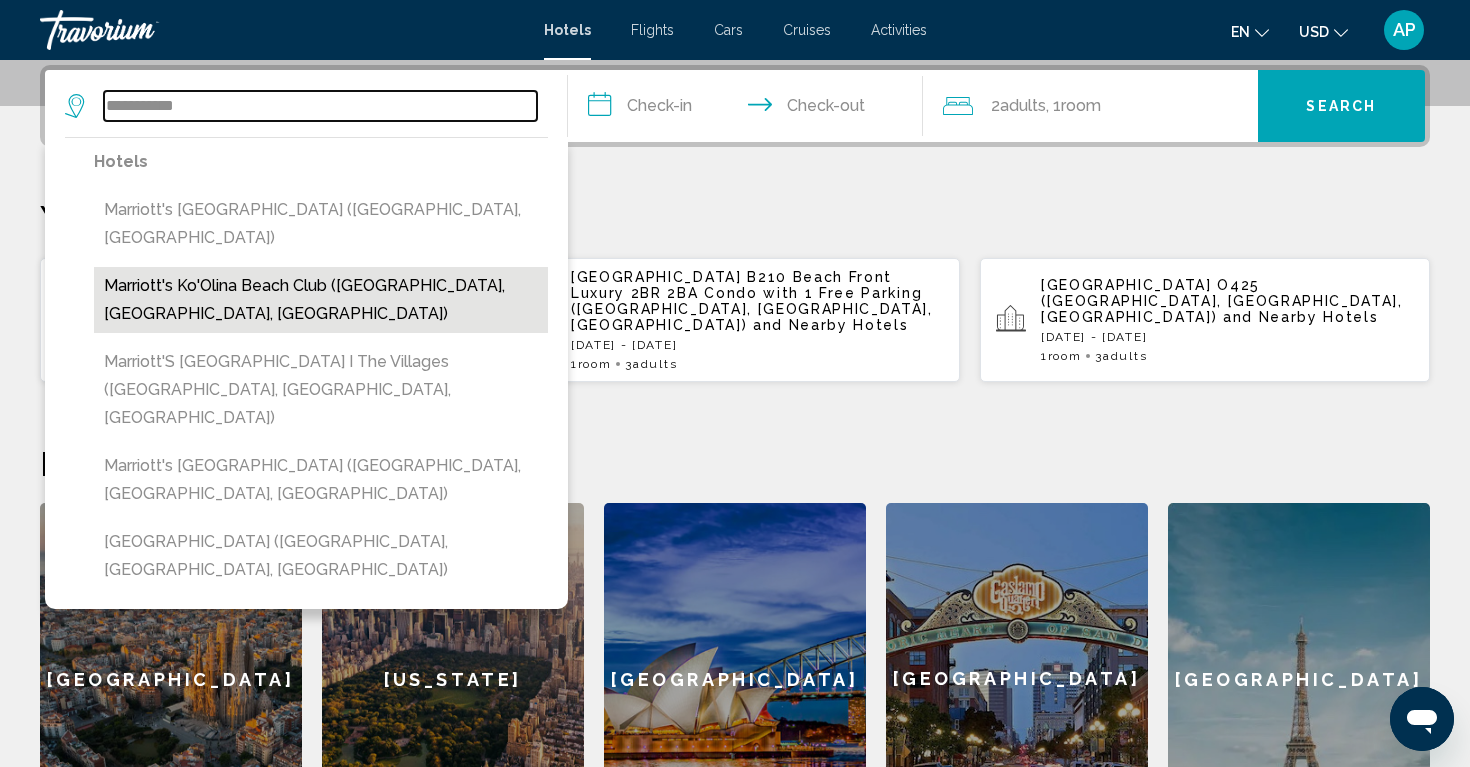 type on "**********" 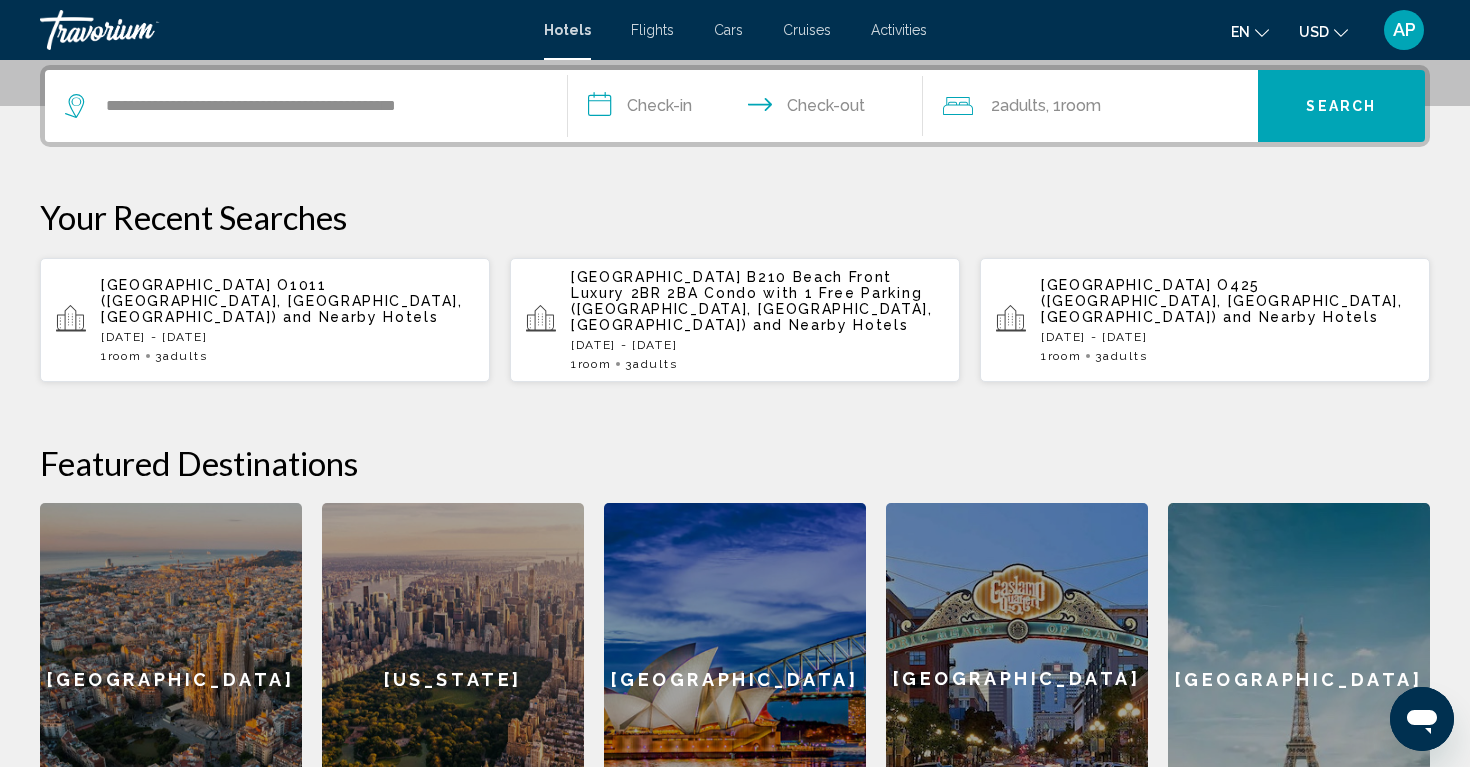click on "**********" at bounding box center (749, 109) 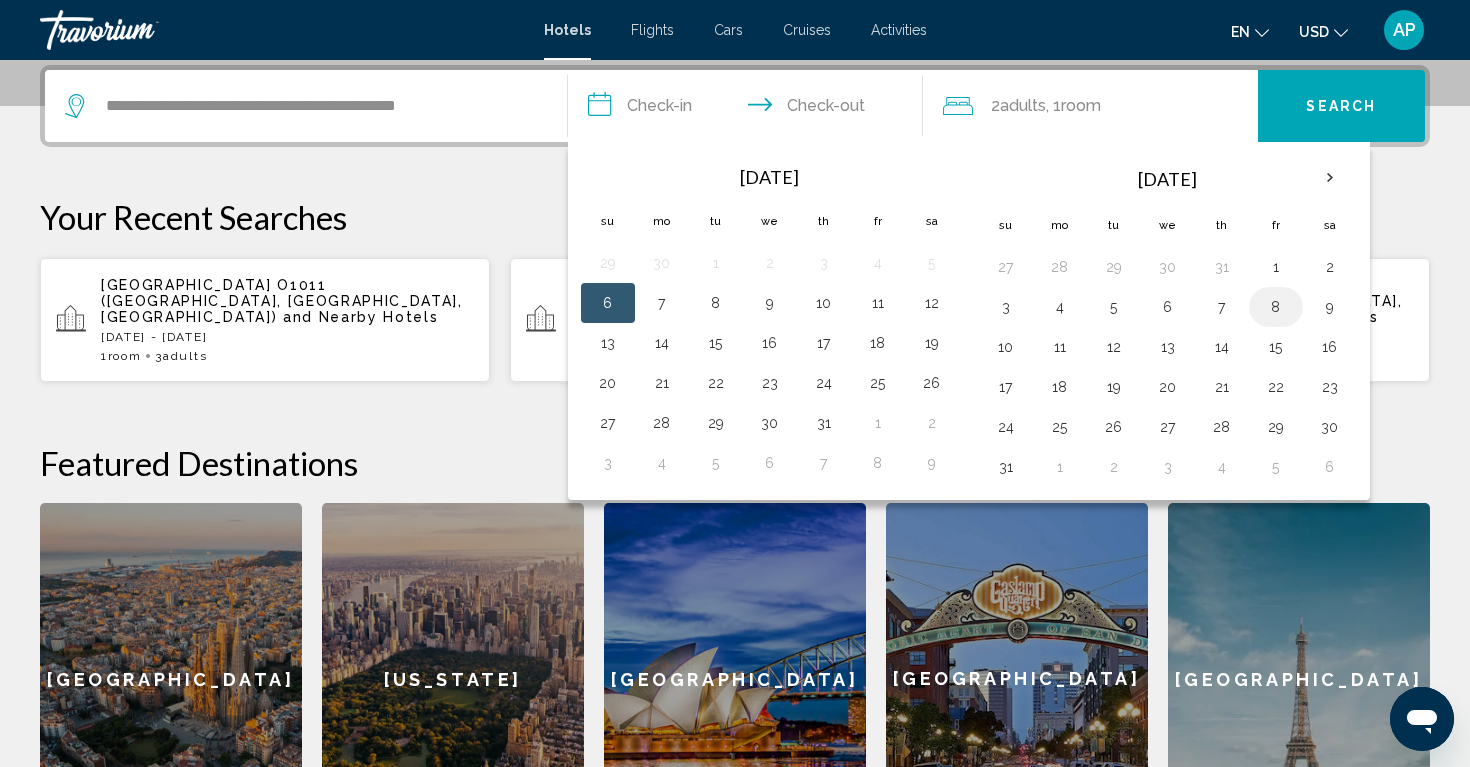 click on "8" at bounding box center [1276, 307] 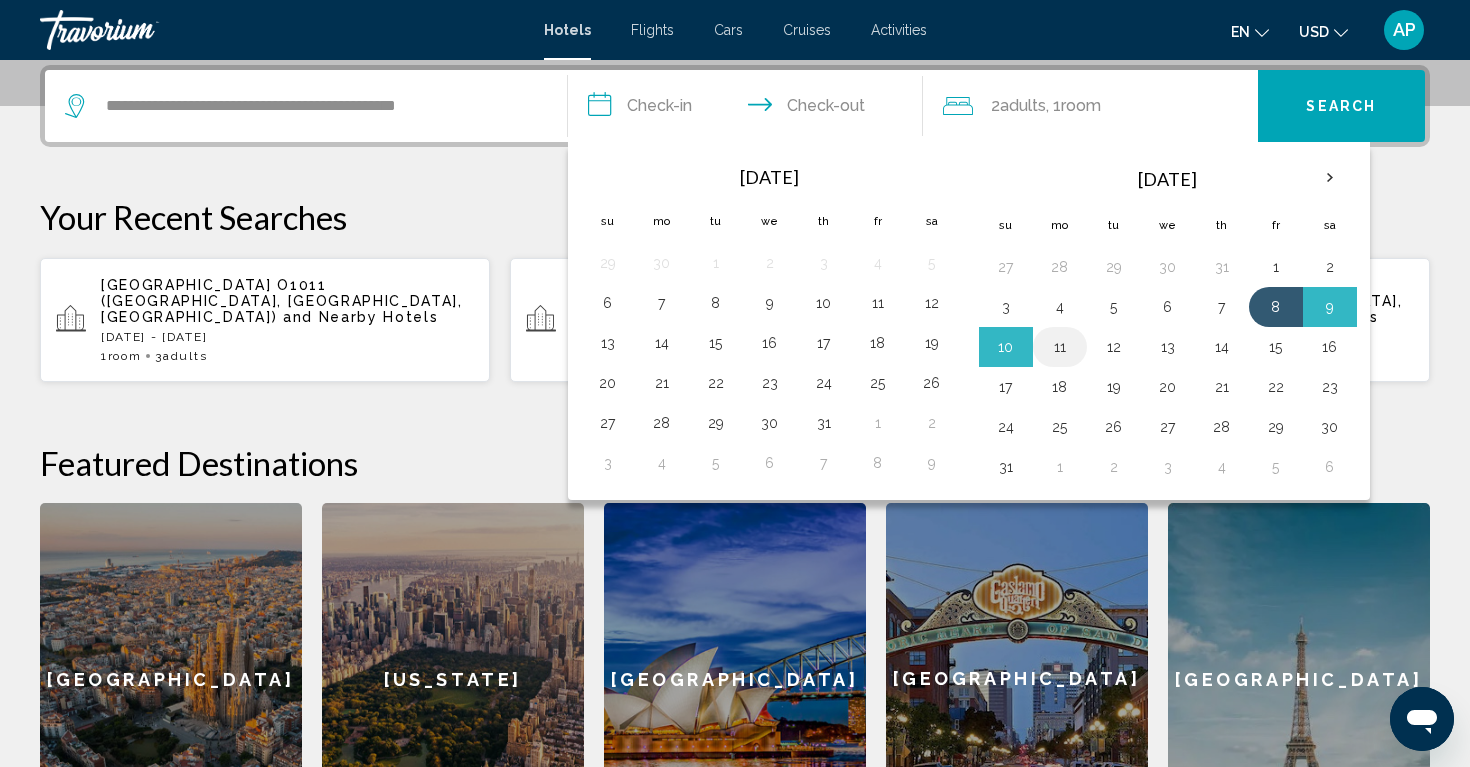 click on "11" at bounding box center (1060, 347) 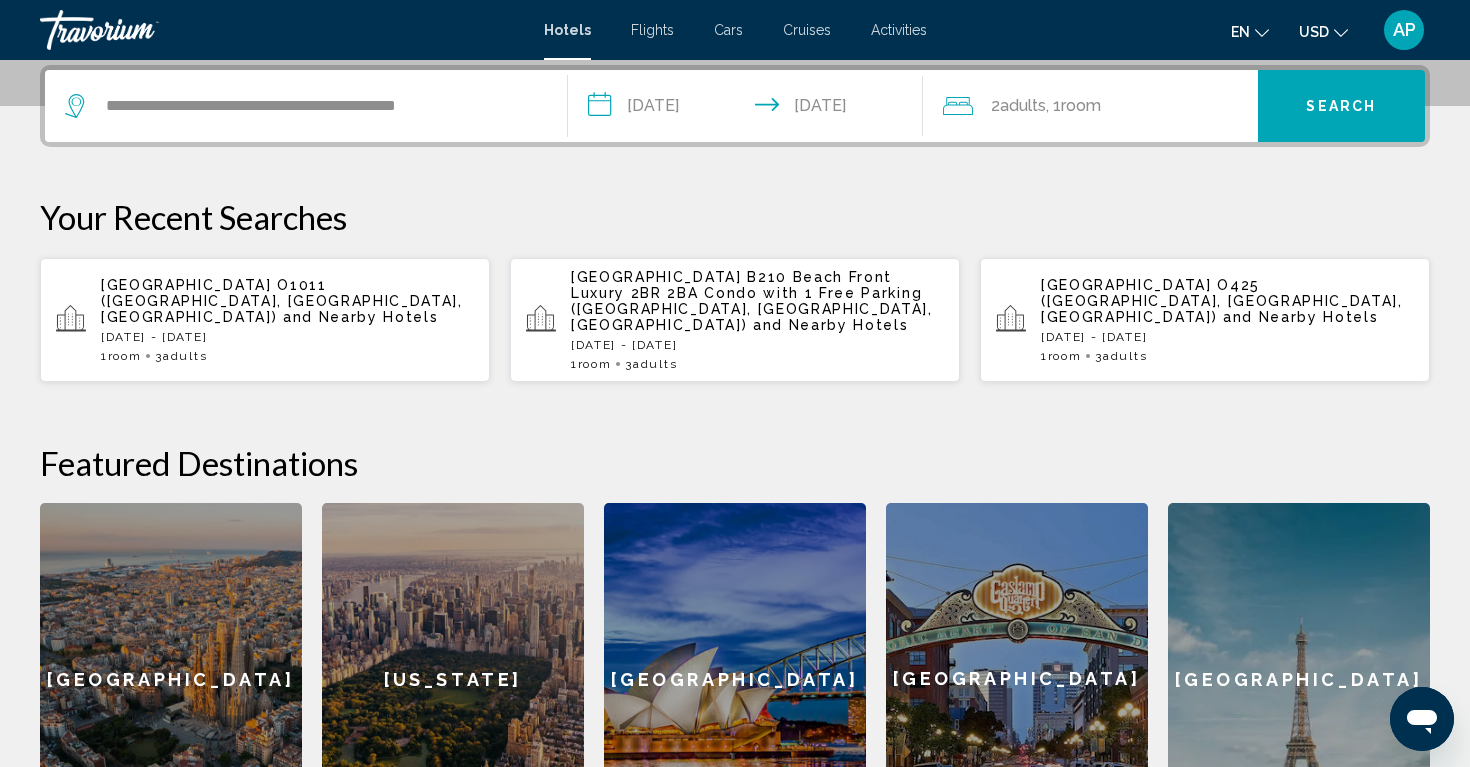 click on "2  Adult Adults , 1  Room rooms" 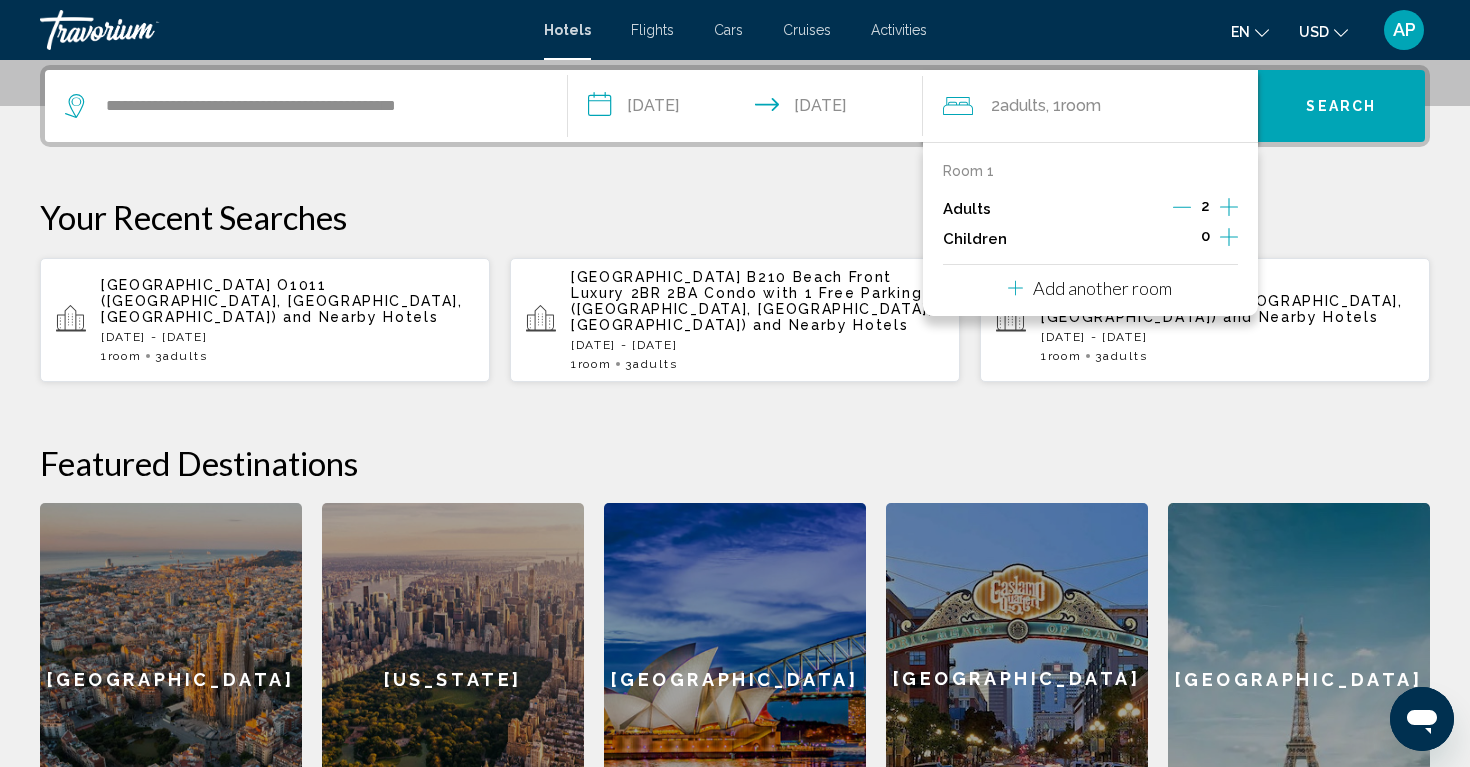 click 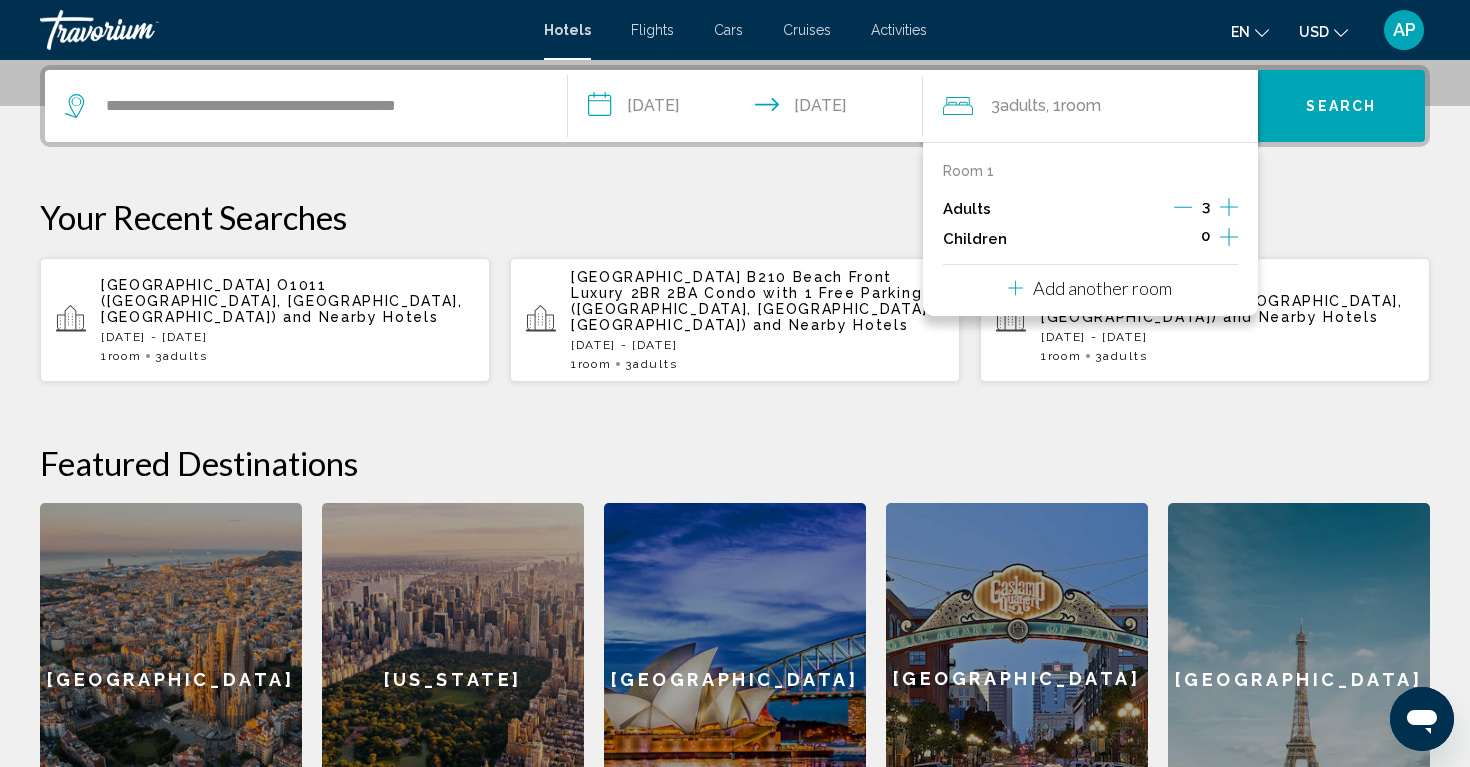 click 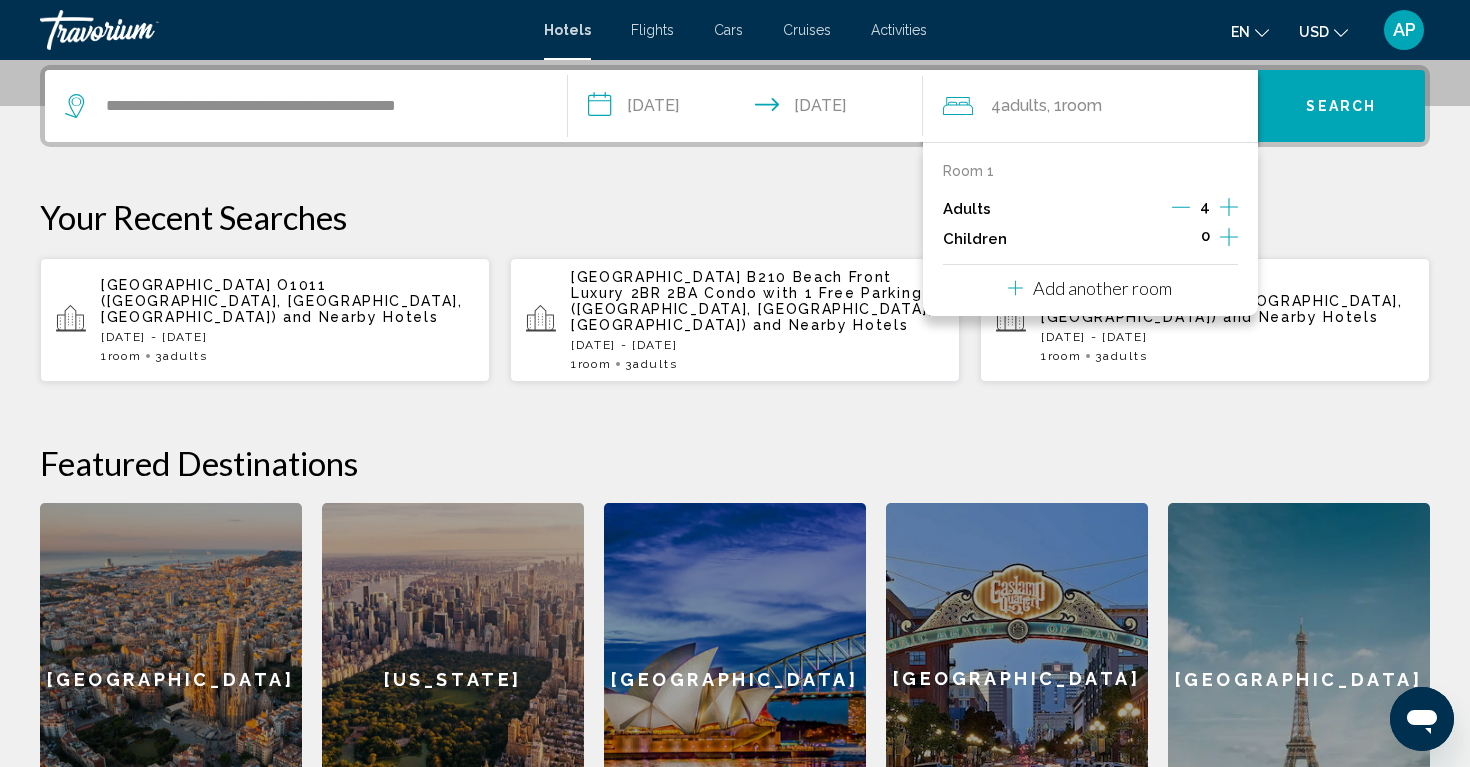 click on "Search" at bounding box center (1341, 107) 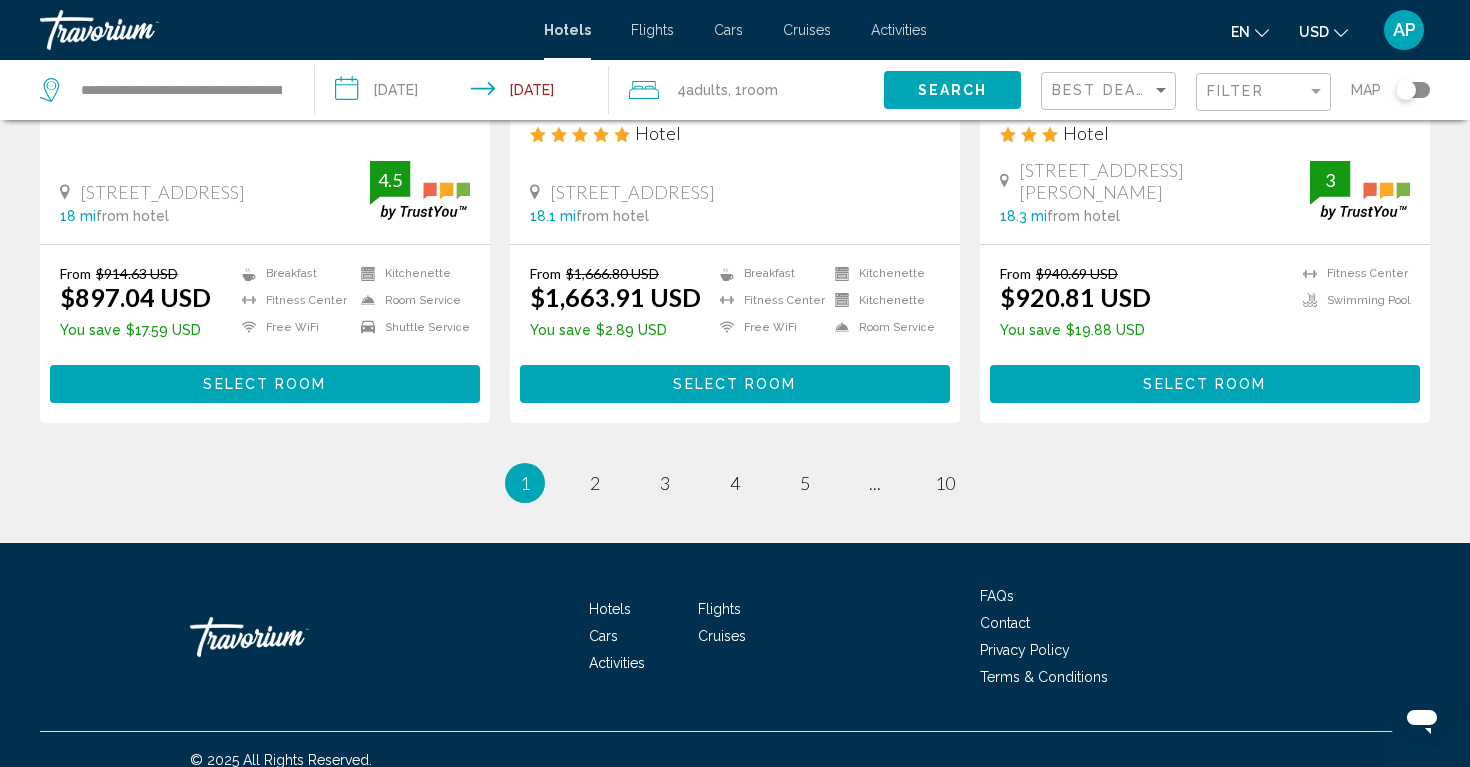 scroll, scrollTop: 2701, scrollLeft: 0, axis: vertical 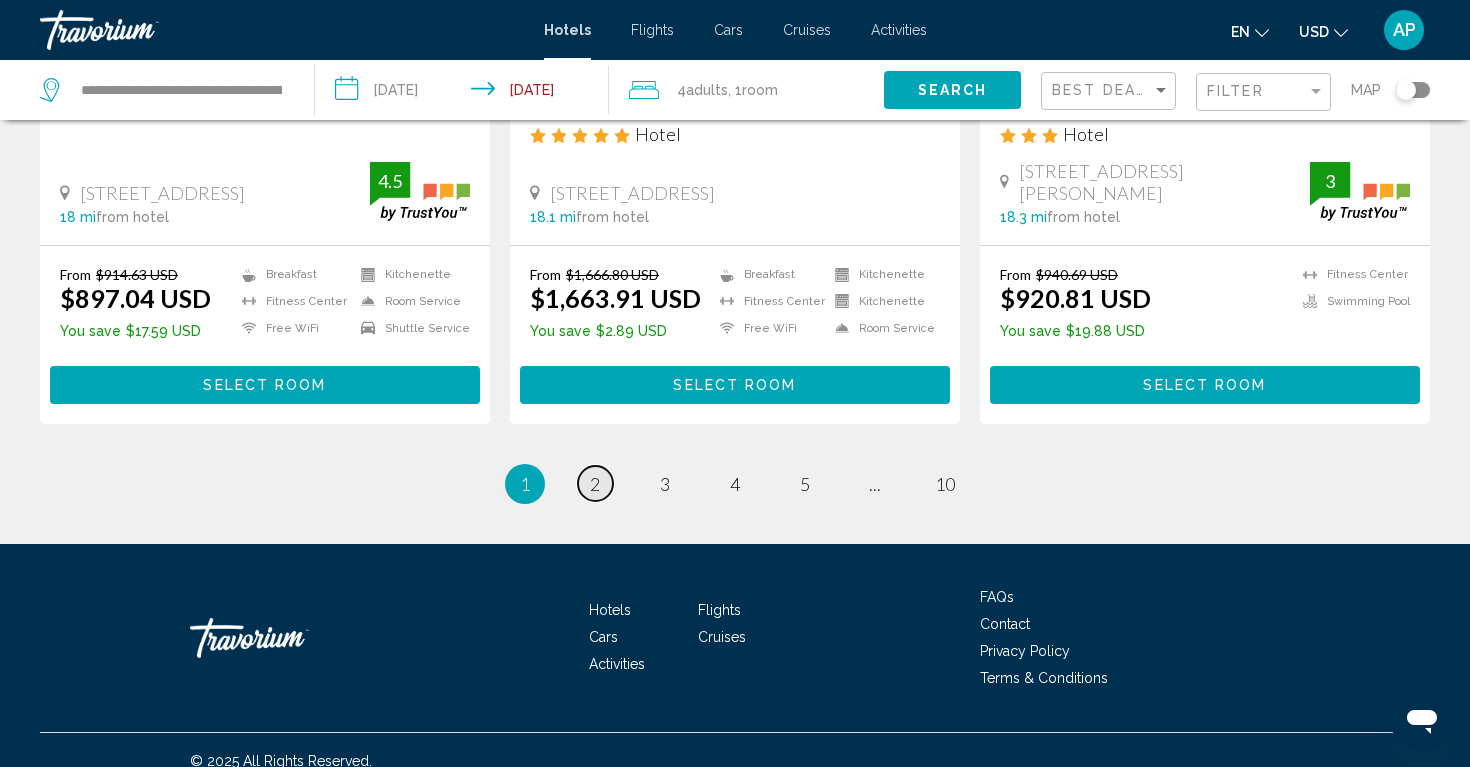 click on "2" at bounding box center (595, 484) 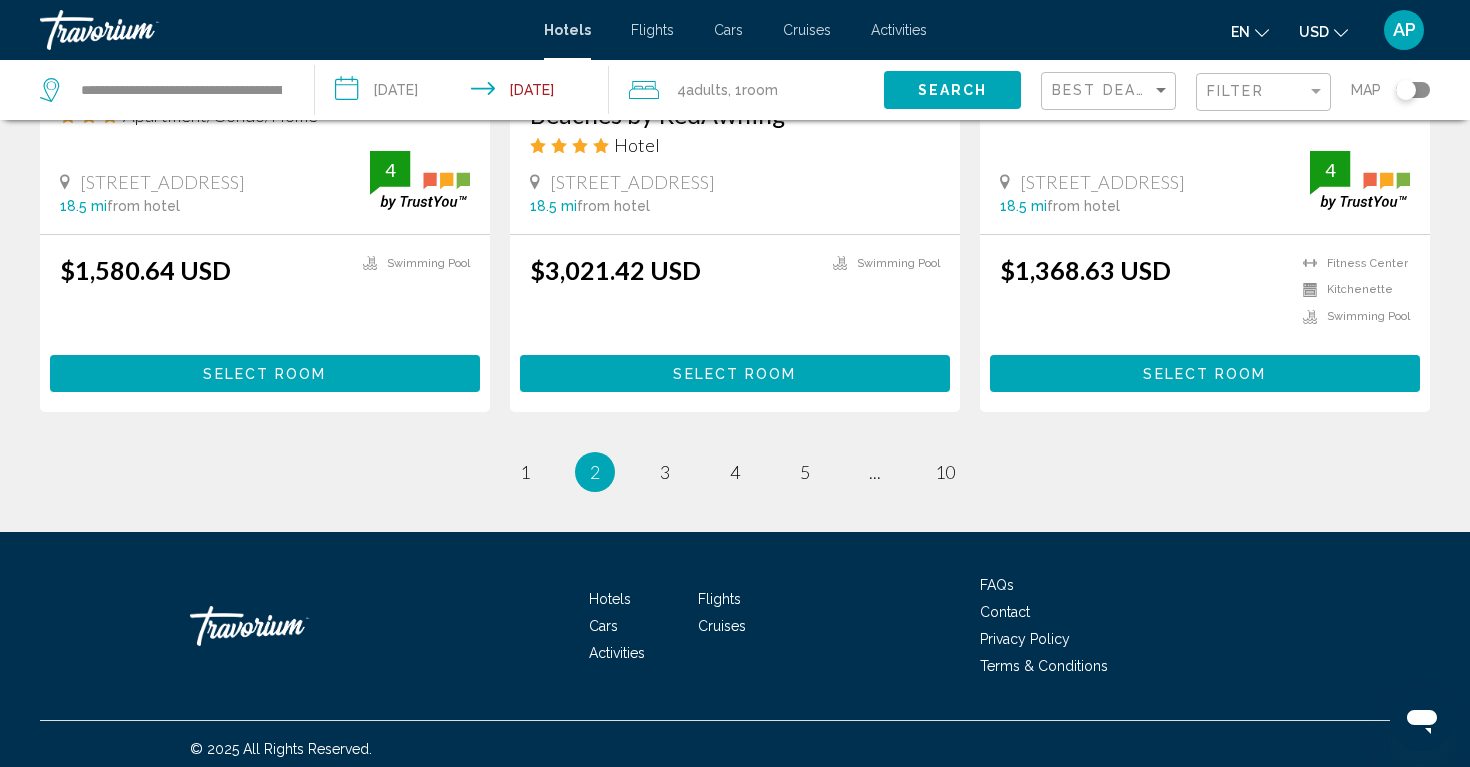 scroll, scrollTop: 2701, scrollLeft: 0, axis: vertical 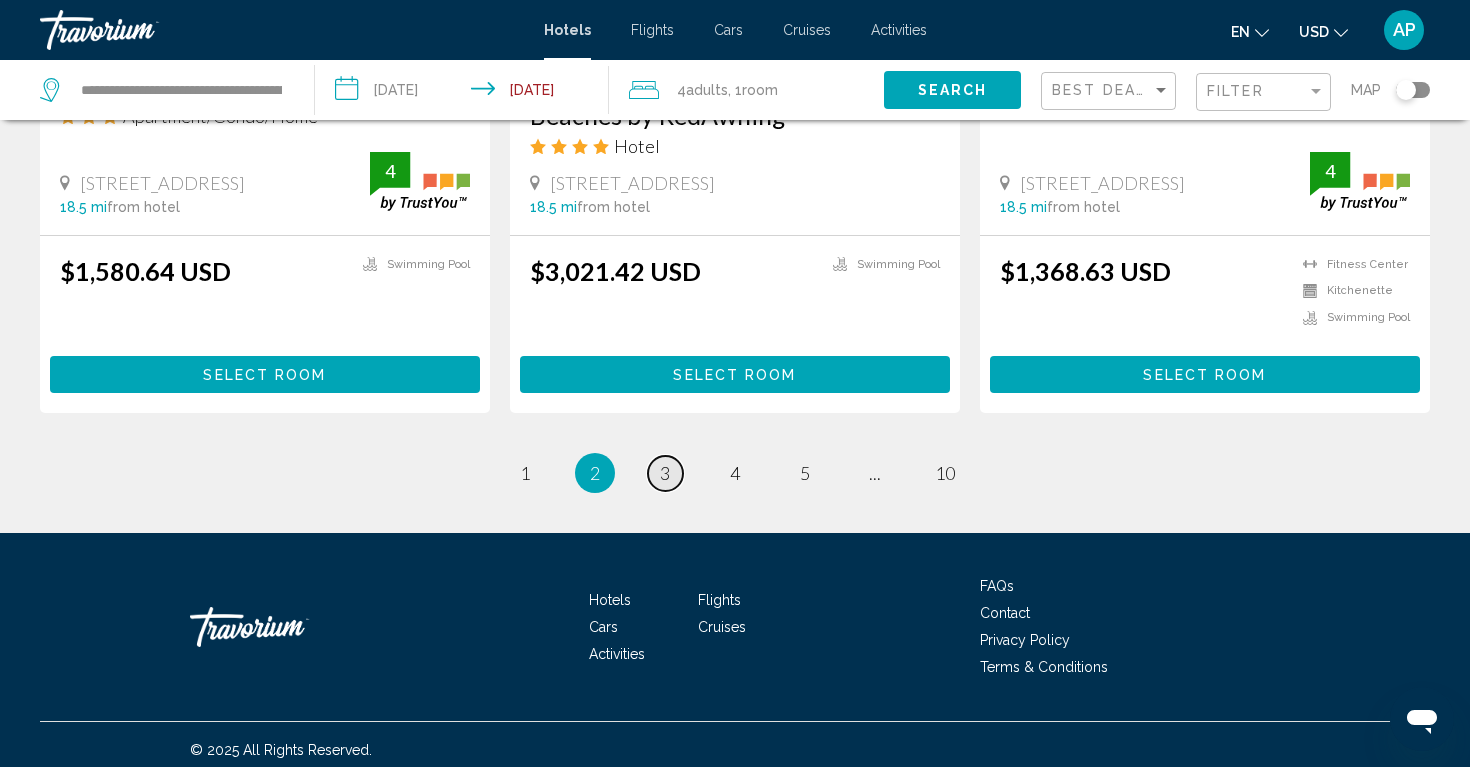 click on "3" at bounding box center [665, 473] 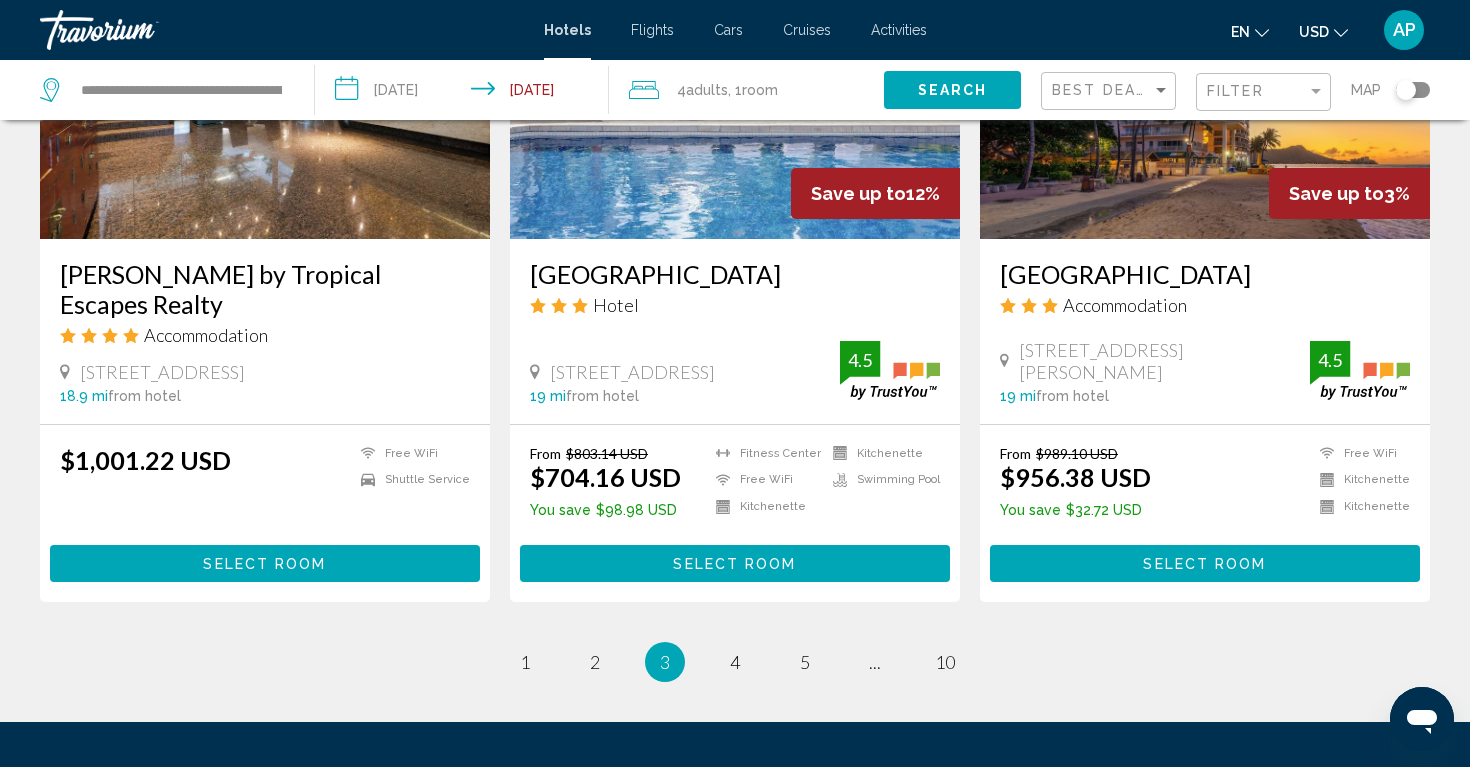 scroll, scrollTop: 2600, scrollLeft: 0, axis: vertical 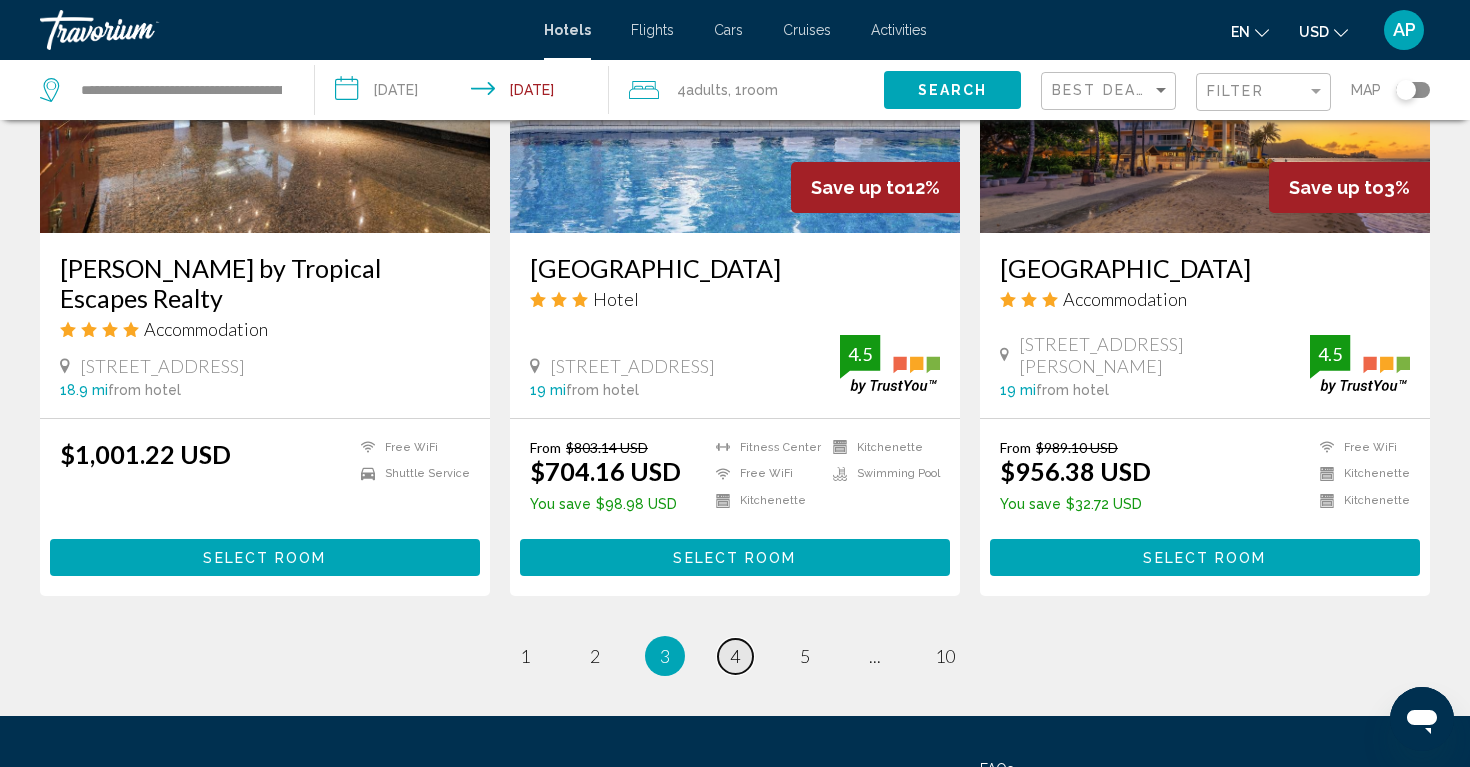 click on "page  4" at bounding box center [735, 656] 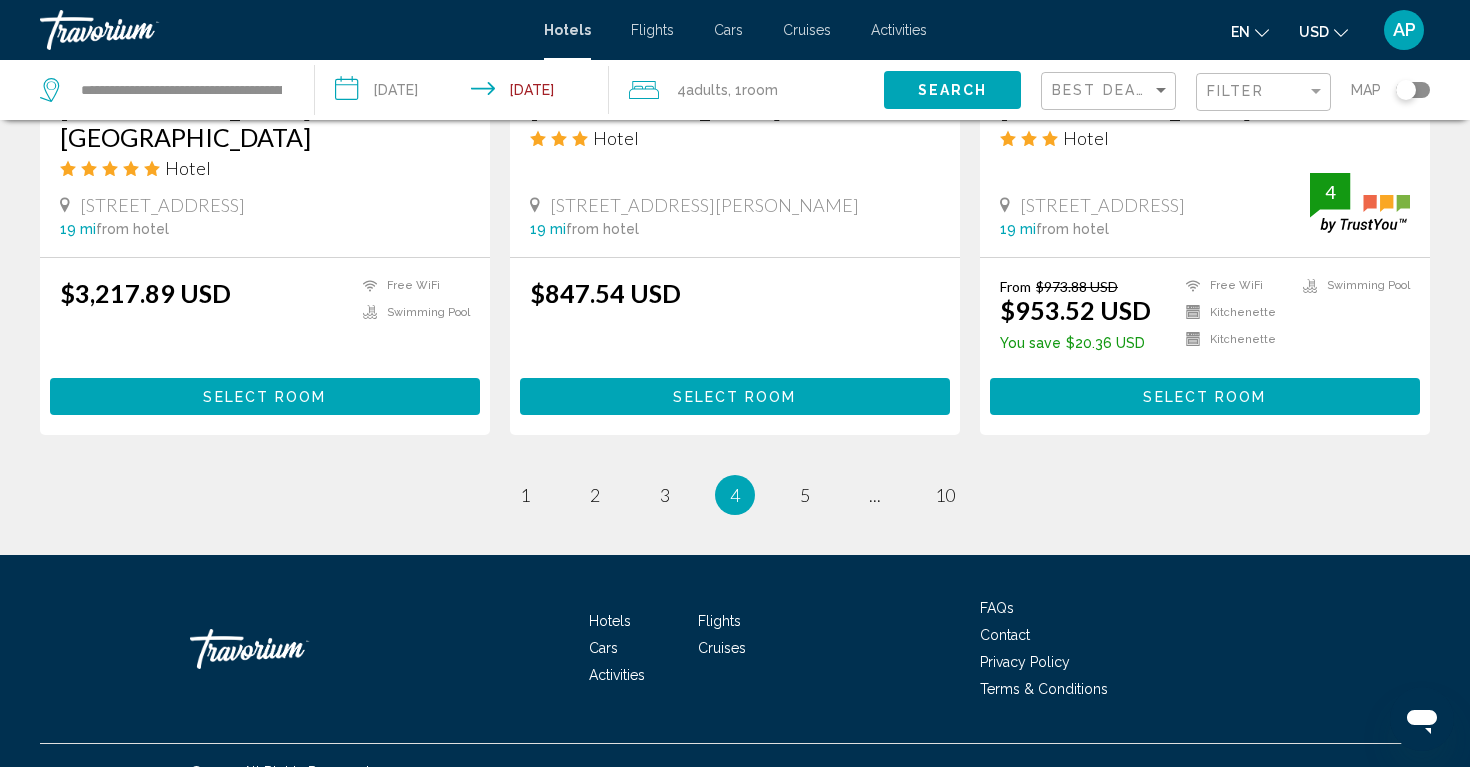 scroll, scrollTop: 2701, scrollLeft: 0, axis: vertical 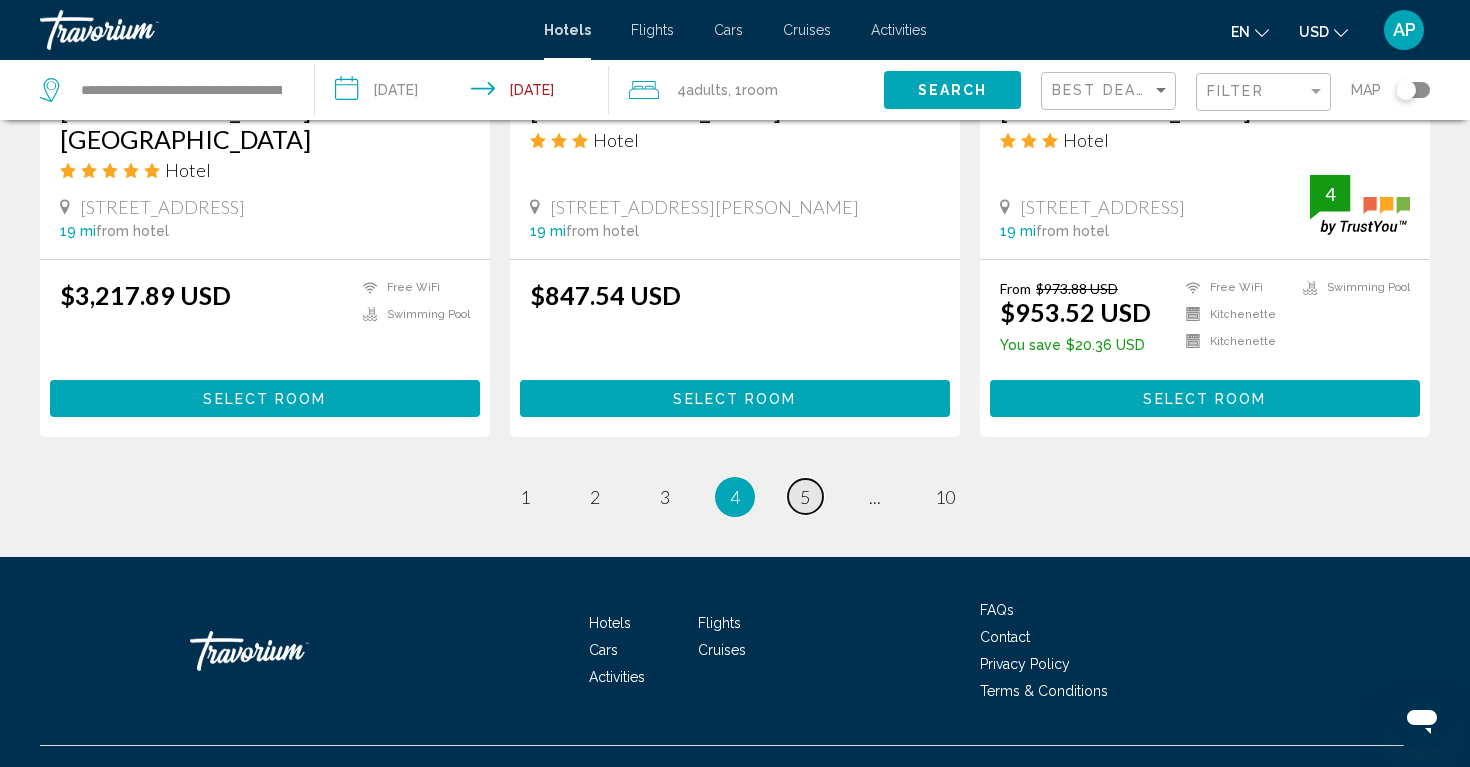 click on "5" at bounding box center (805, 497) 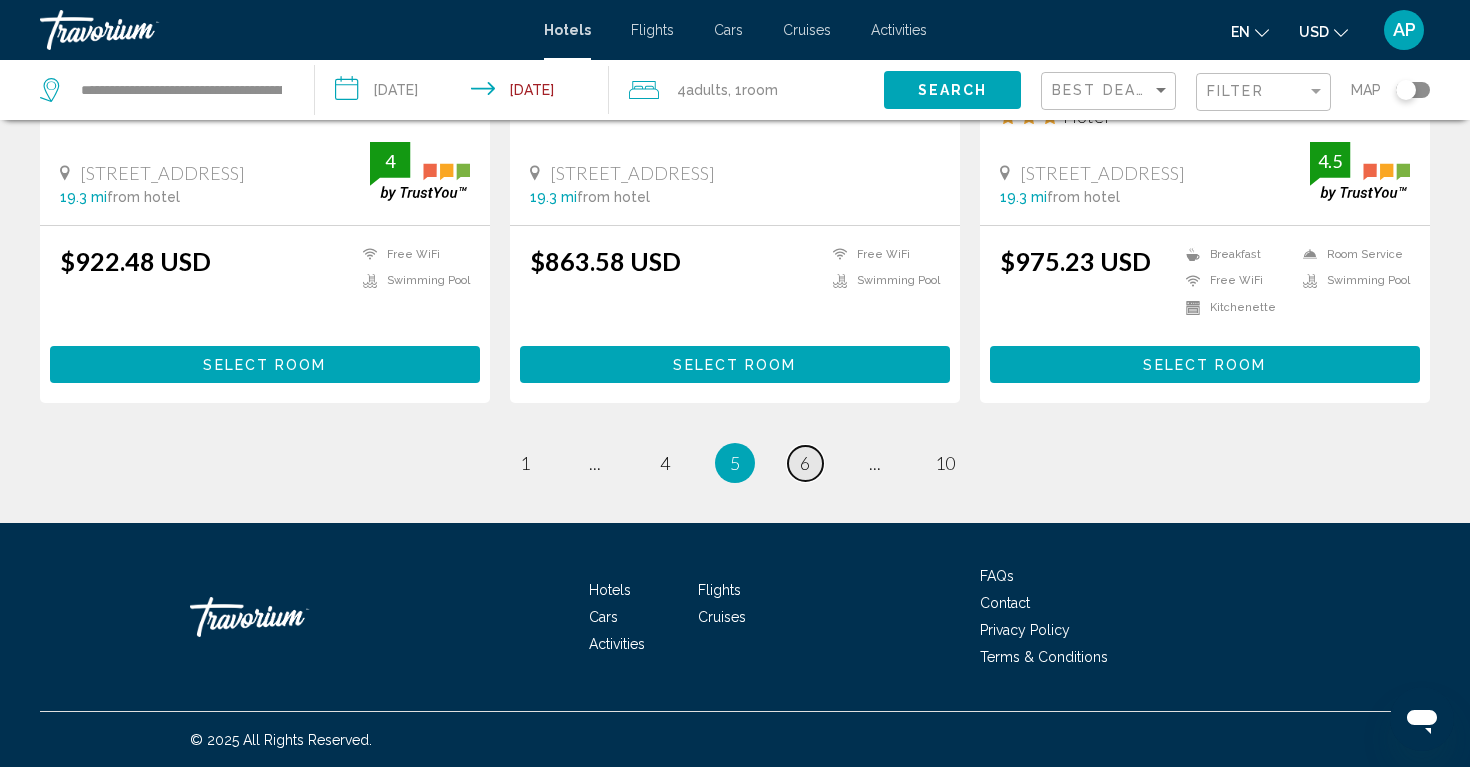 click on "page  6" at bounding box center (805, 463) 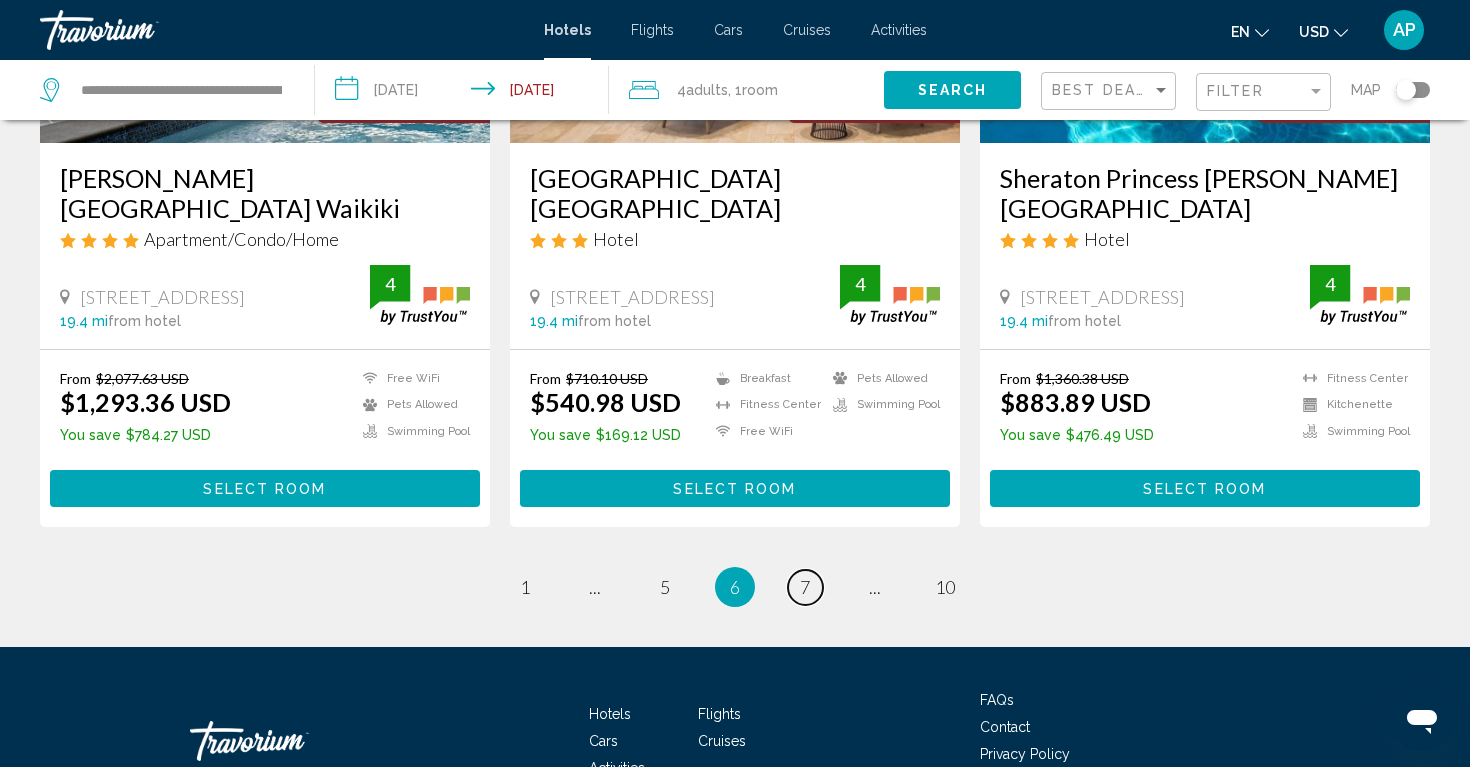 scroll, scrollTop: 2612, scrollLeft: 0, axis: vertical 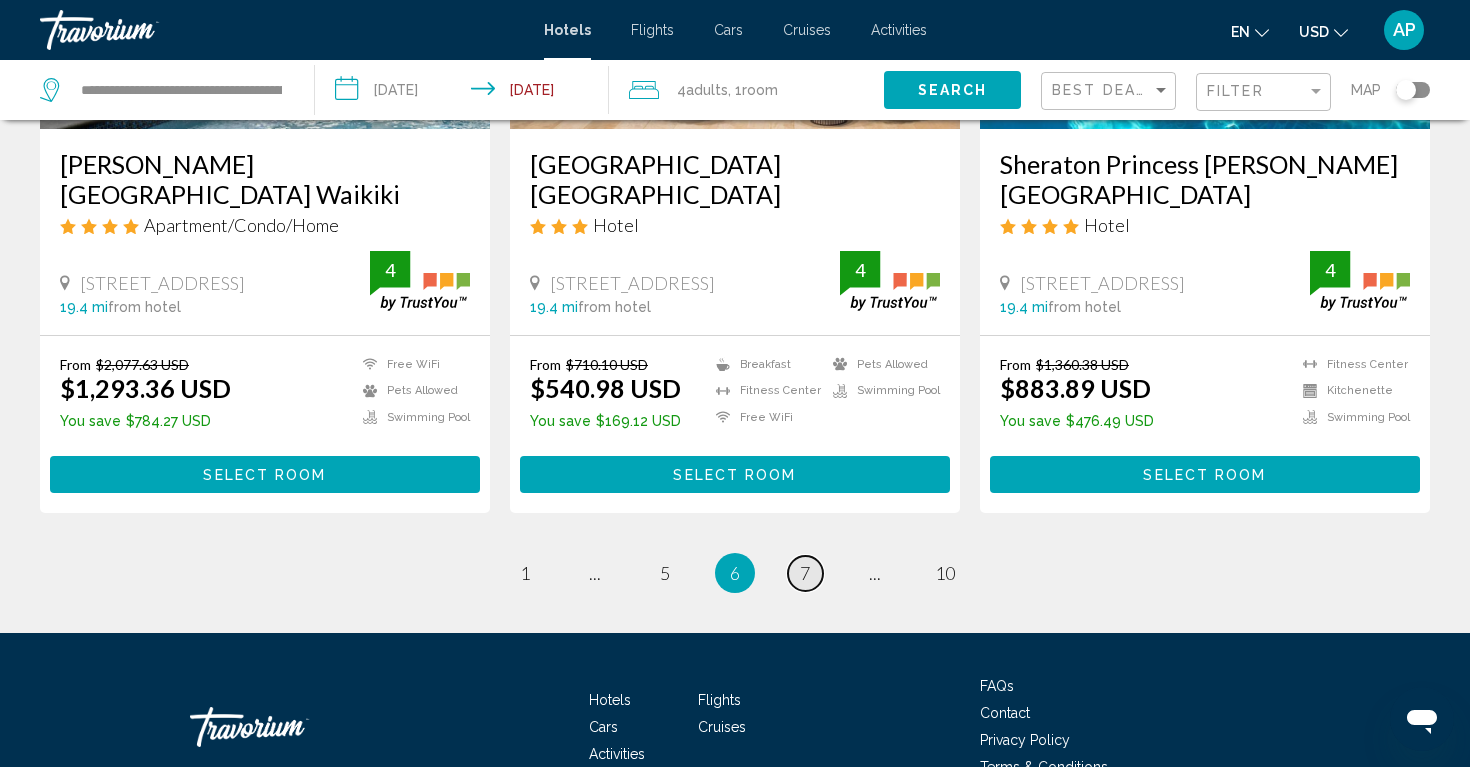click on "7" at bounding box center [805, 573] 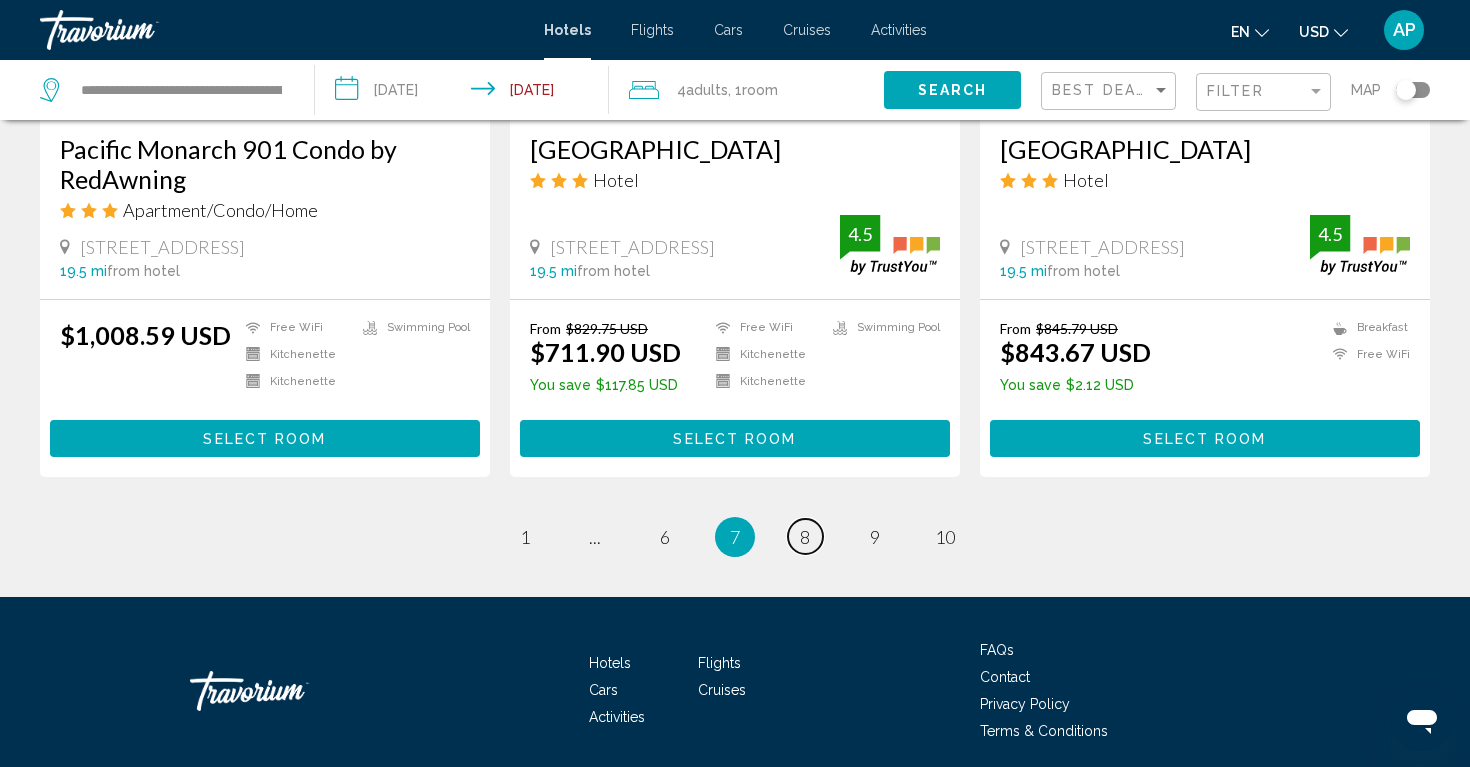 scroll, scrollTop: 2581, scrollLeft: 0, axis: vertical 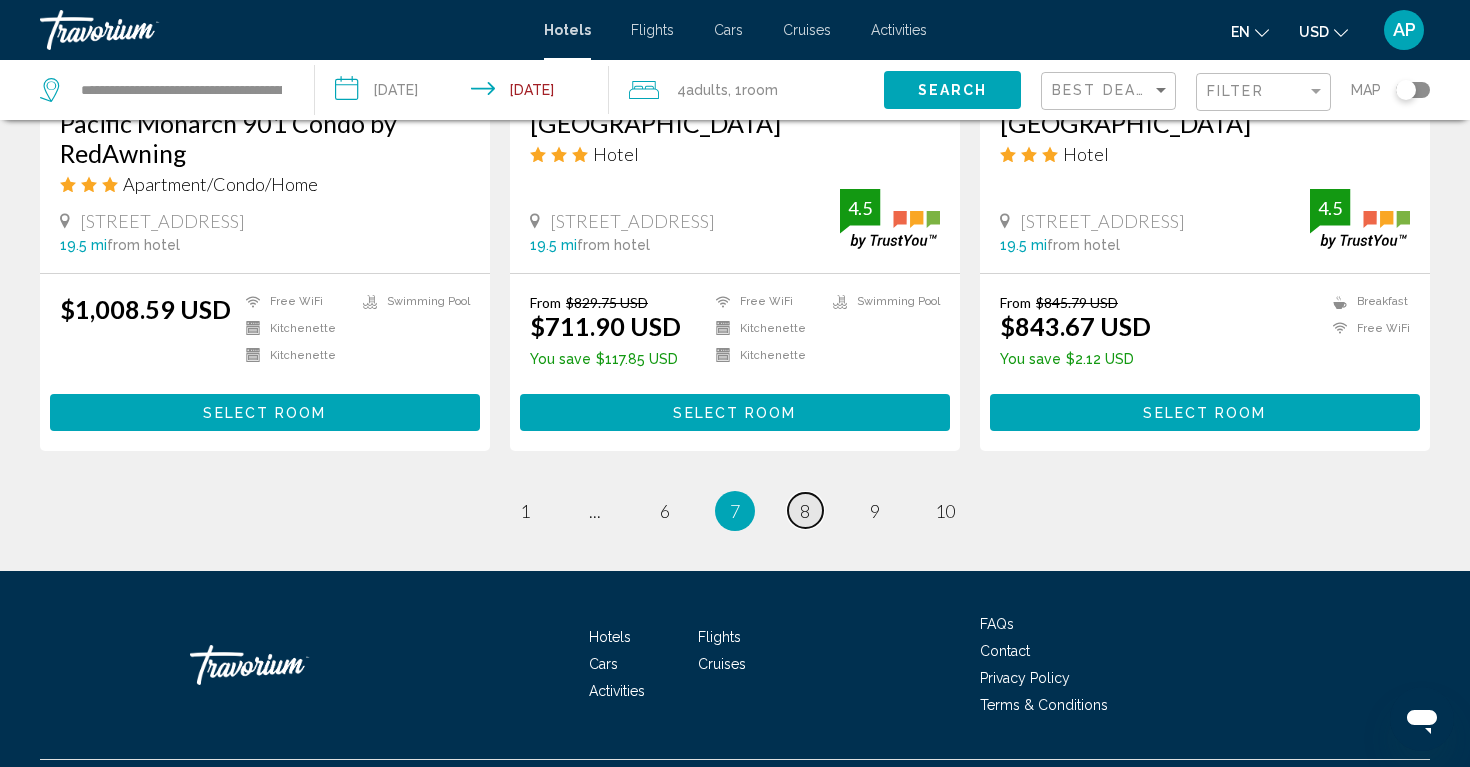 click on "8" at bounding box center (805, 511) 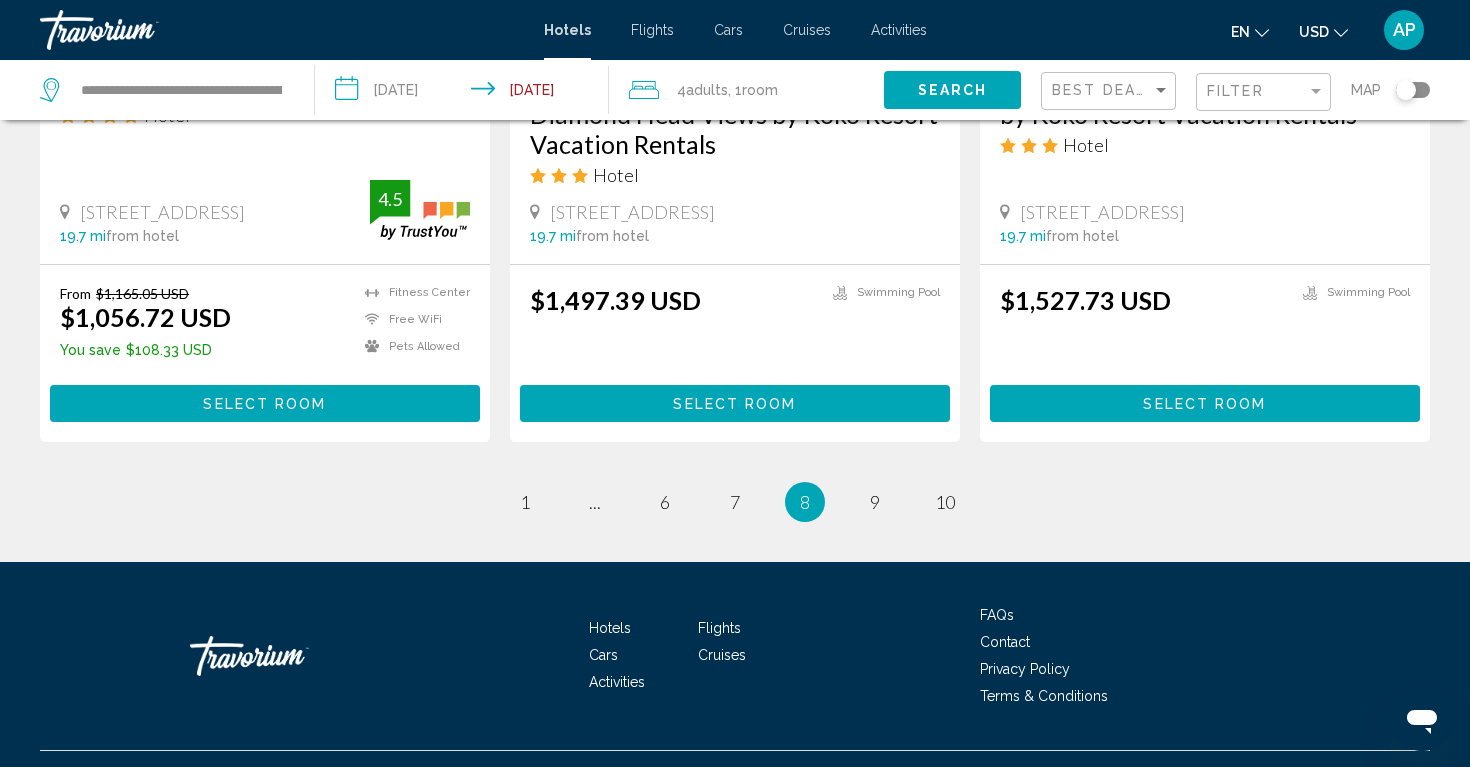 scroll, scrollTop: 2681, scrollLeft: 0, axis: vertical 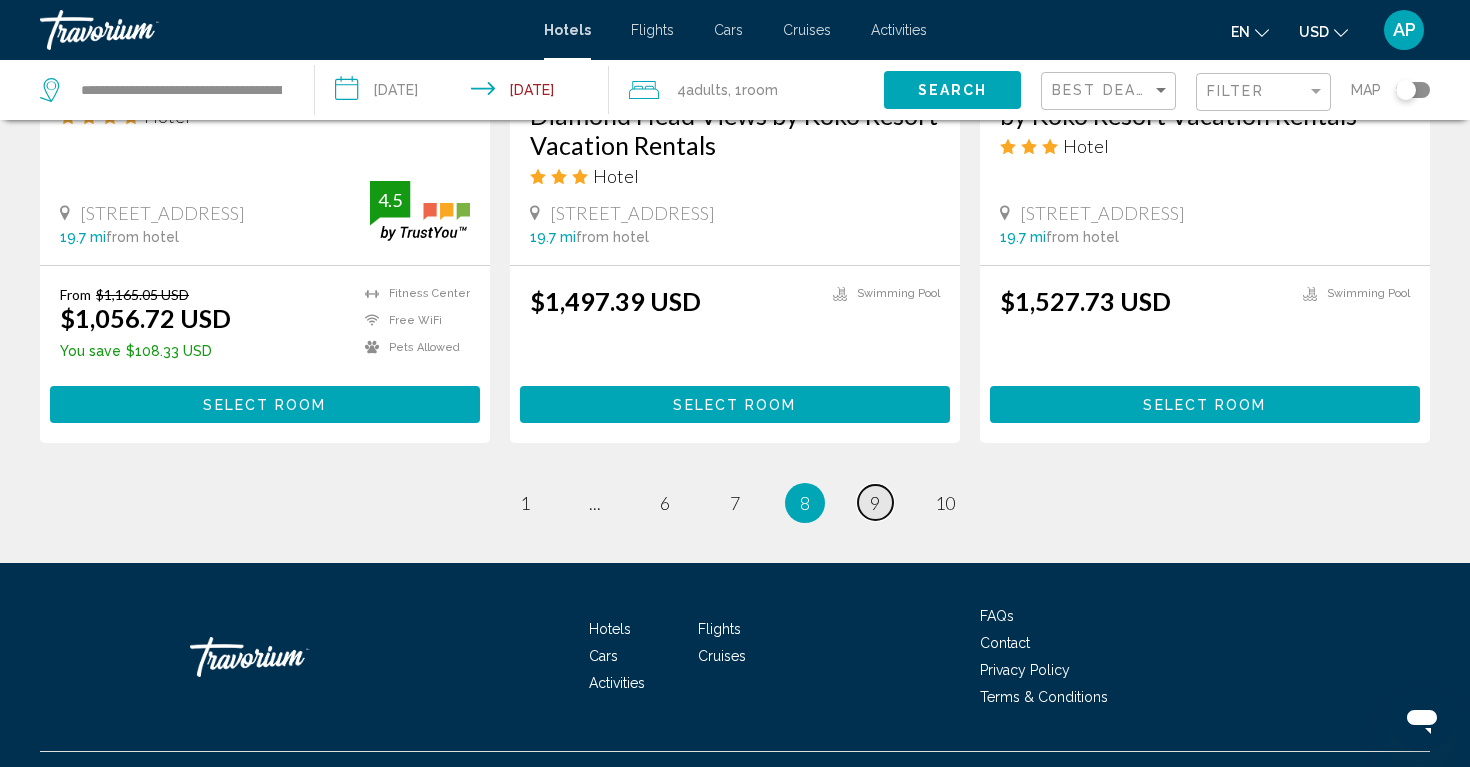 click on "9" at bounding box center (875, 503) 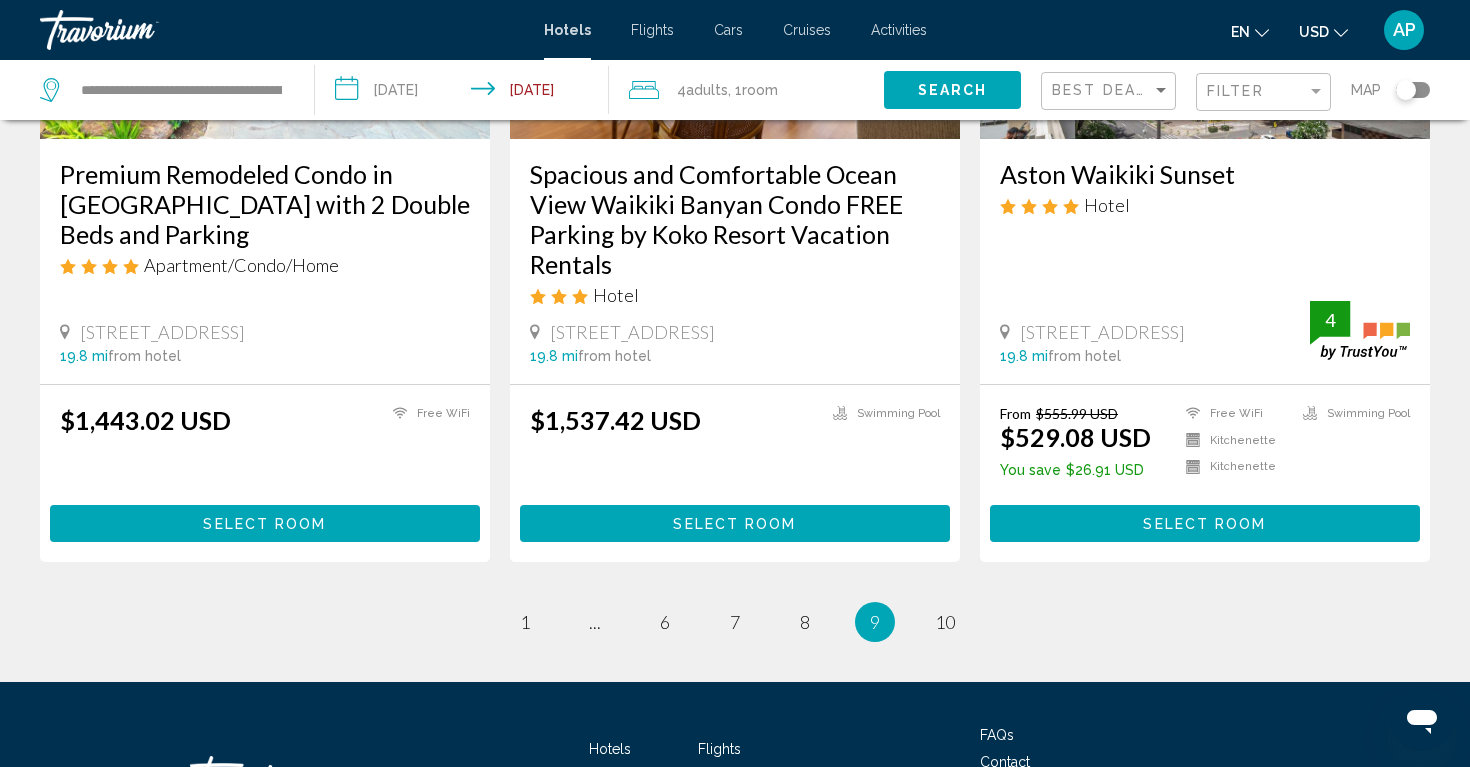 scroll, scrollTop: 2659, scrollLeft: 0, axis: vertical 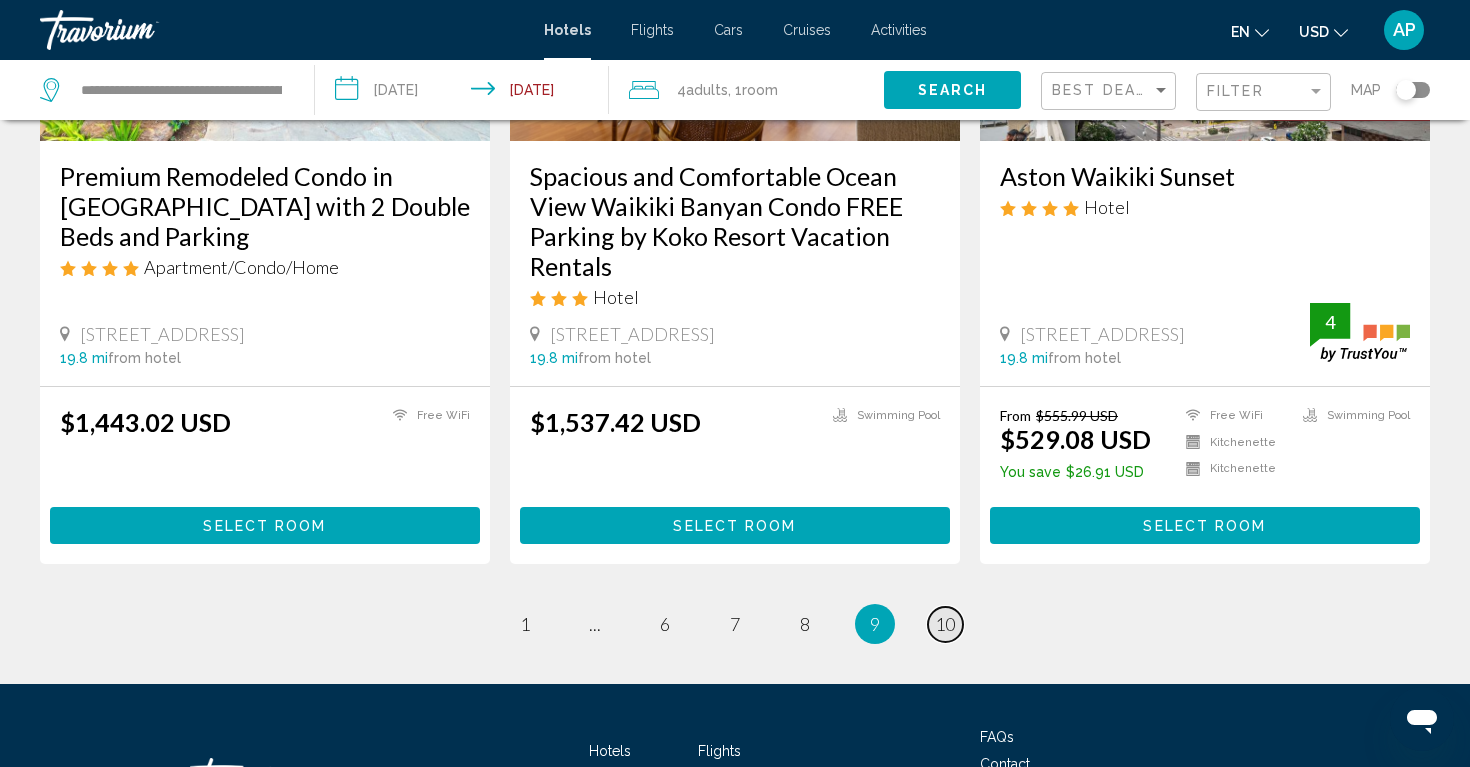 click on "10" at bounding box center (945, 624) 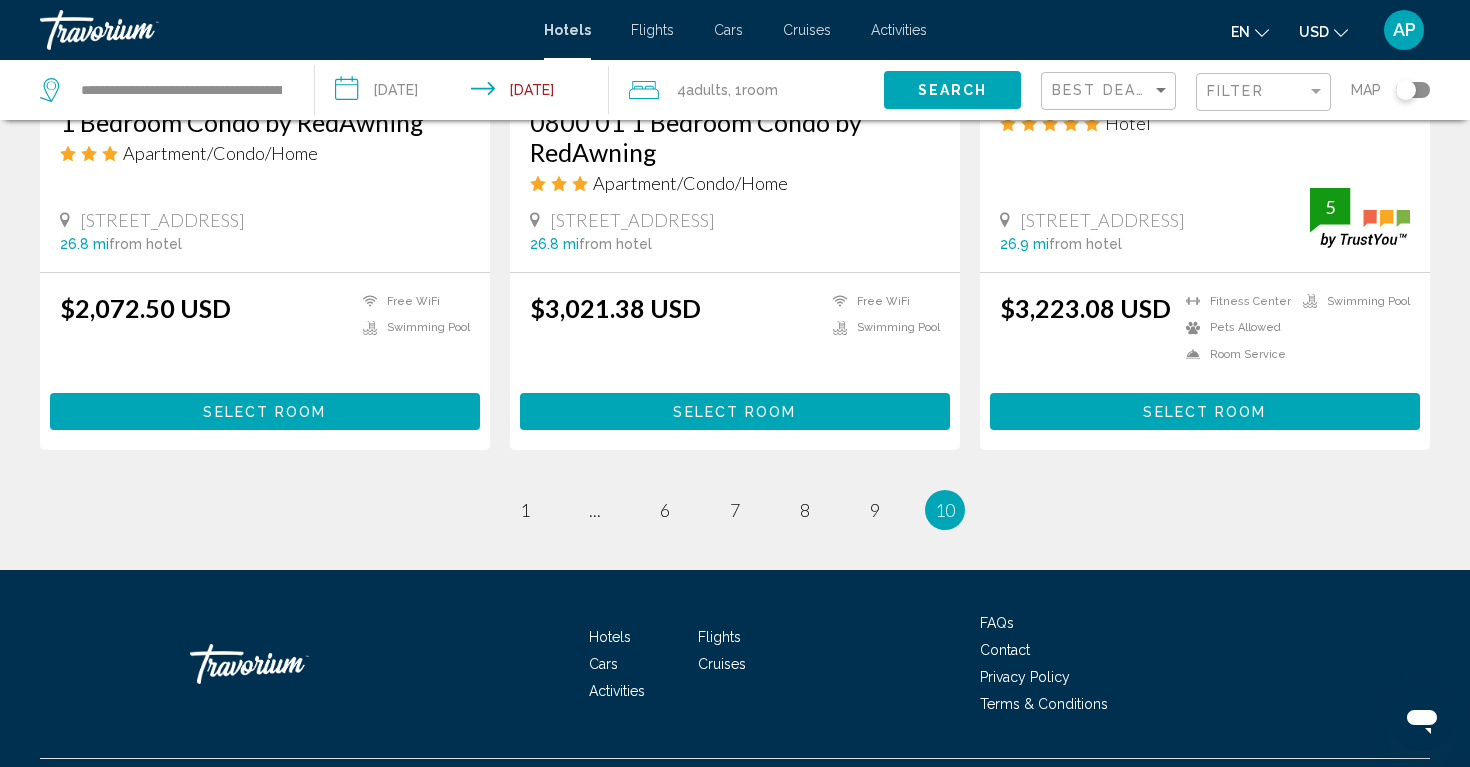 scroll, scrollTop: 1168, scrollLeft: 0, axis: vertical 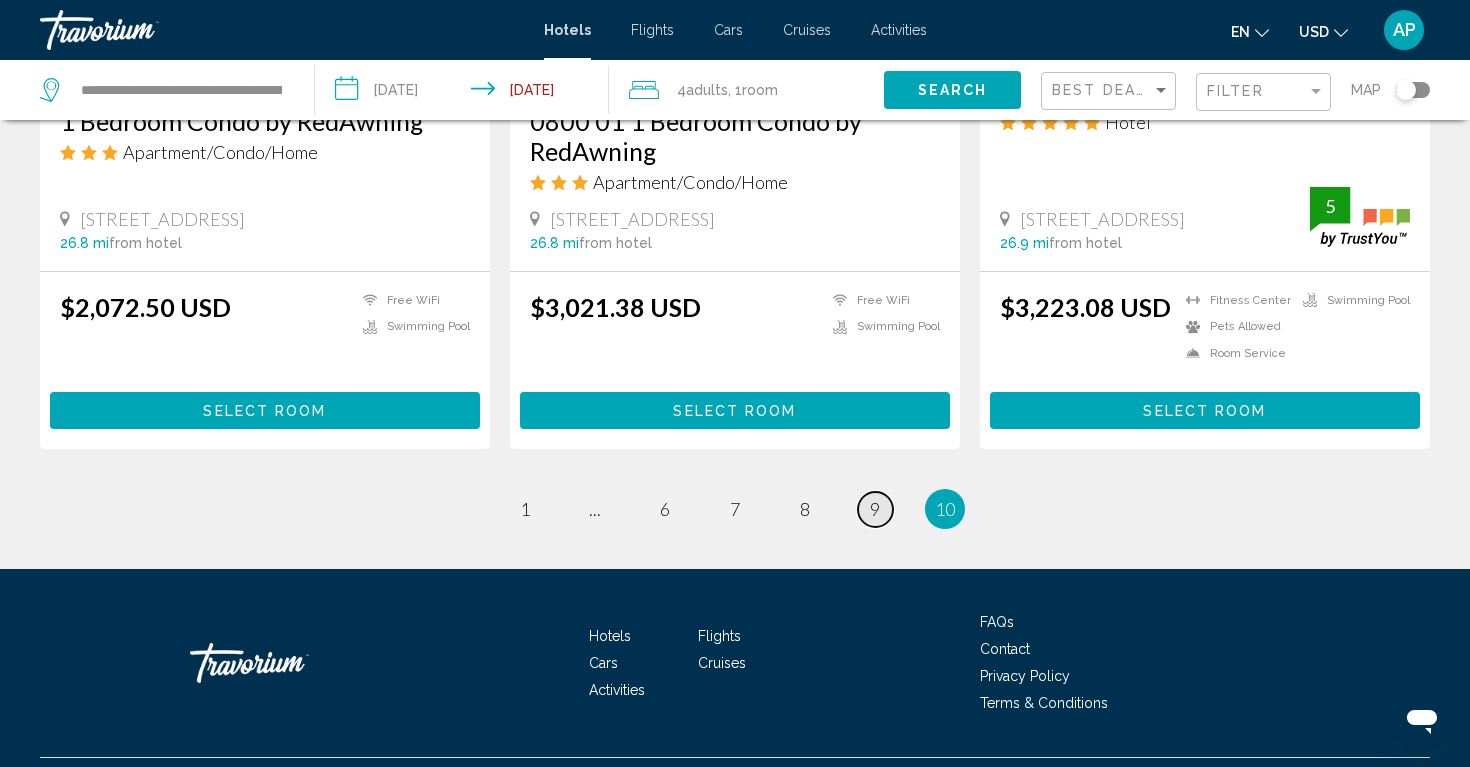 click on "9" at bounding box center [875, 509] 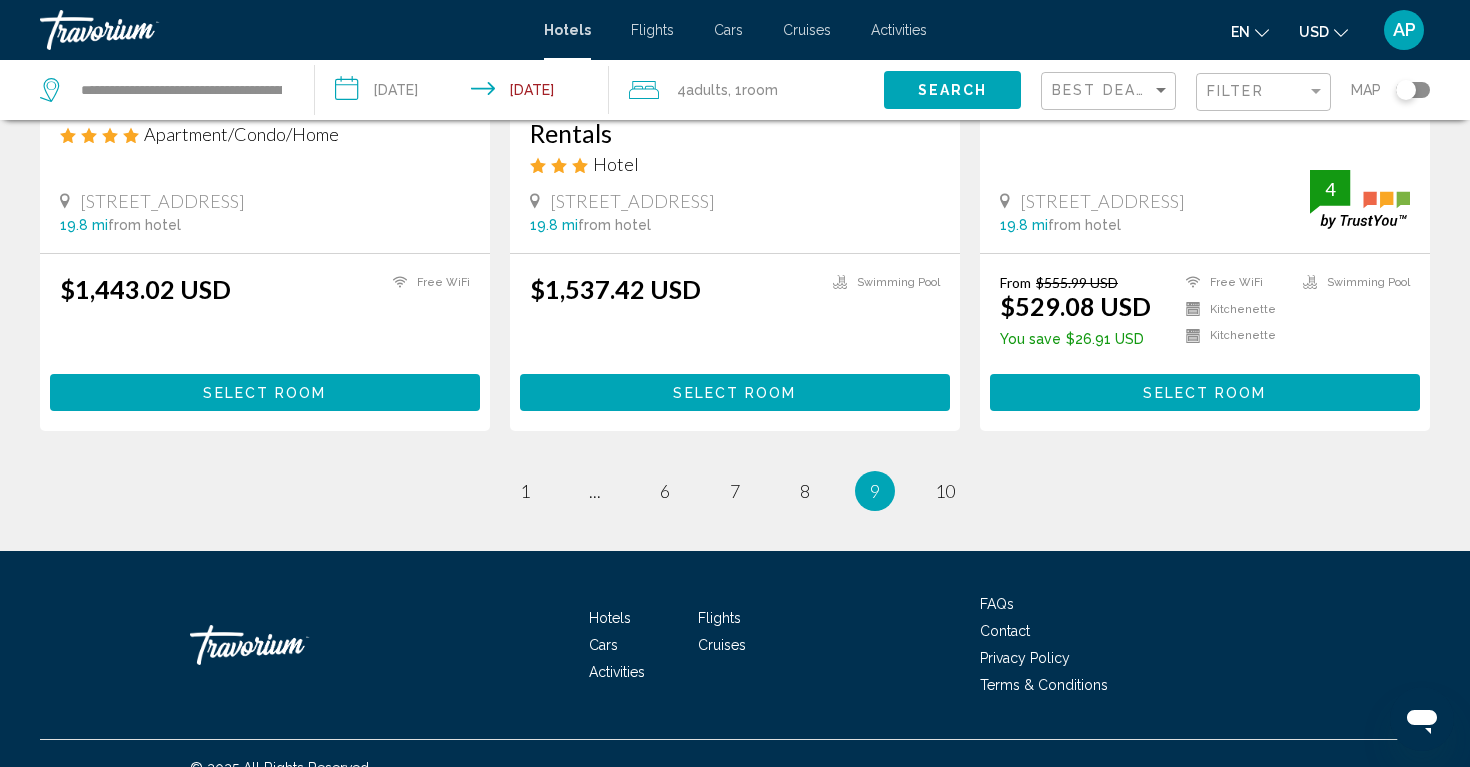 scroll, scrollTop: 2791, scrollLeft: 0, axis: vertical 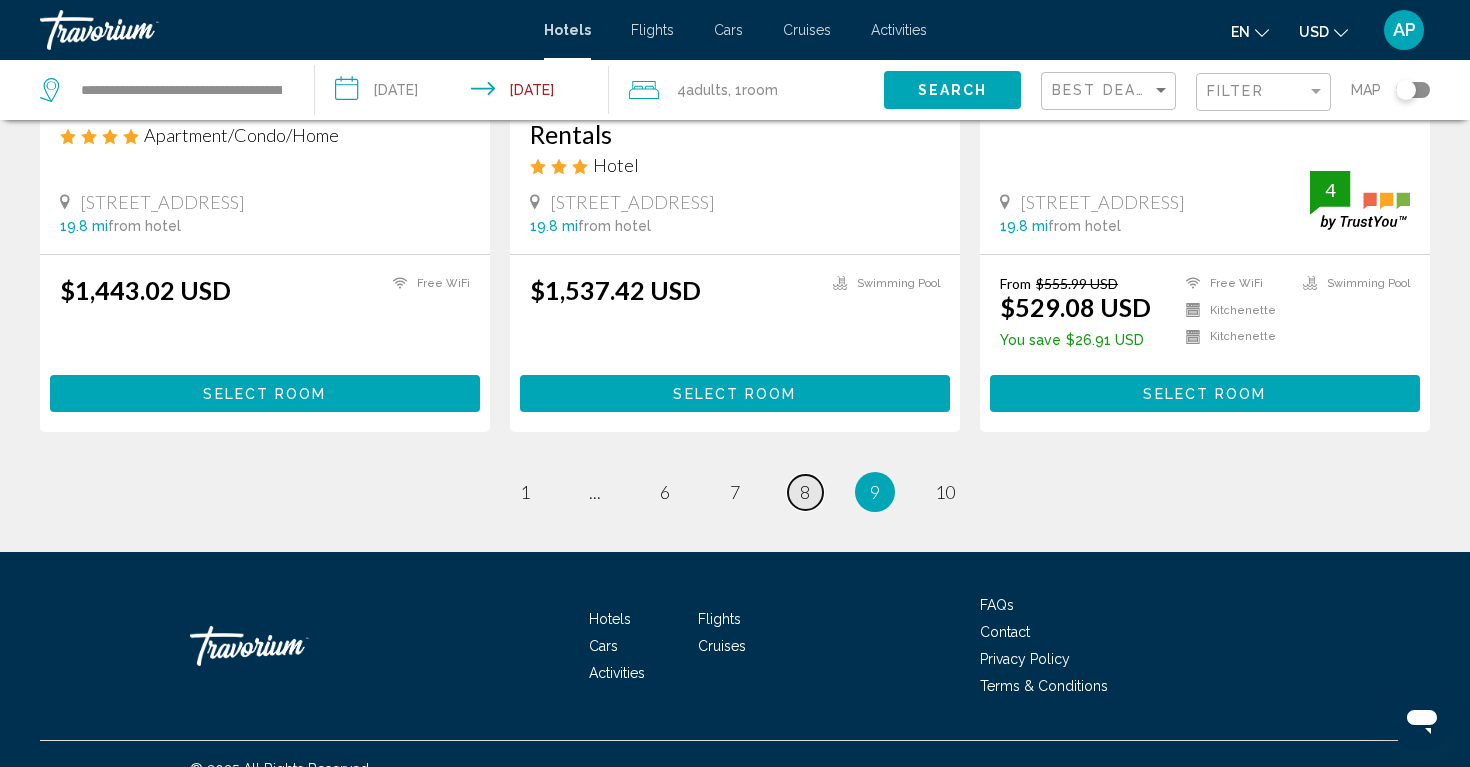 click on "8" at bounding box center (805, 492) 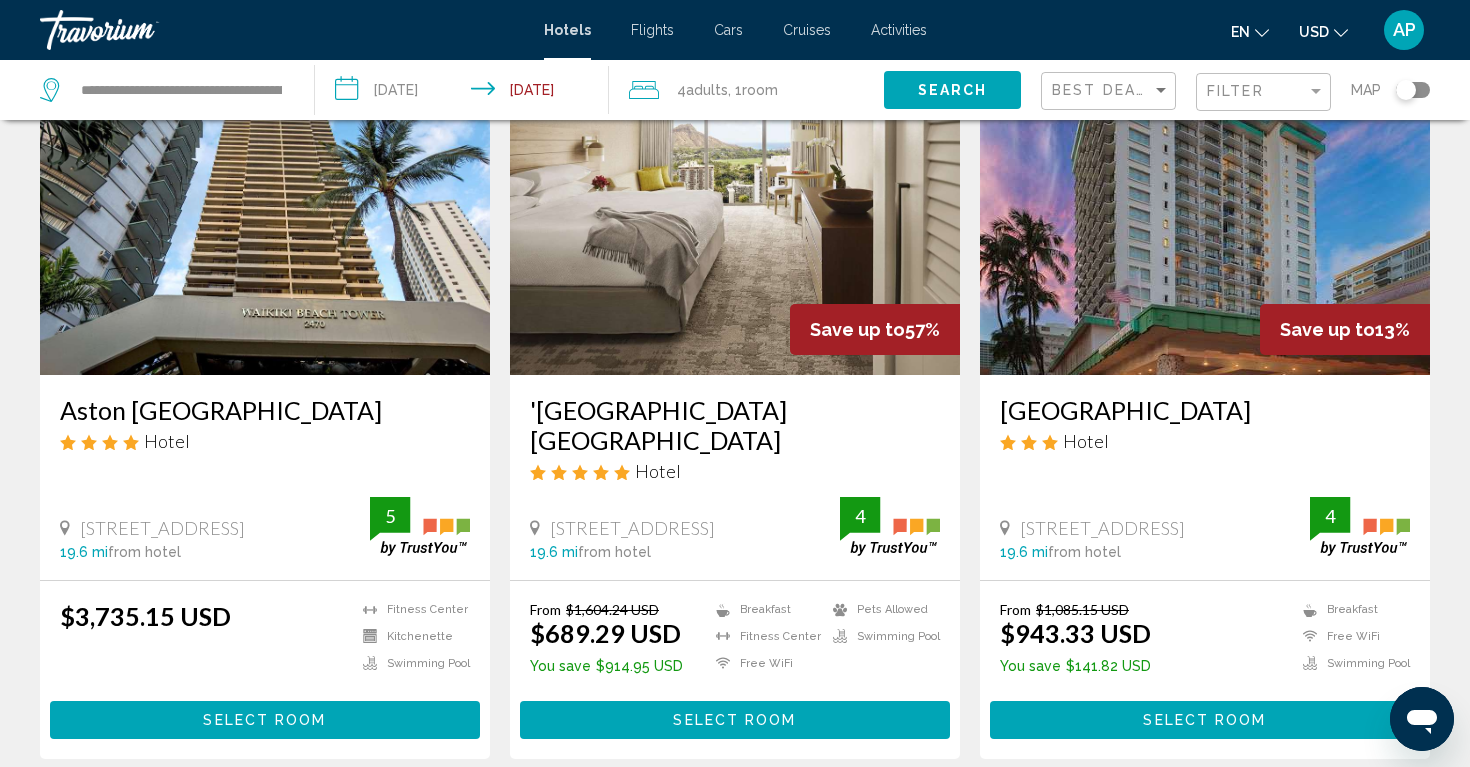 scroll, scrollTop: 137, scrollLeft: 0, axis: vertical 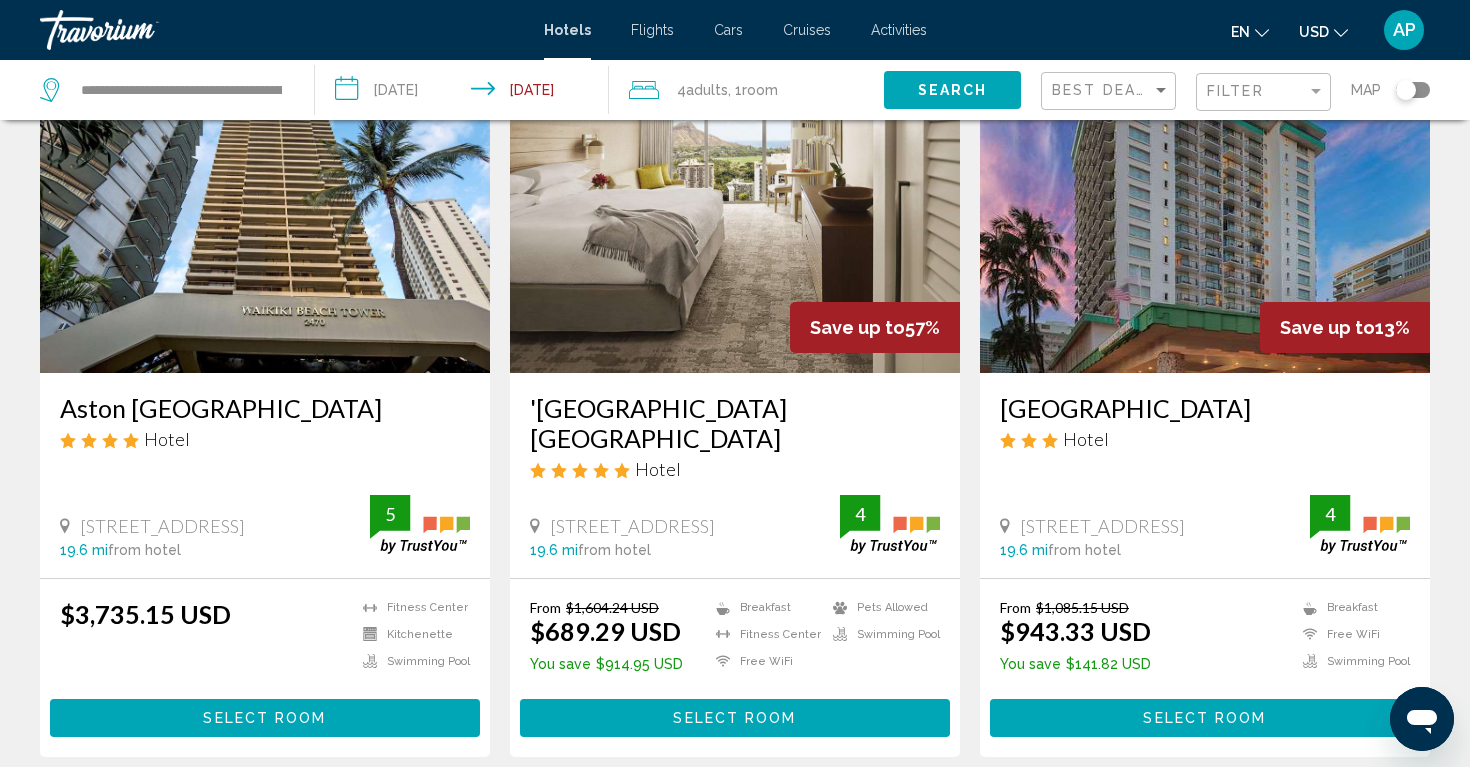 click on "Select Room" at bounding box center [734, 719] 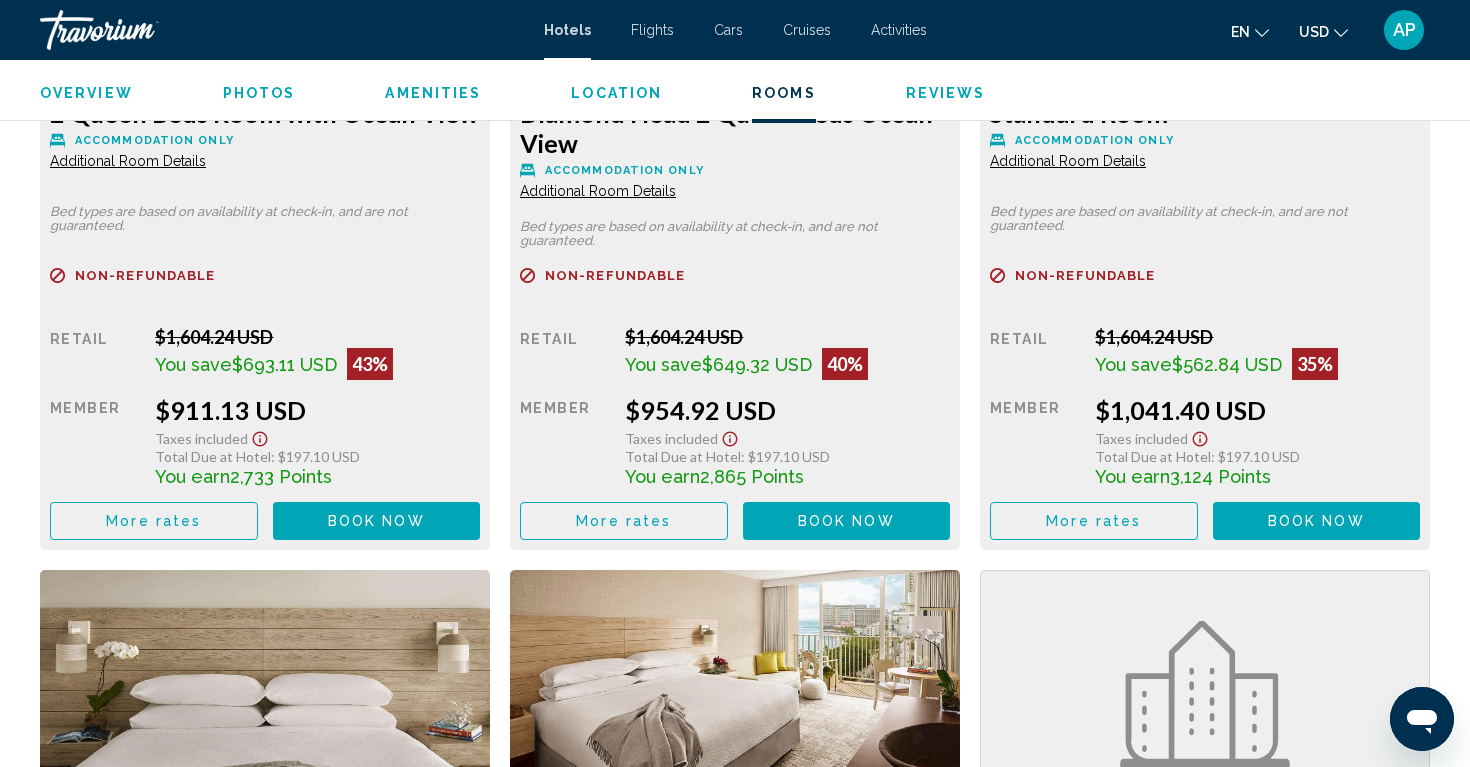 scroll, scrollTop: 3750, scrollLeft: 0, axis: vertical 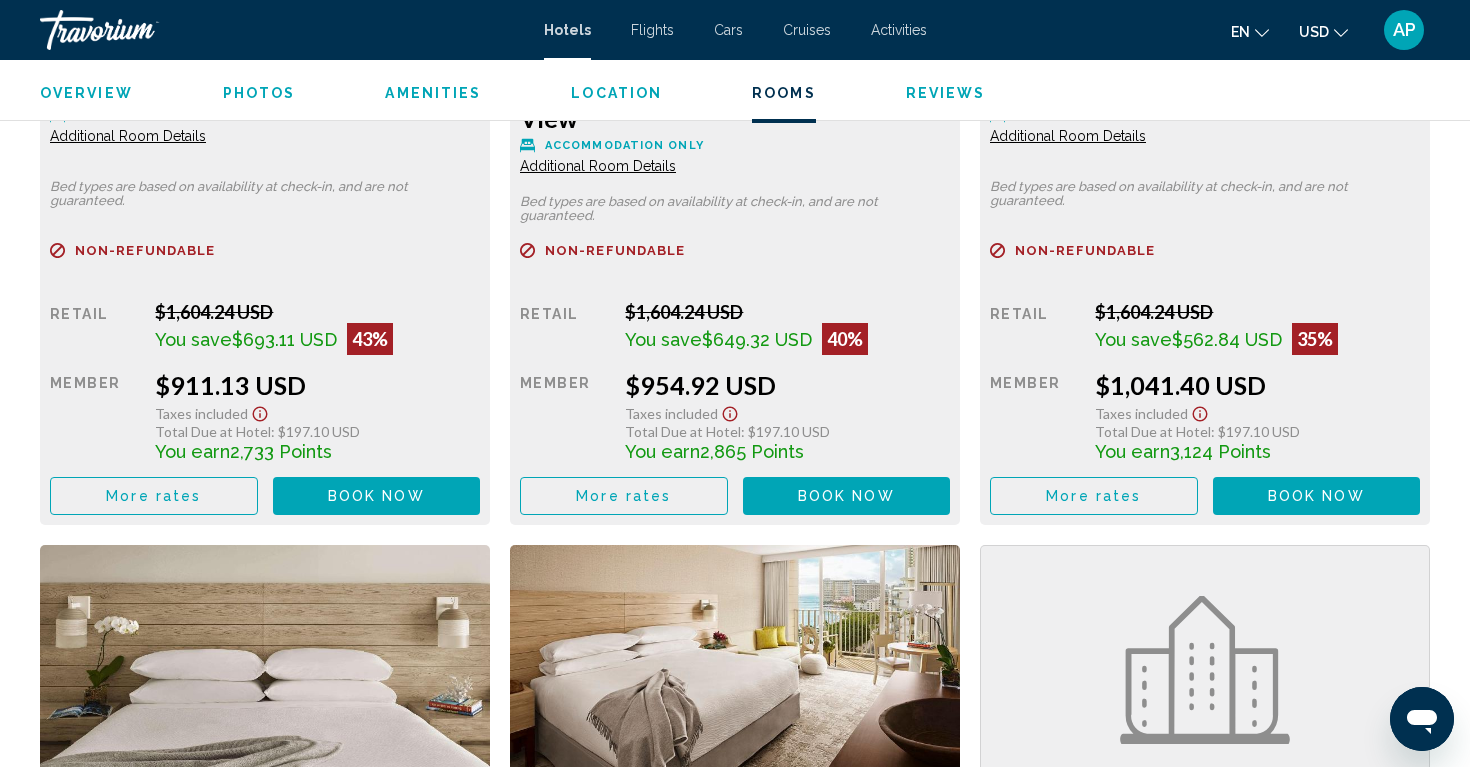 click on "Book now" at bounding box center (376, -235) 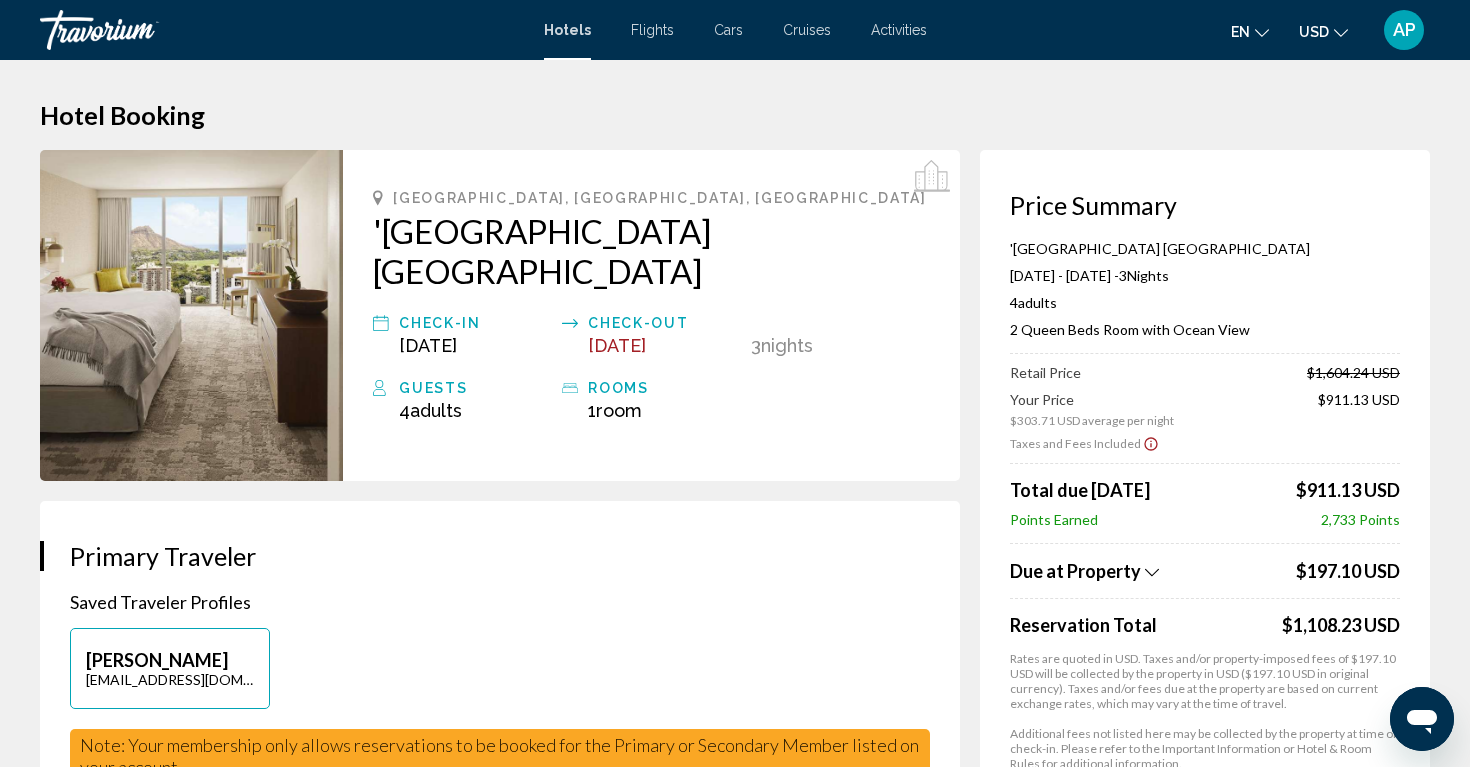 scroll, scrollTop: 0, scrollLeft: 0, axis: both 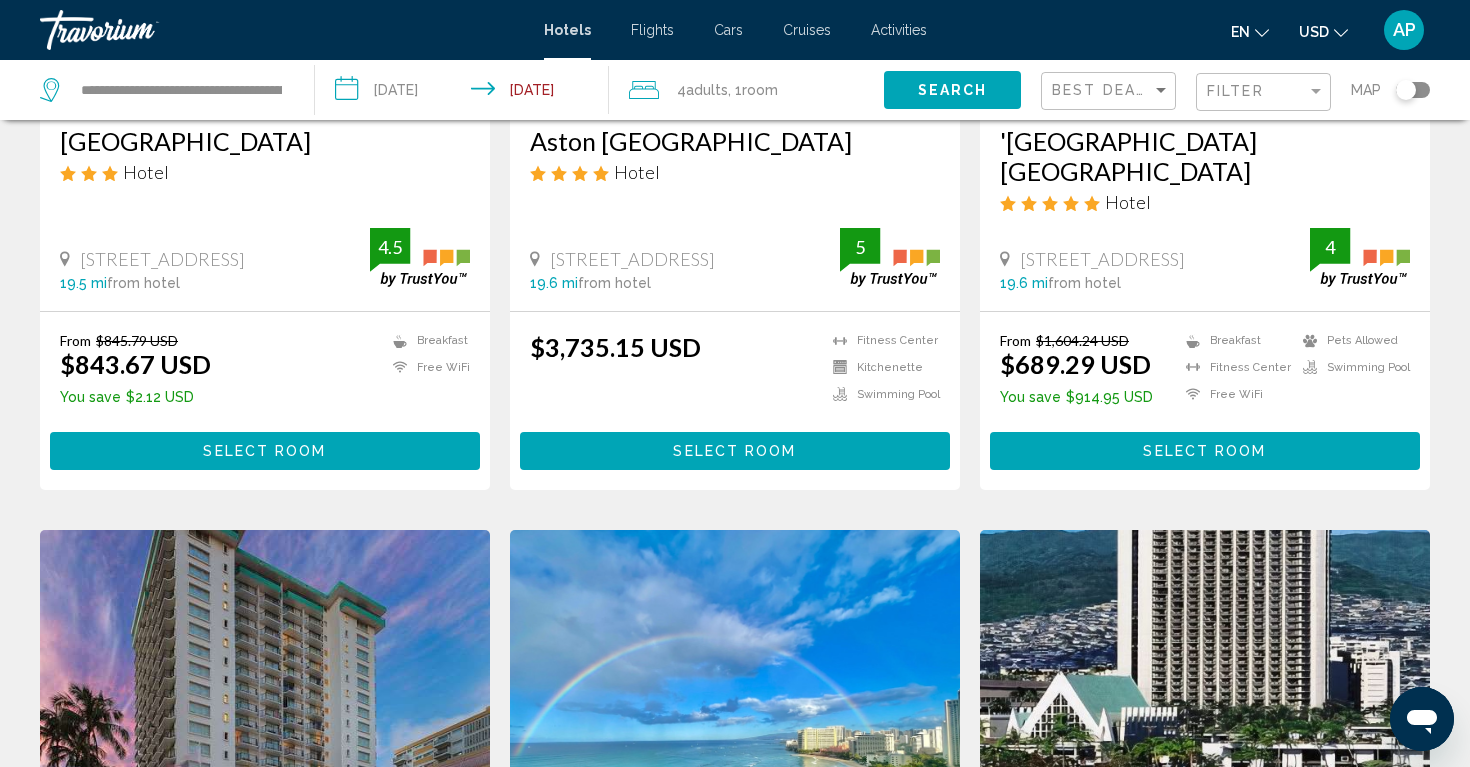 click on "Select Room" at bounding box center (1204, 452) 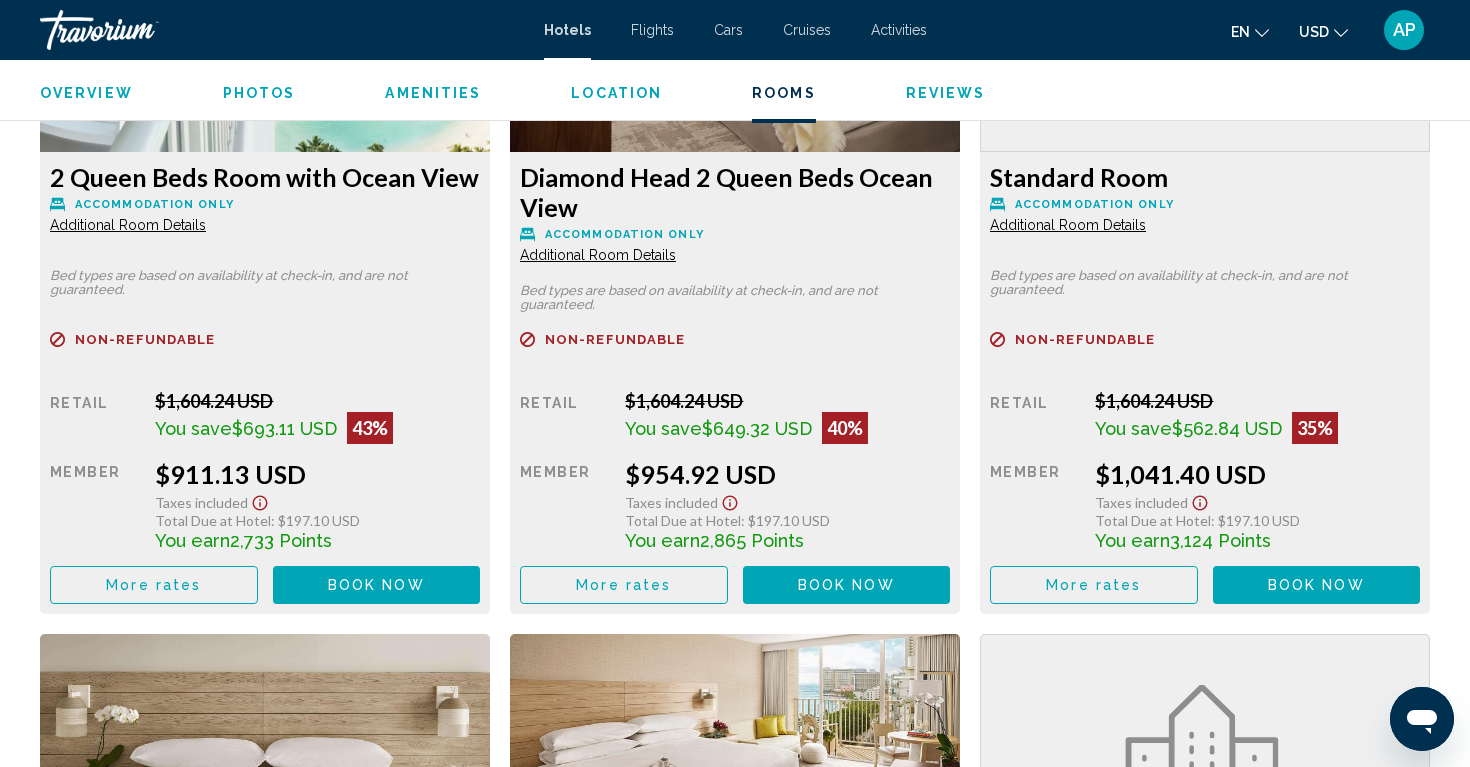 scroll, scrollTop: 3664, scrollLeft: 0, axis: vertical 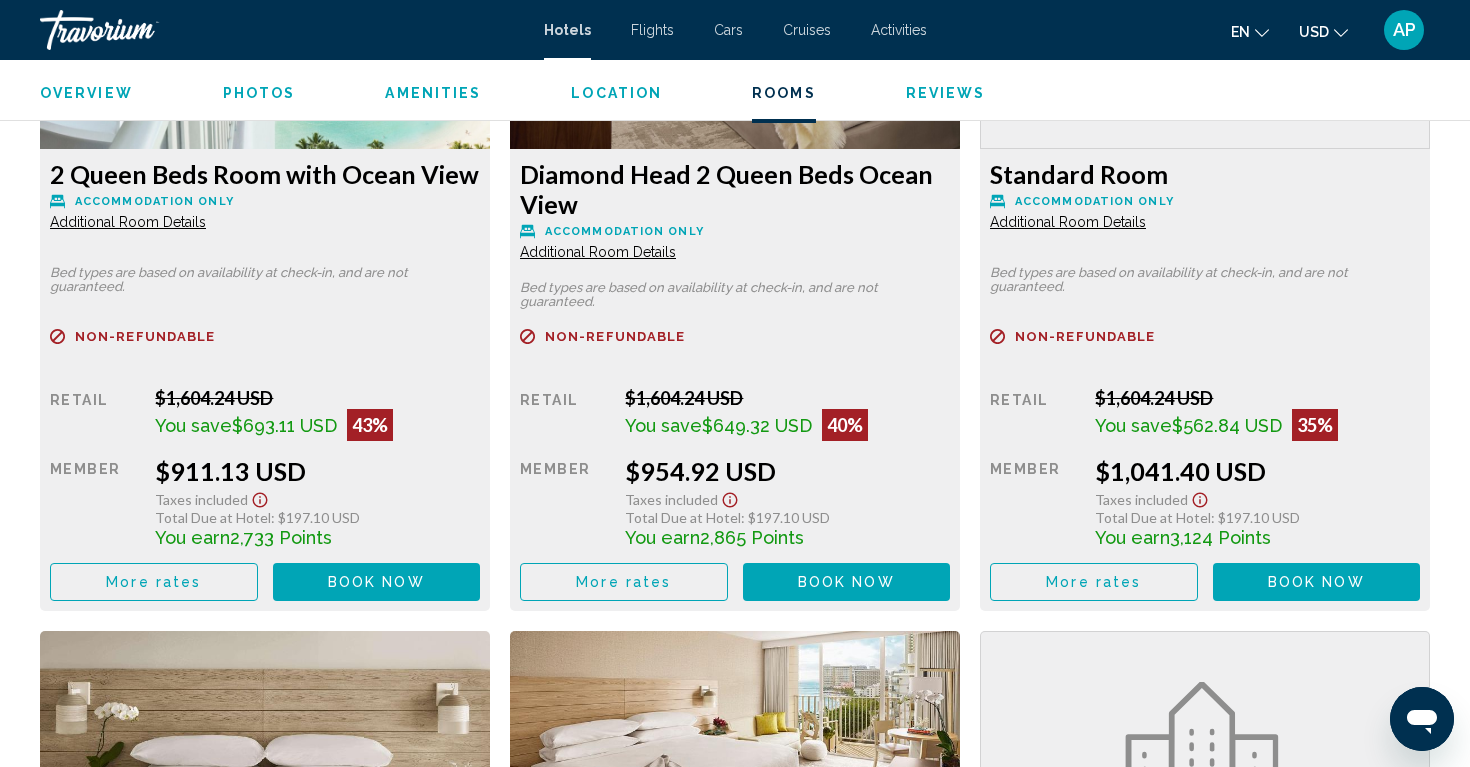 click on "Book now" at bounding box center [376, -149] 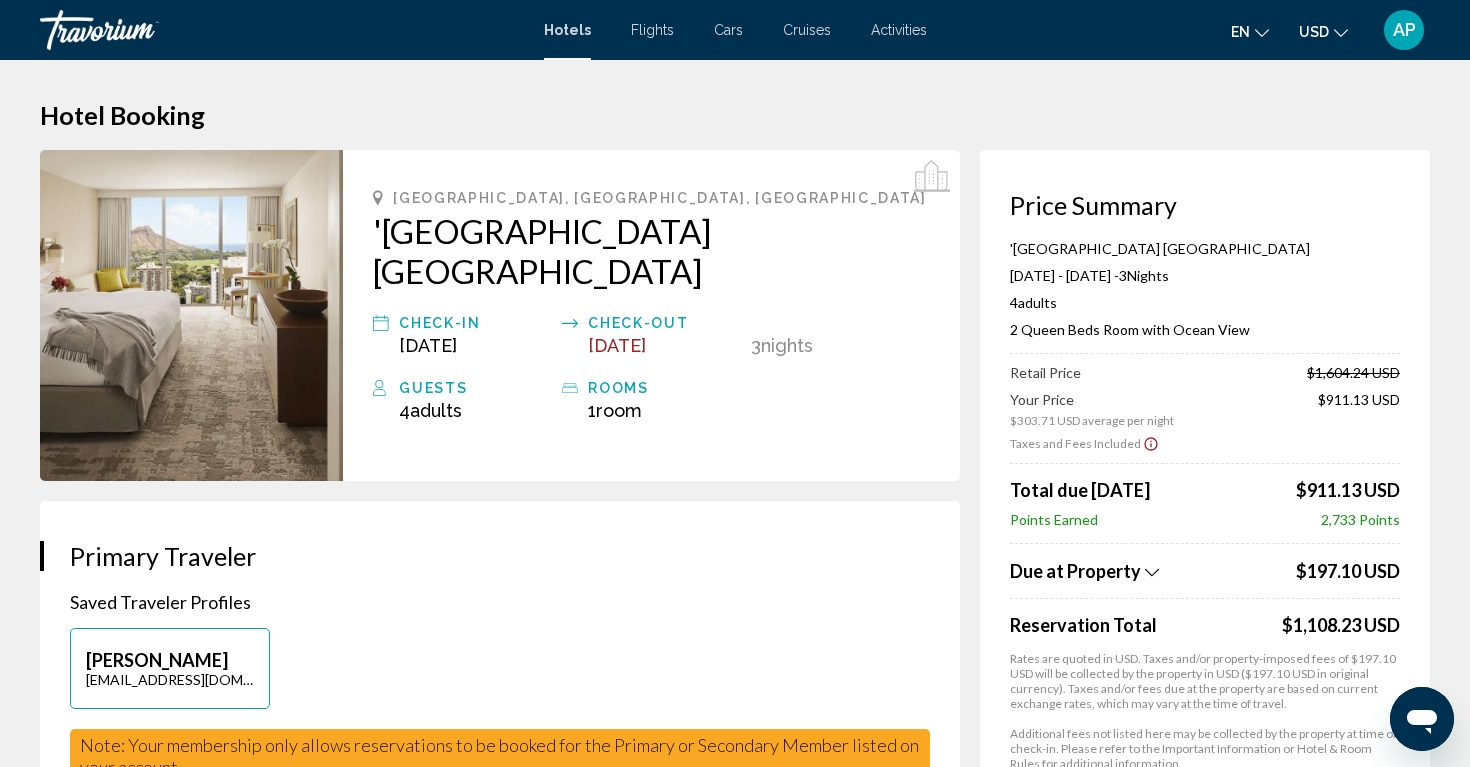 scroll, scrollTop: 0, scrollLeft: 0, axis: both 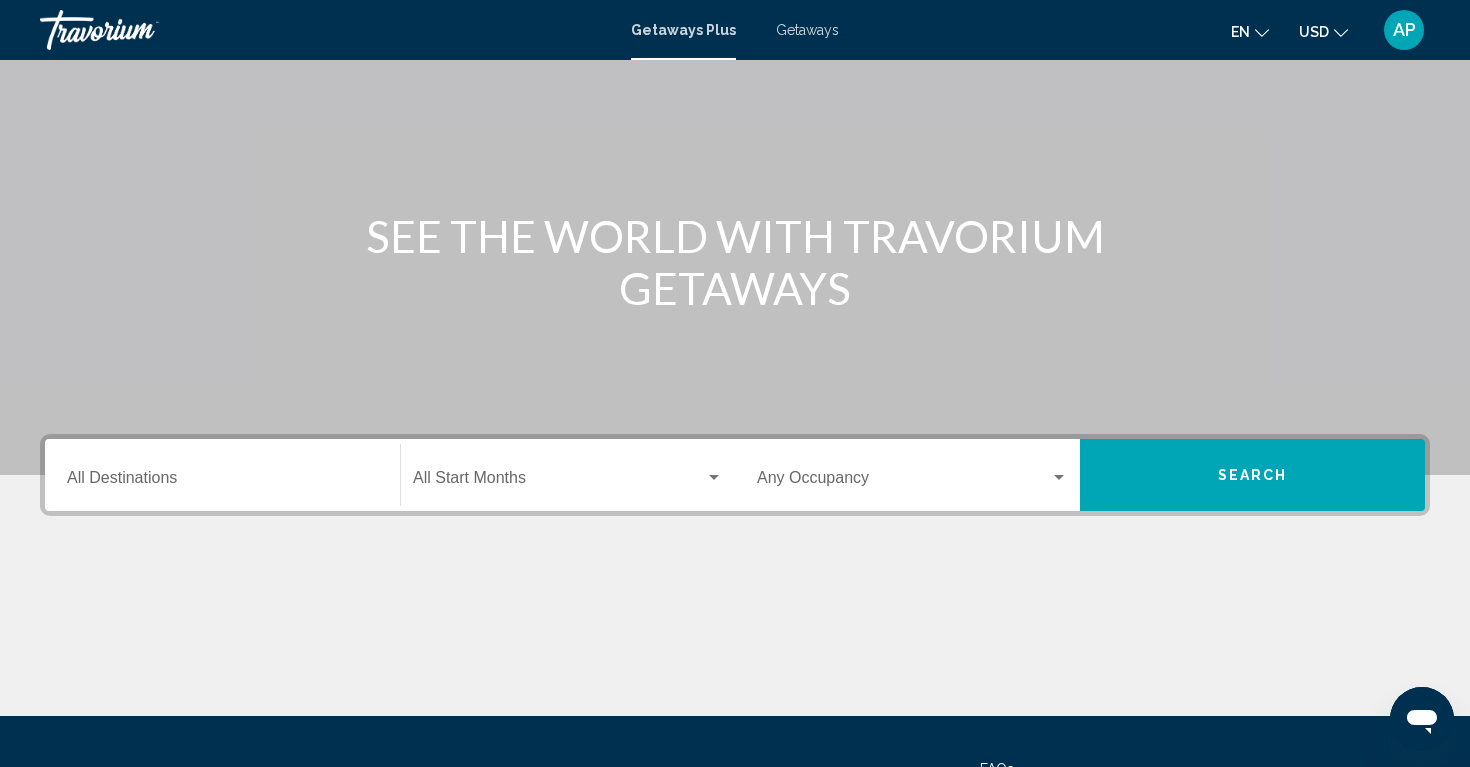 click on "Destination All Destinations" at bounding box center (222, 482) 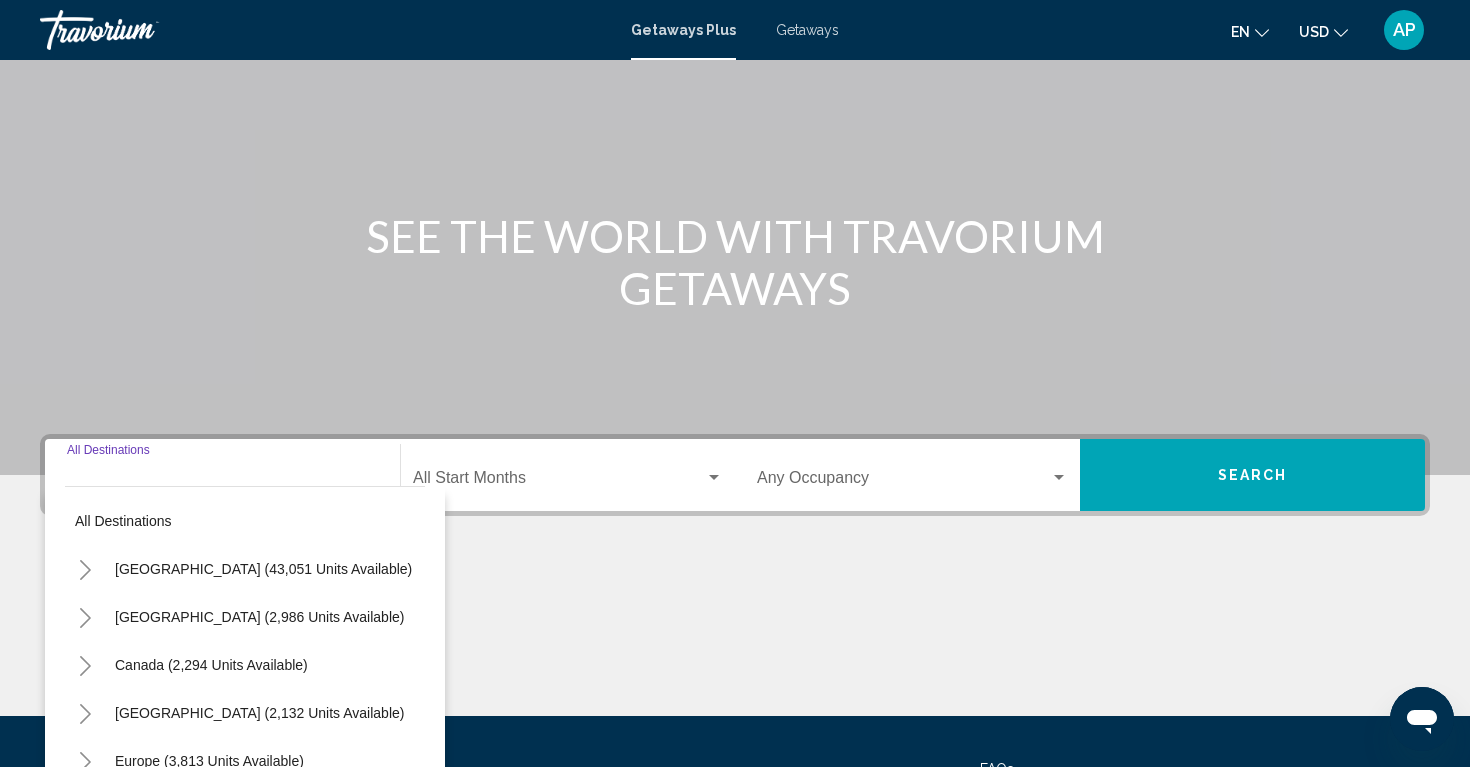 scroll, scrollTop: 319, scrollLeft: 0, axis: vertical 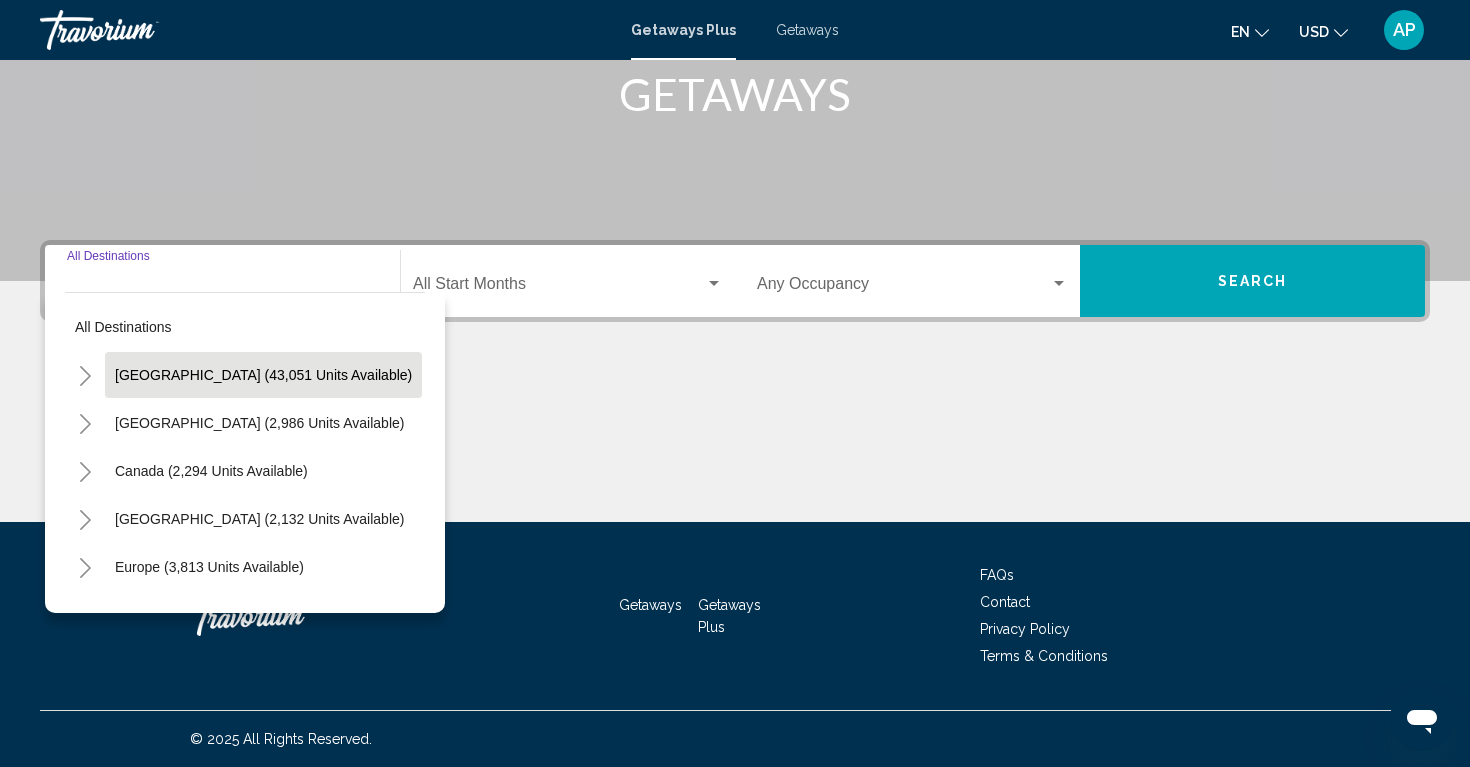 click on "[GEOGRAPHIC_DATA] (43,051 units available)" at bounding box center (259, 423) 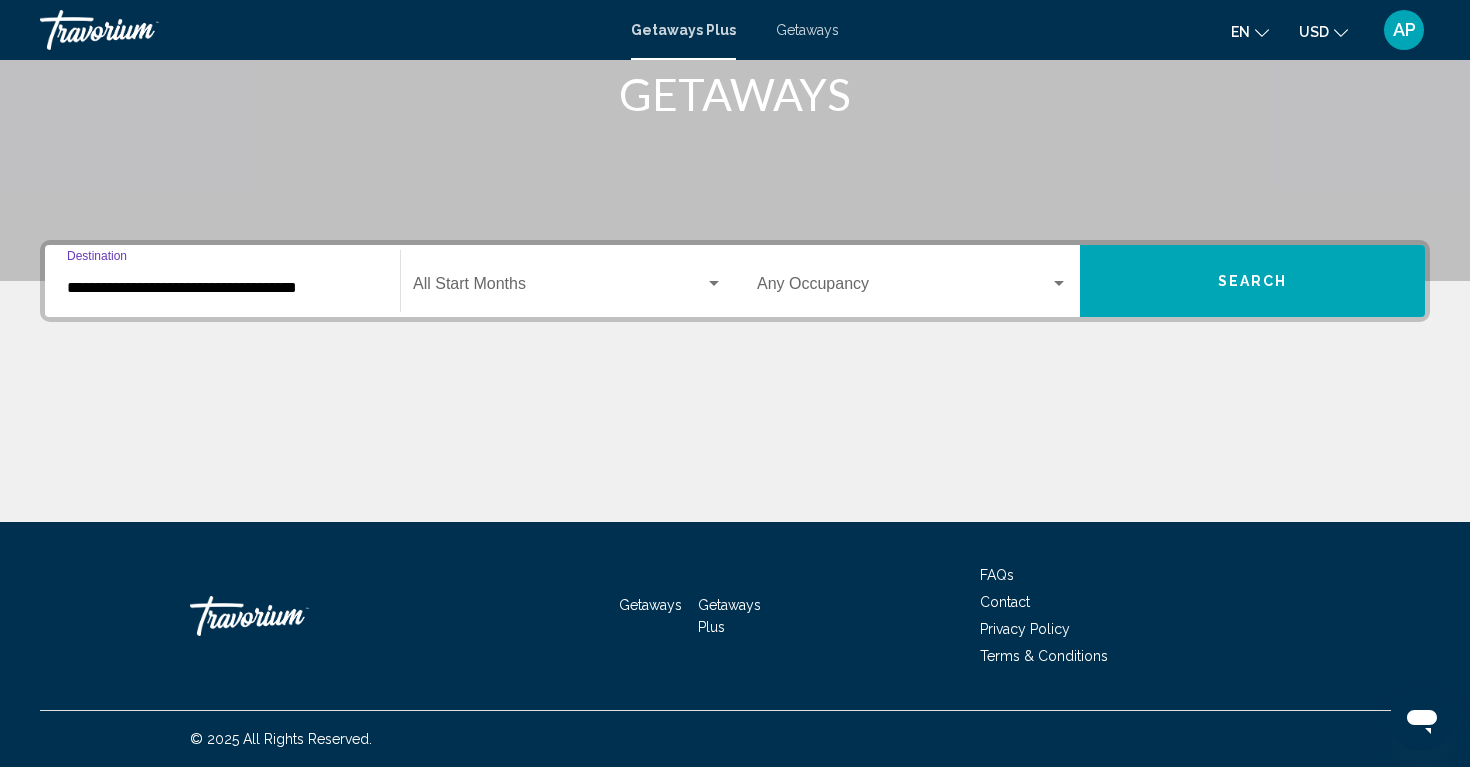 click on "**********" at bounding box center [222, 288] 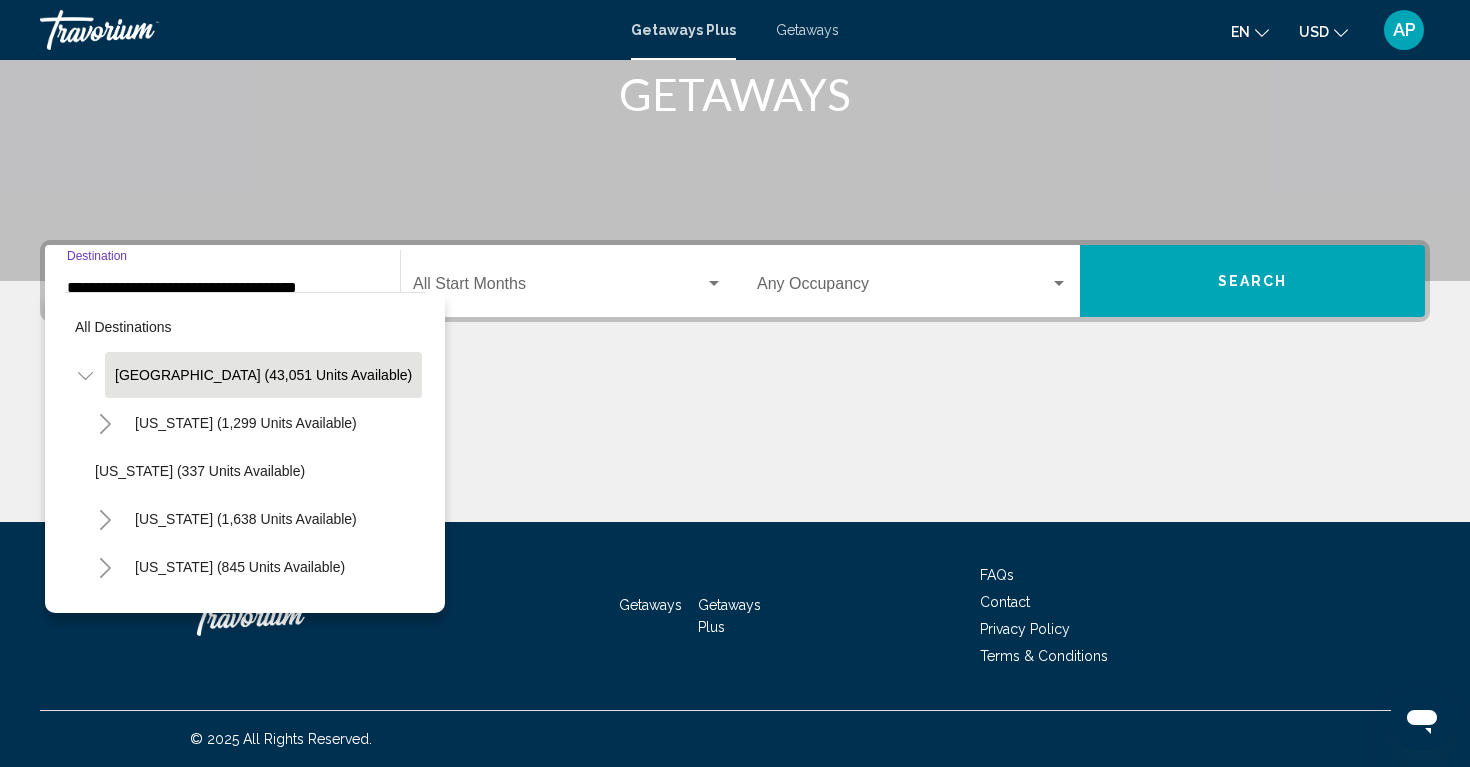 scroll, scrollTop: 311, scrollLeft: 0, axis: vertical 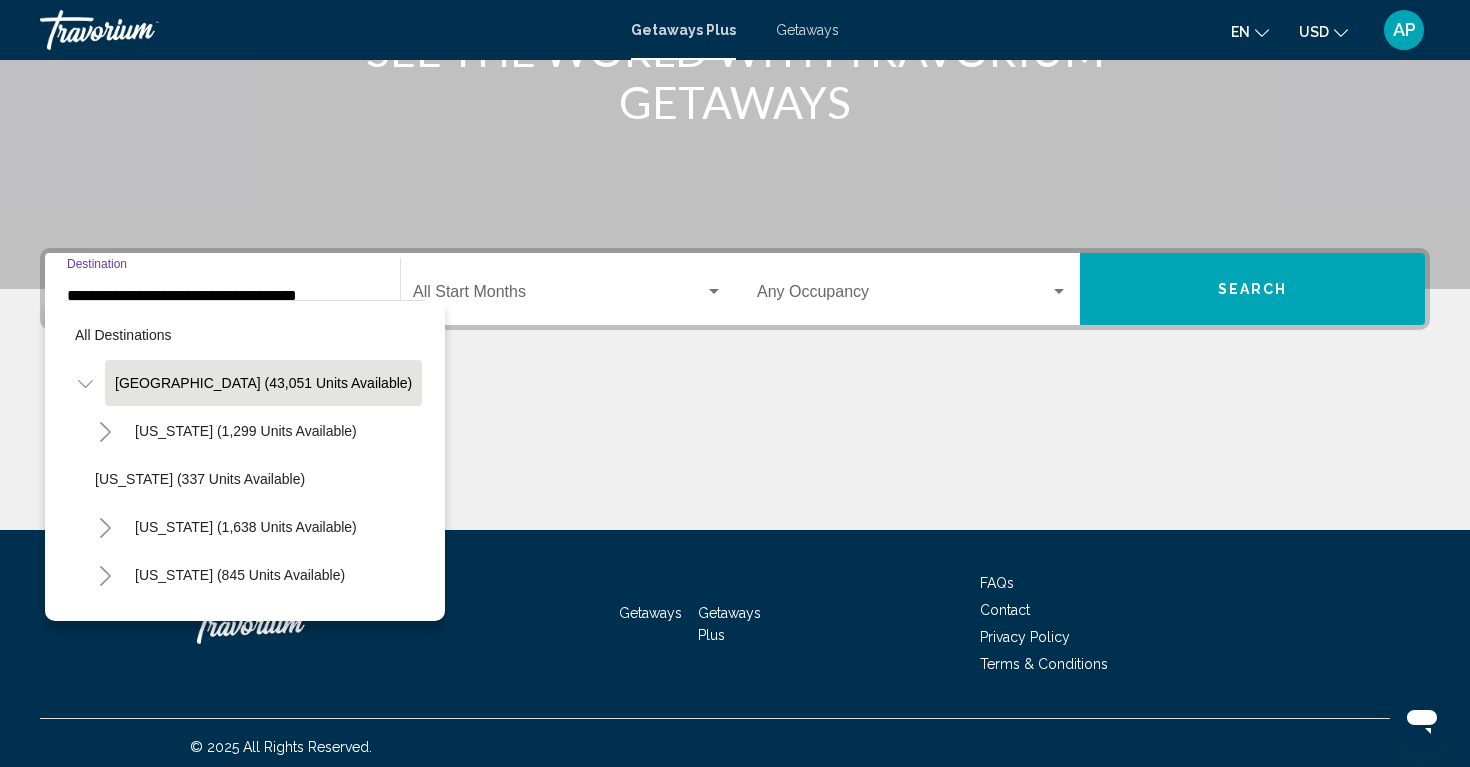 click 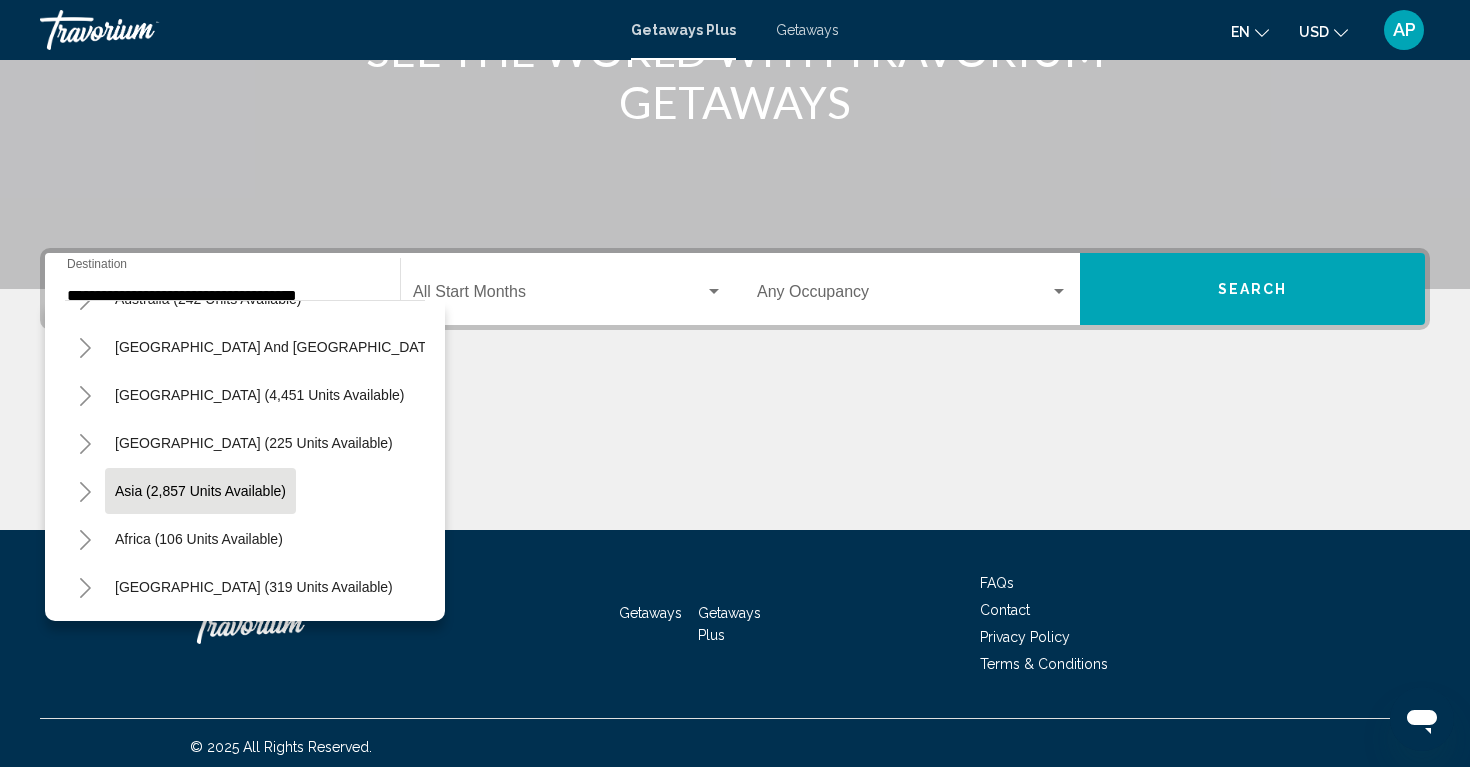 scroll, scrollTop: 324, scrollLeft: 0, axis: vertical 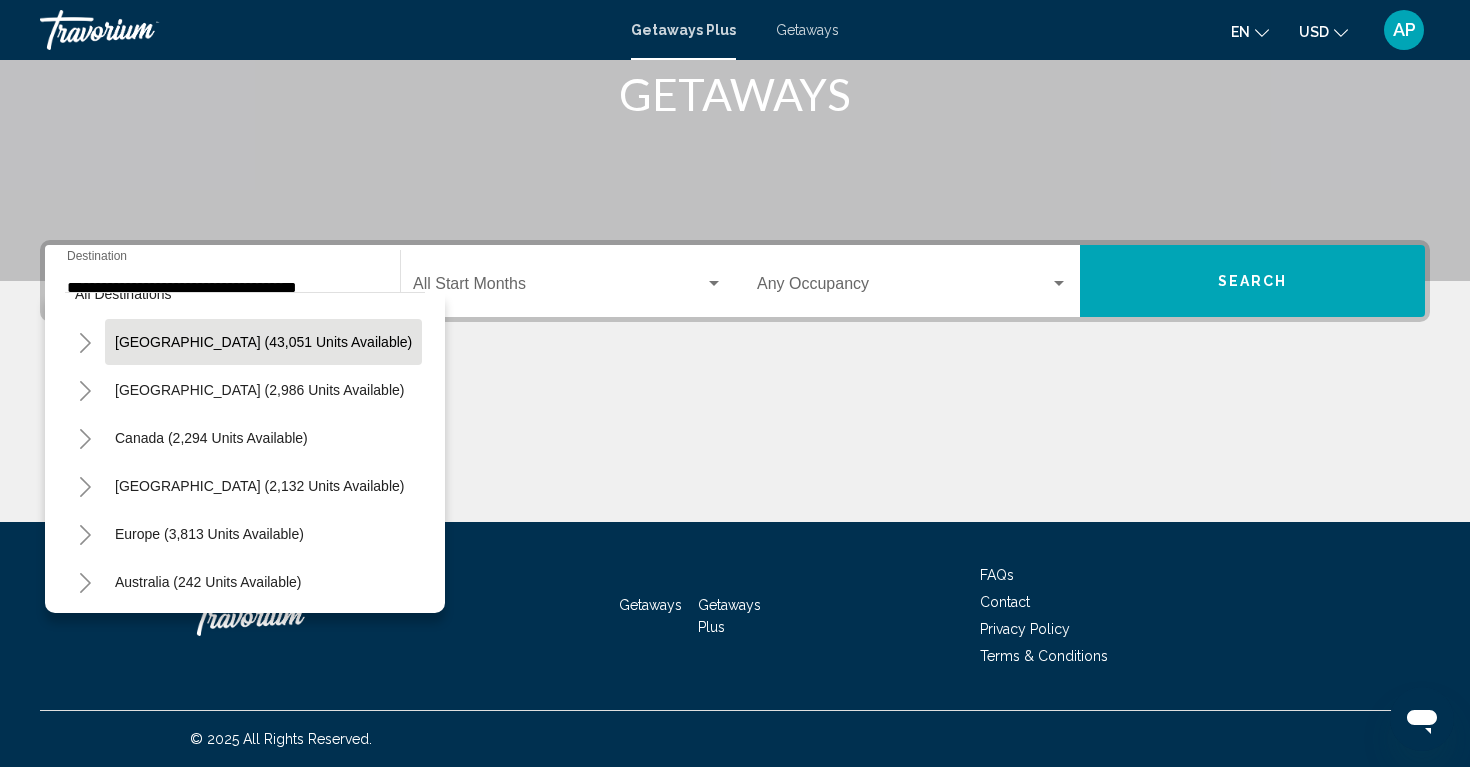 click 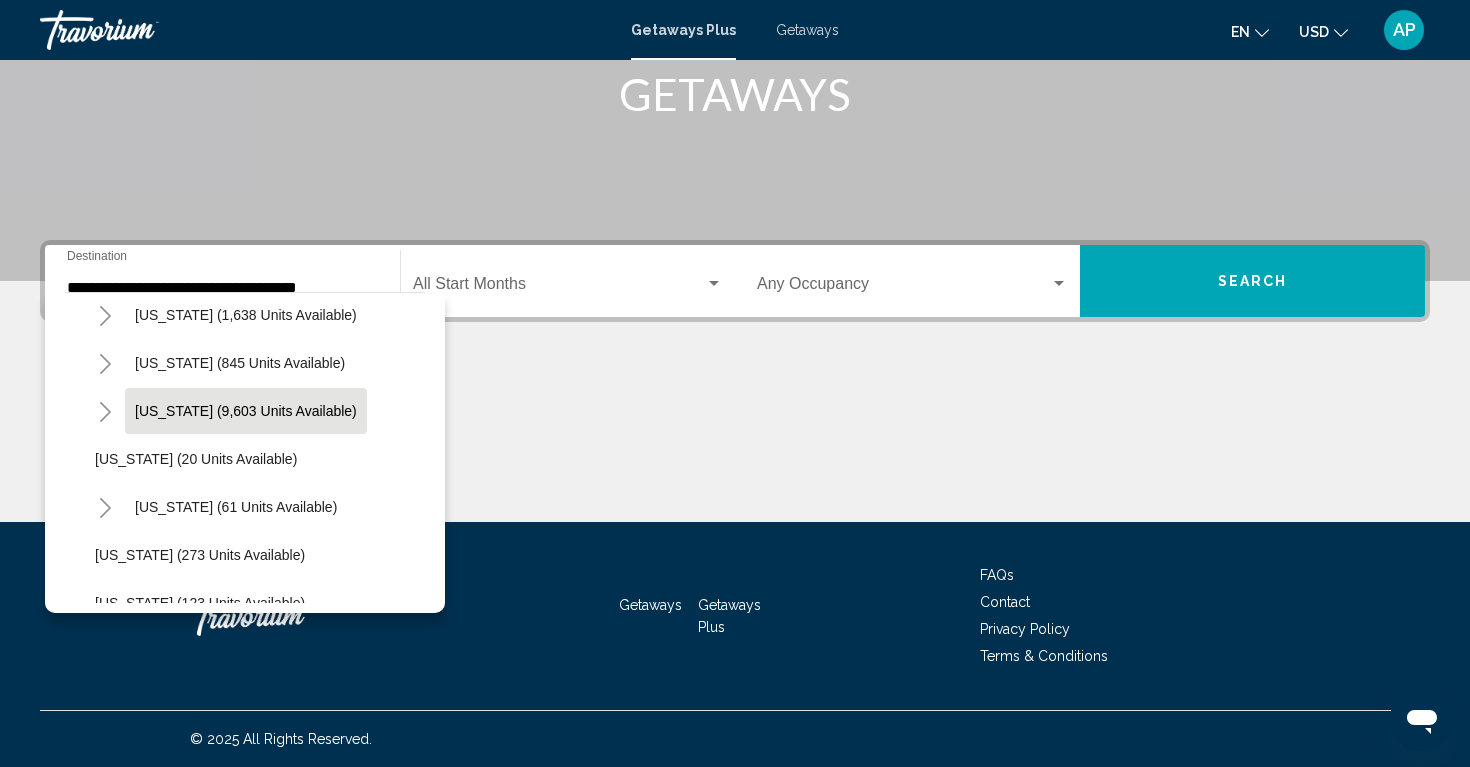 scroll, scrollTop: 209, scrollLeft: 0, axis: vertical 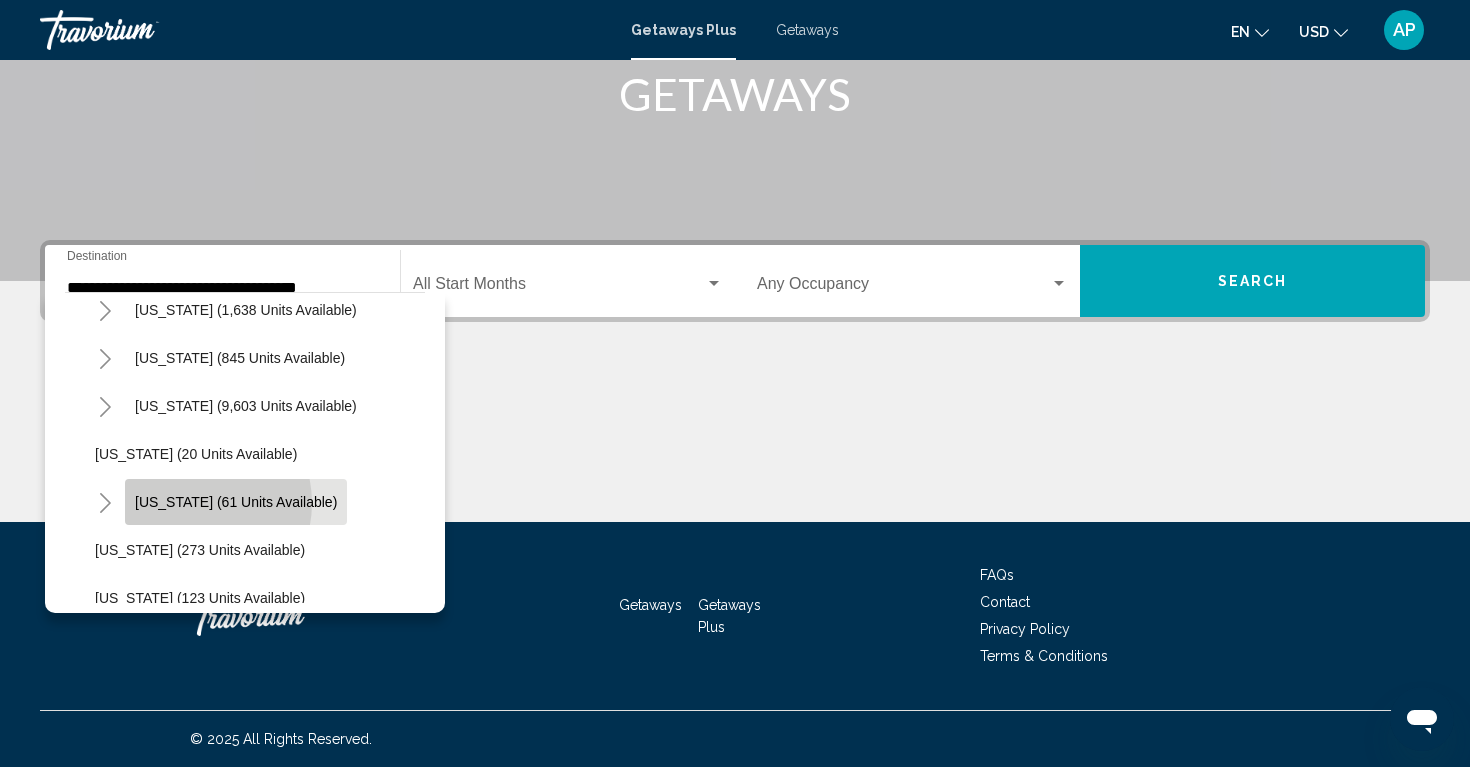 click on "[US_STATE] (61 units available)" 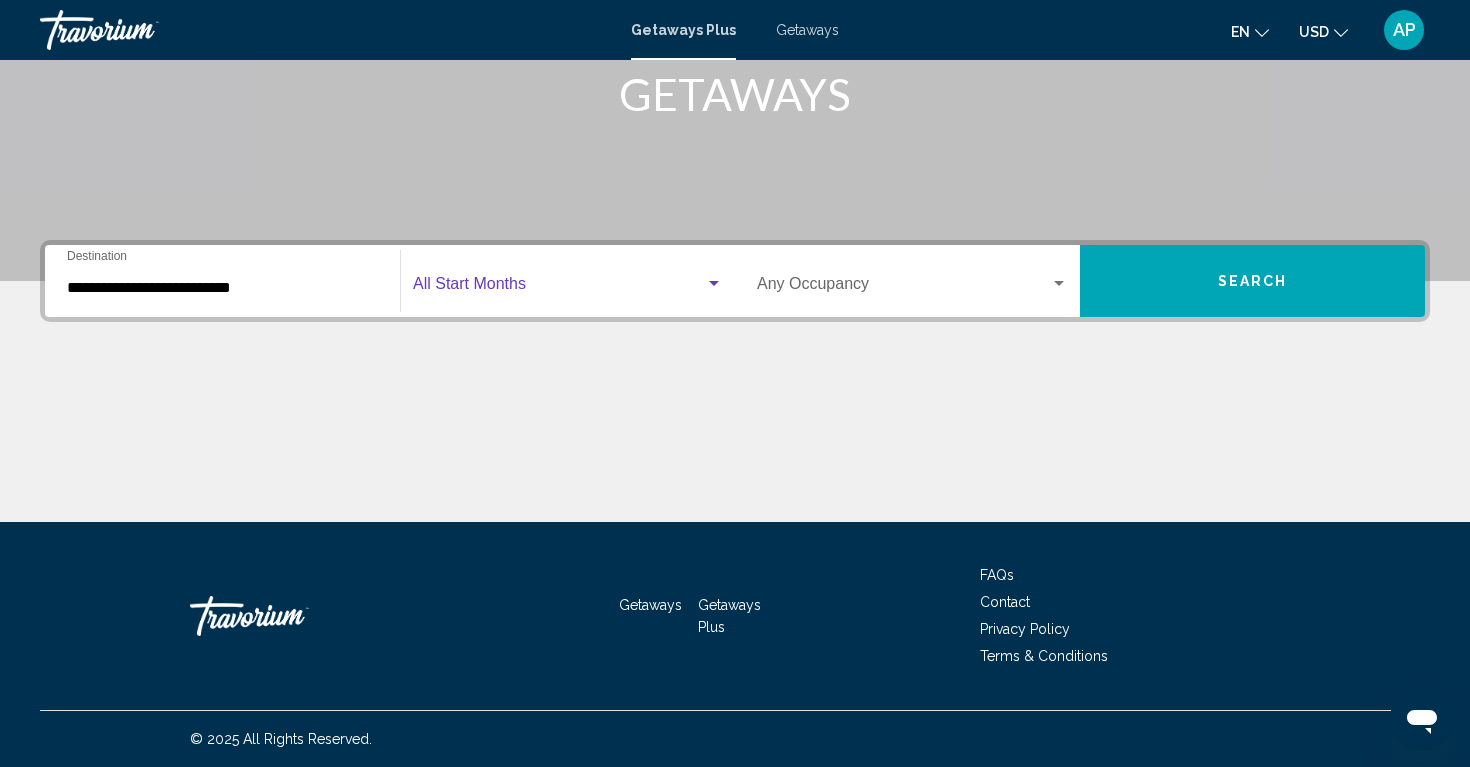 click at bounding box center [714, 283] 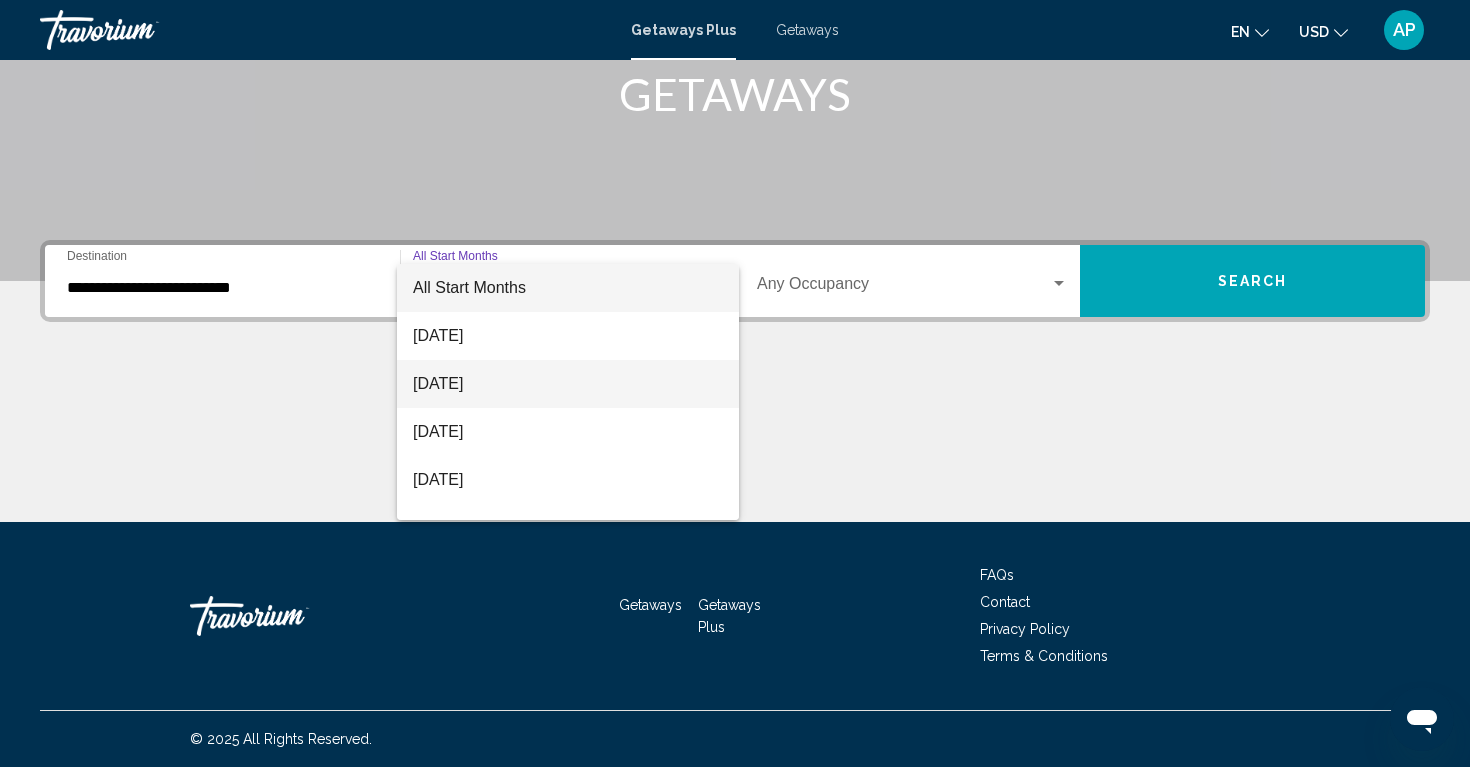 click on "[DATE]" at bounding box center [568, 384] 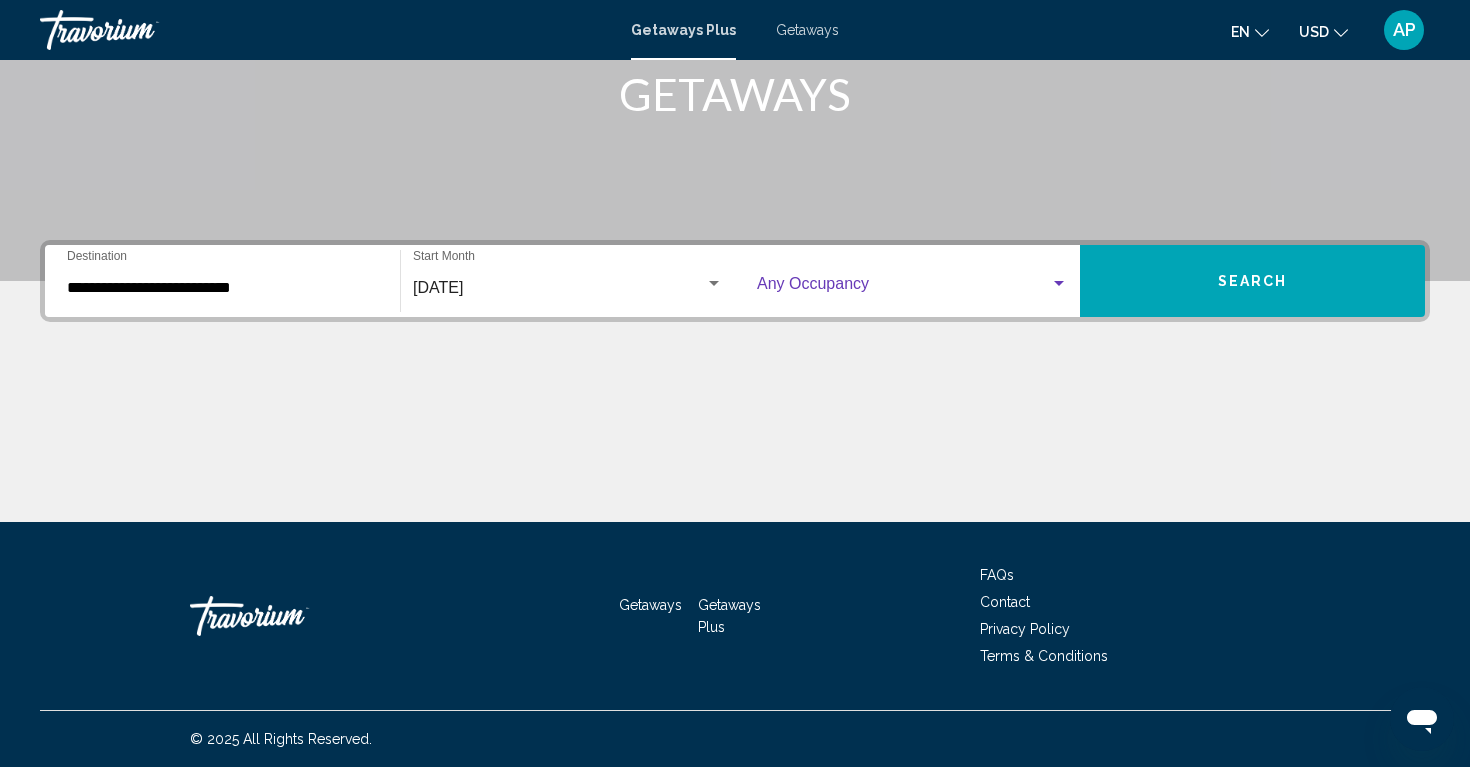 click at bounding box center [1059, 283] 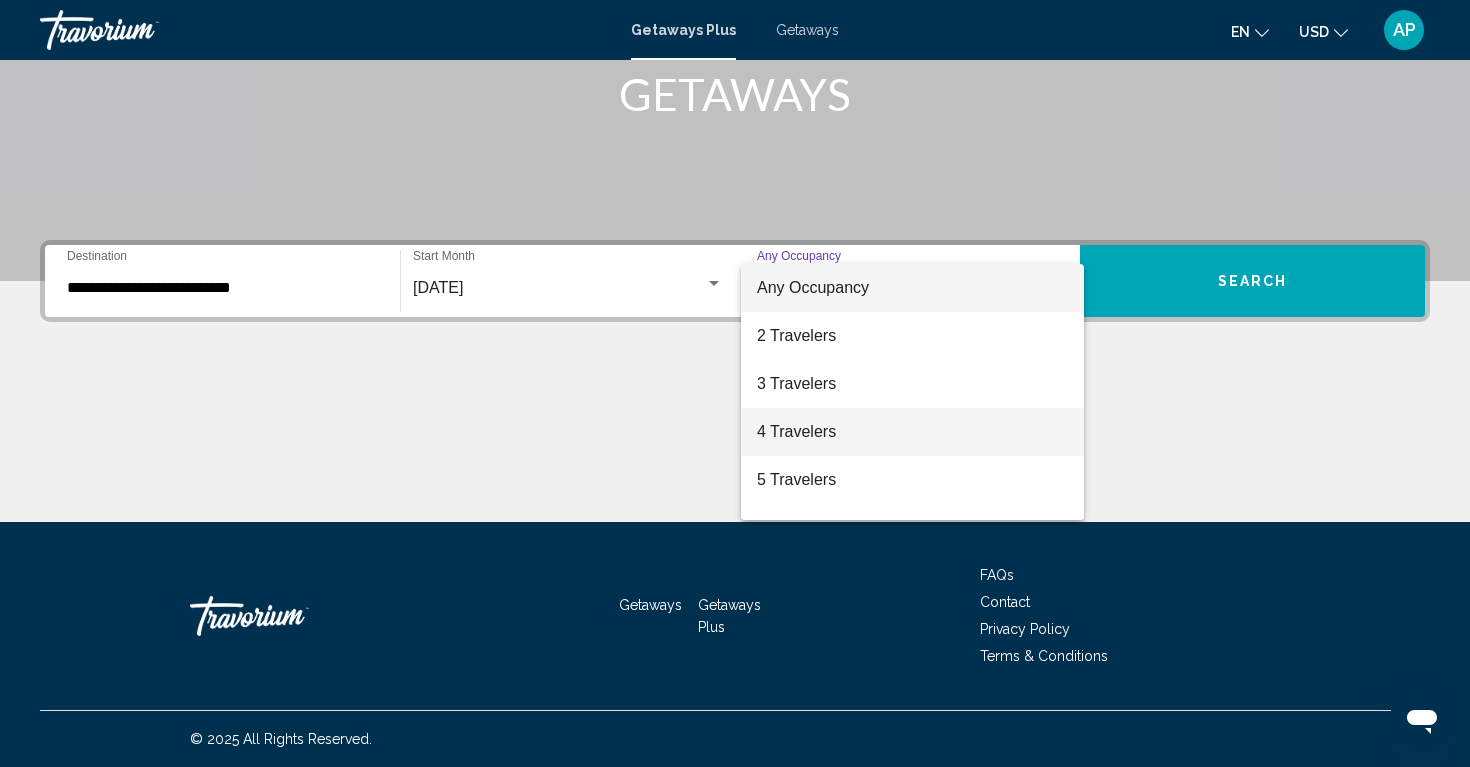 click on "4 Travelers" at bounding box center (912, 432) 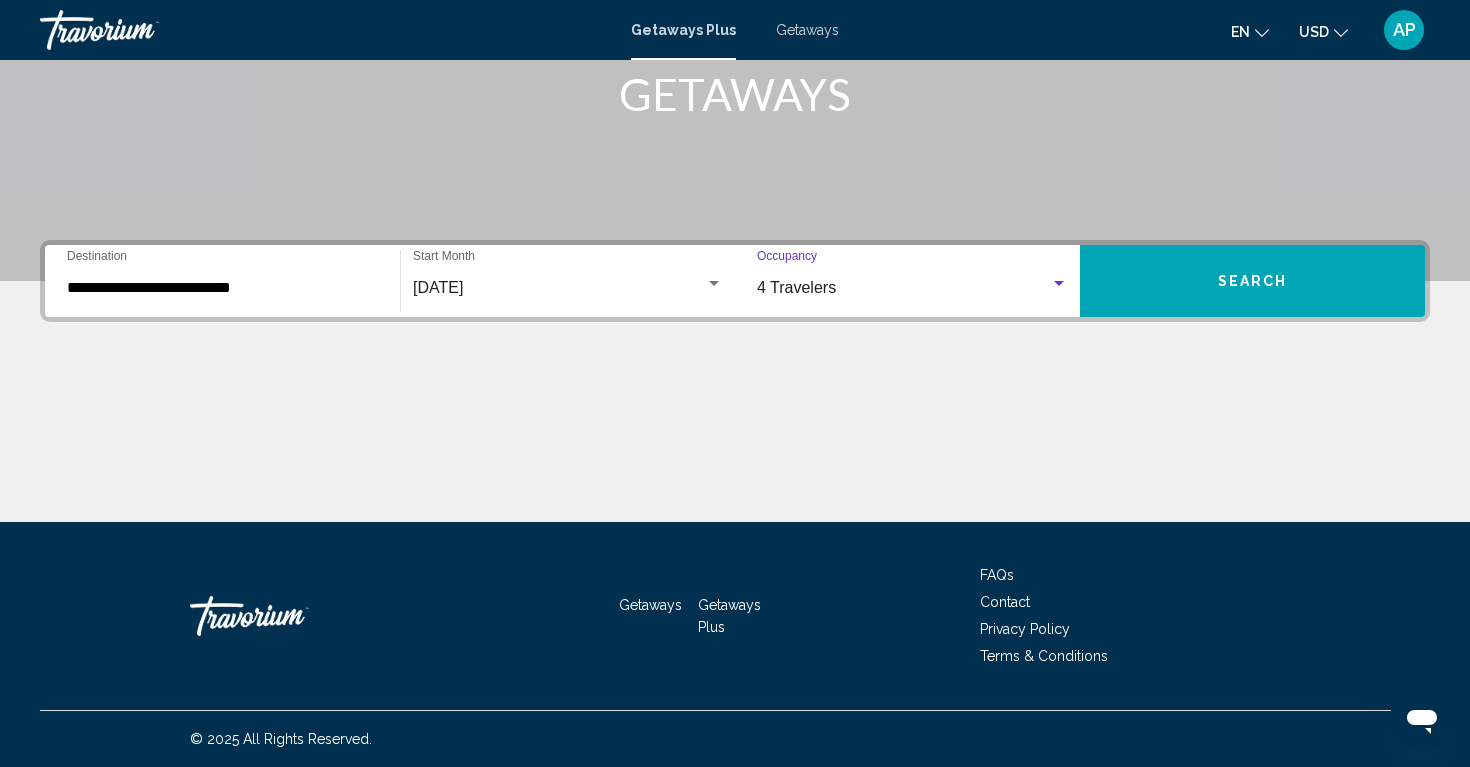 click on "Search" at bounding box center (1252, 281) 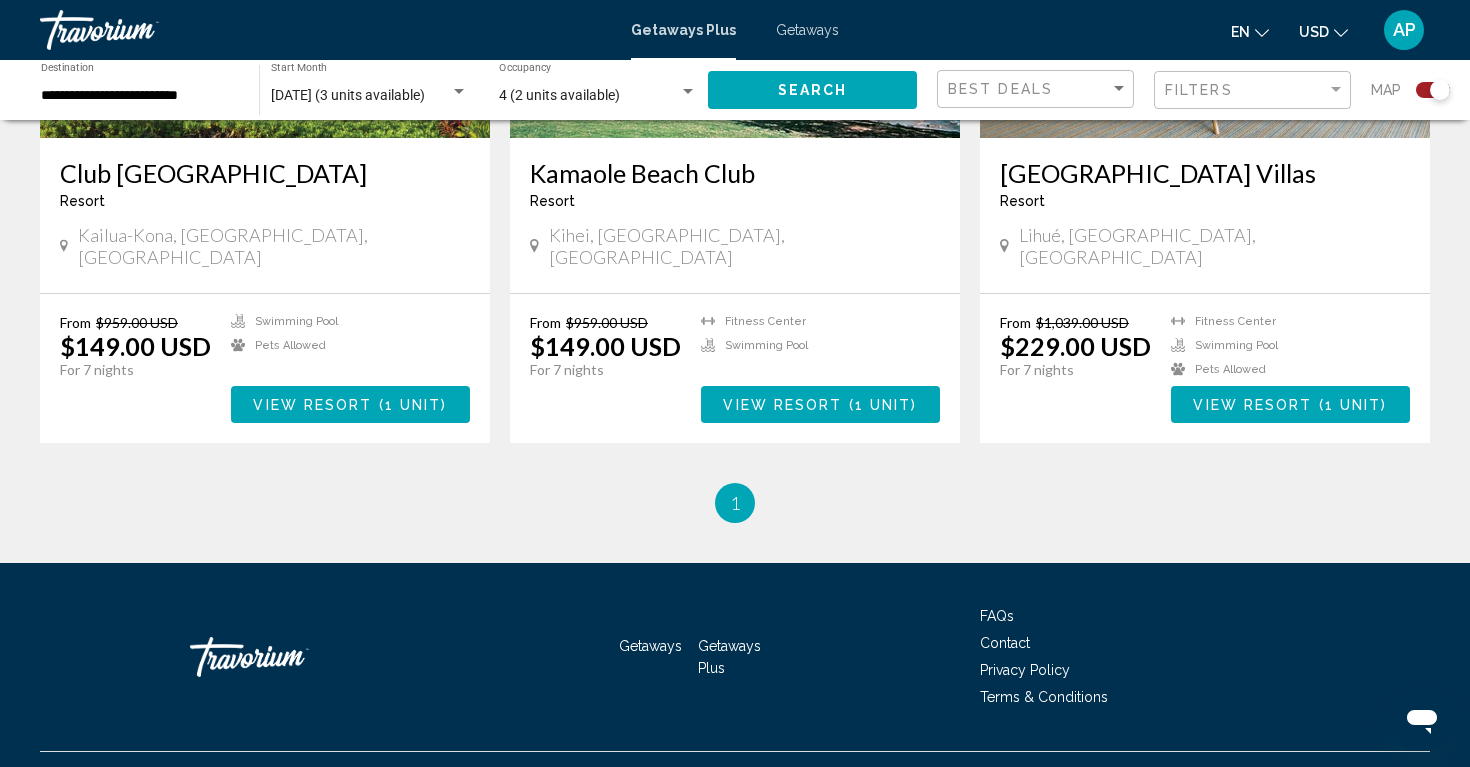 scroll, scrollTop: 1011, scrollLeft: 0, axis: vertical 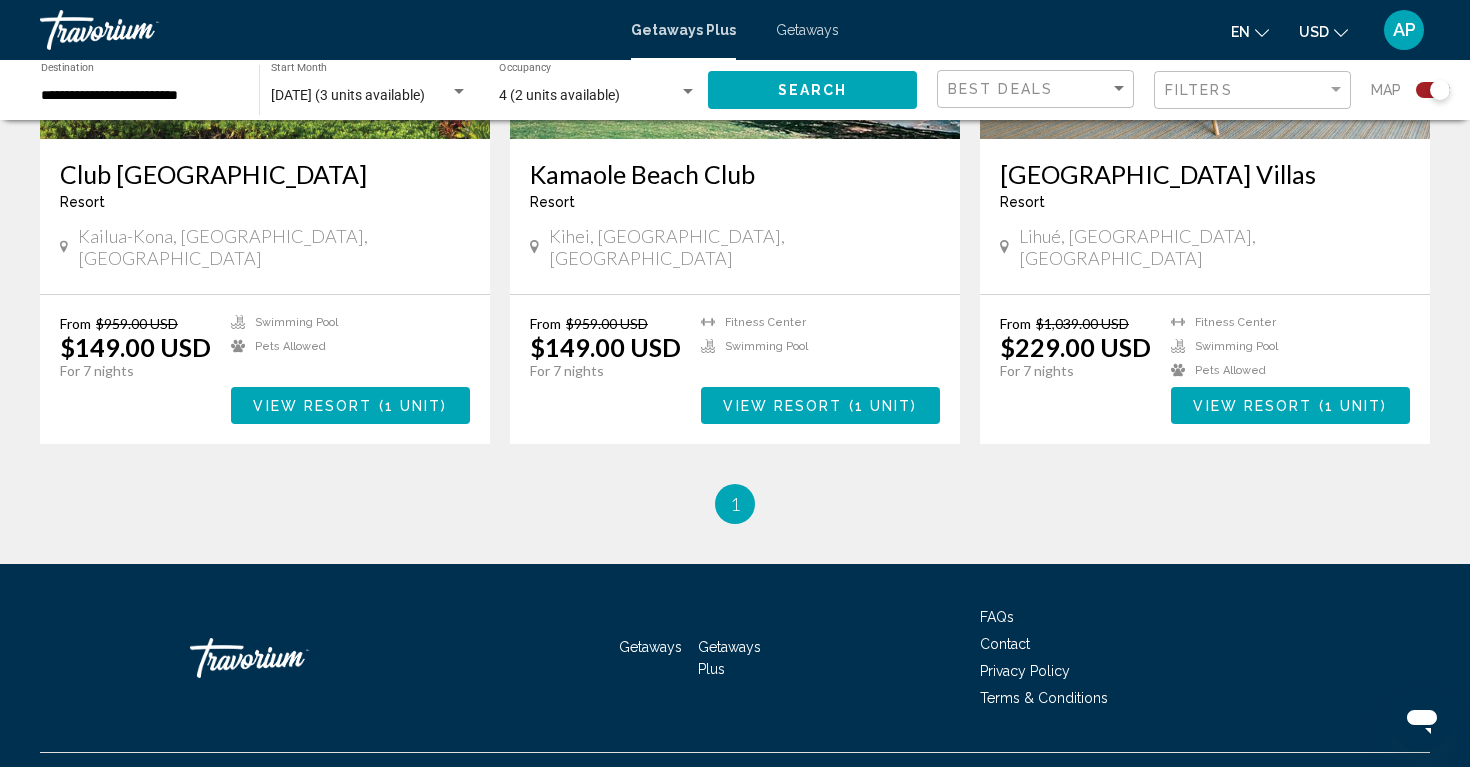 click on "You're on page  1" at bounding box center [735, 504] 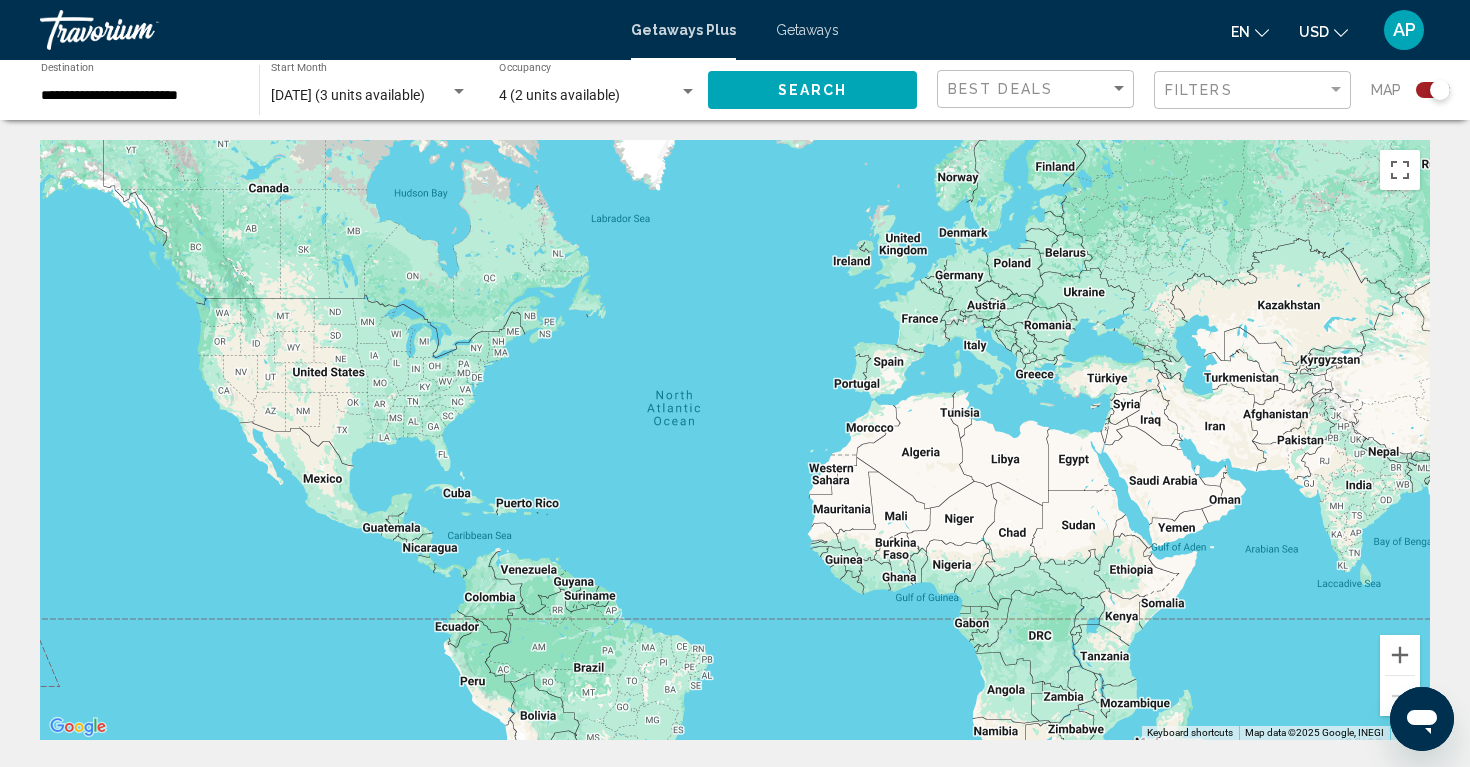 scroll, scrollTop: 0, scrollLeft: 0, axis: both 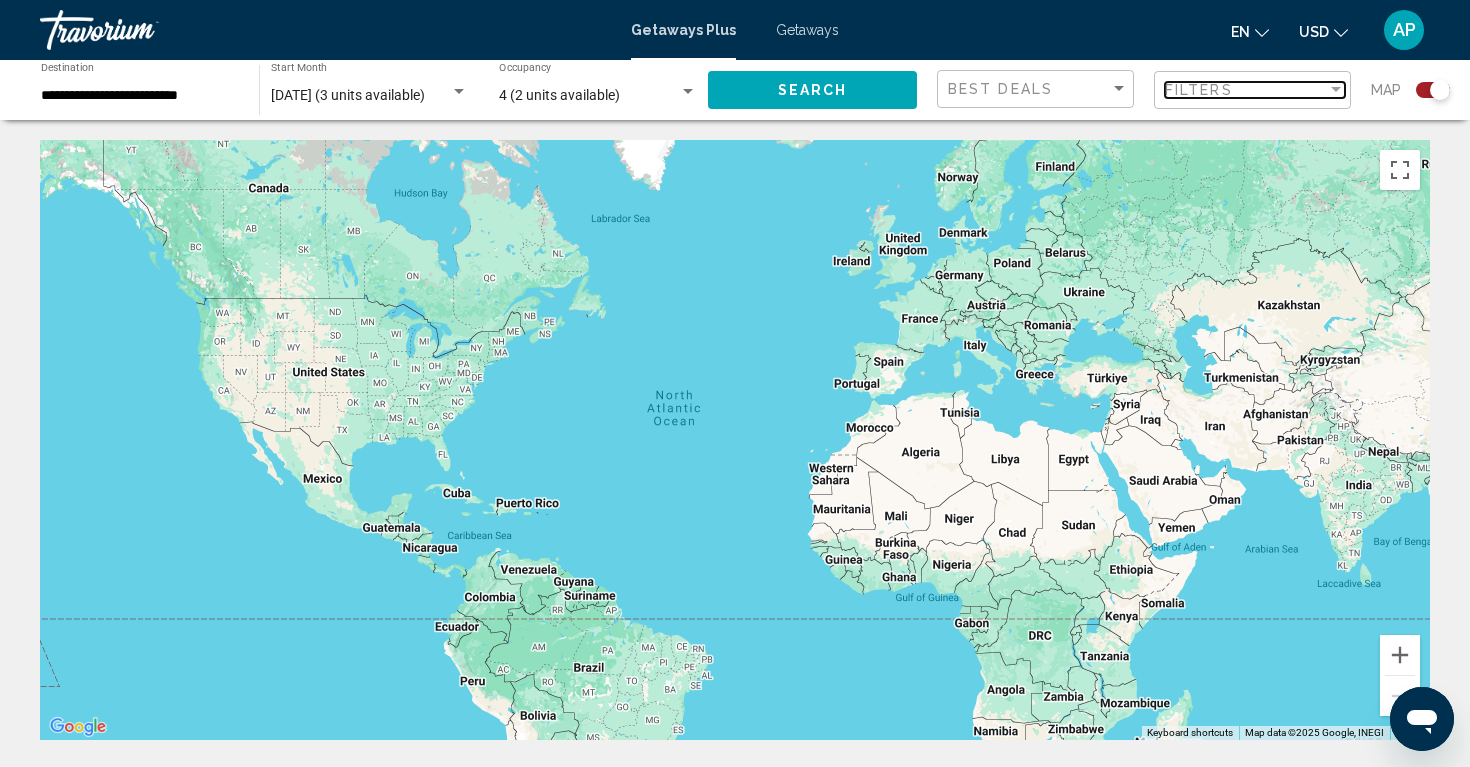 click on "Filters" at bounding box center [1246, 90] 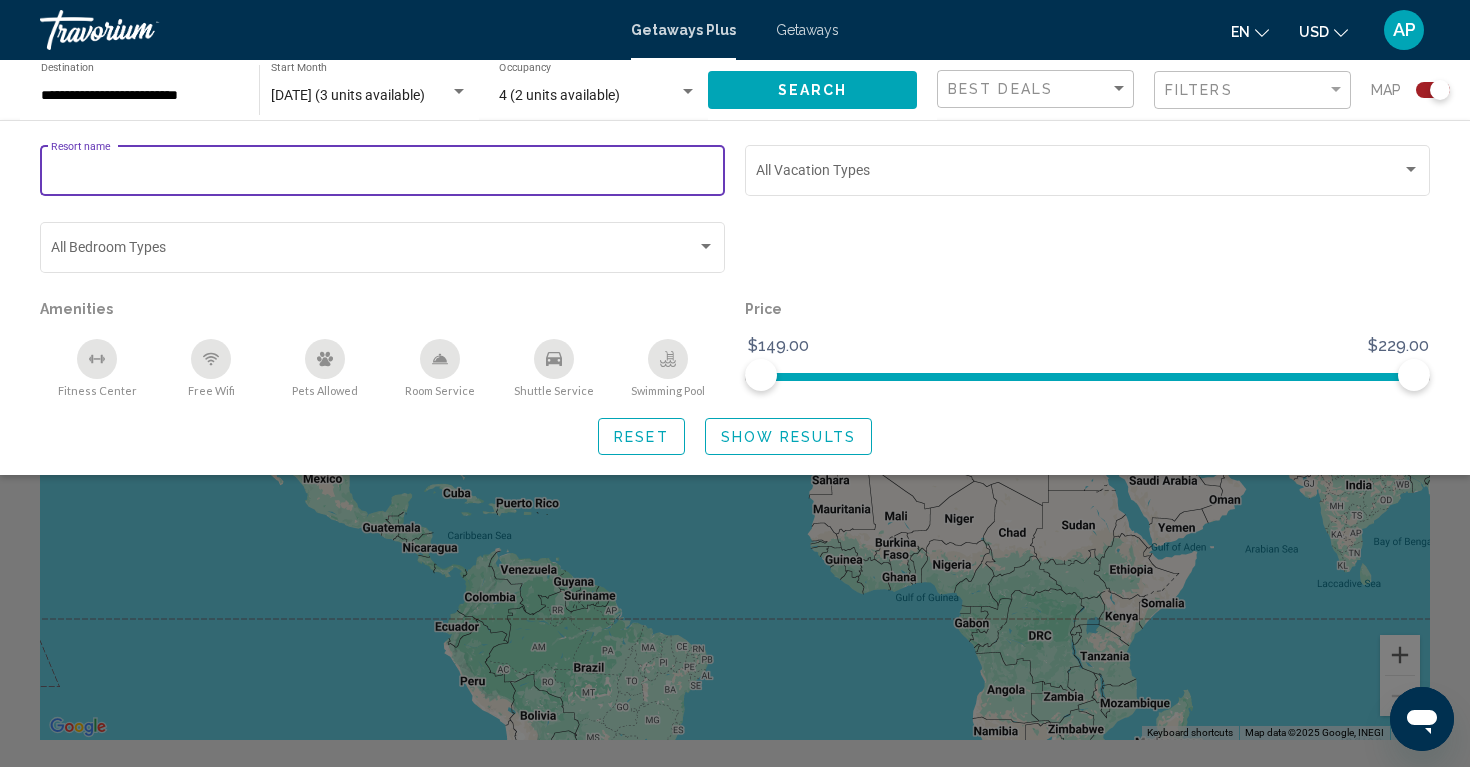 click on "Resort name" at bounding box center (383, 174) 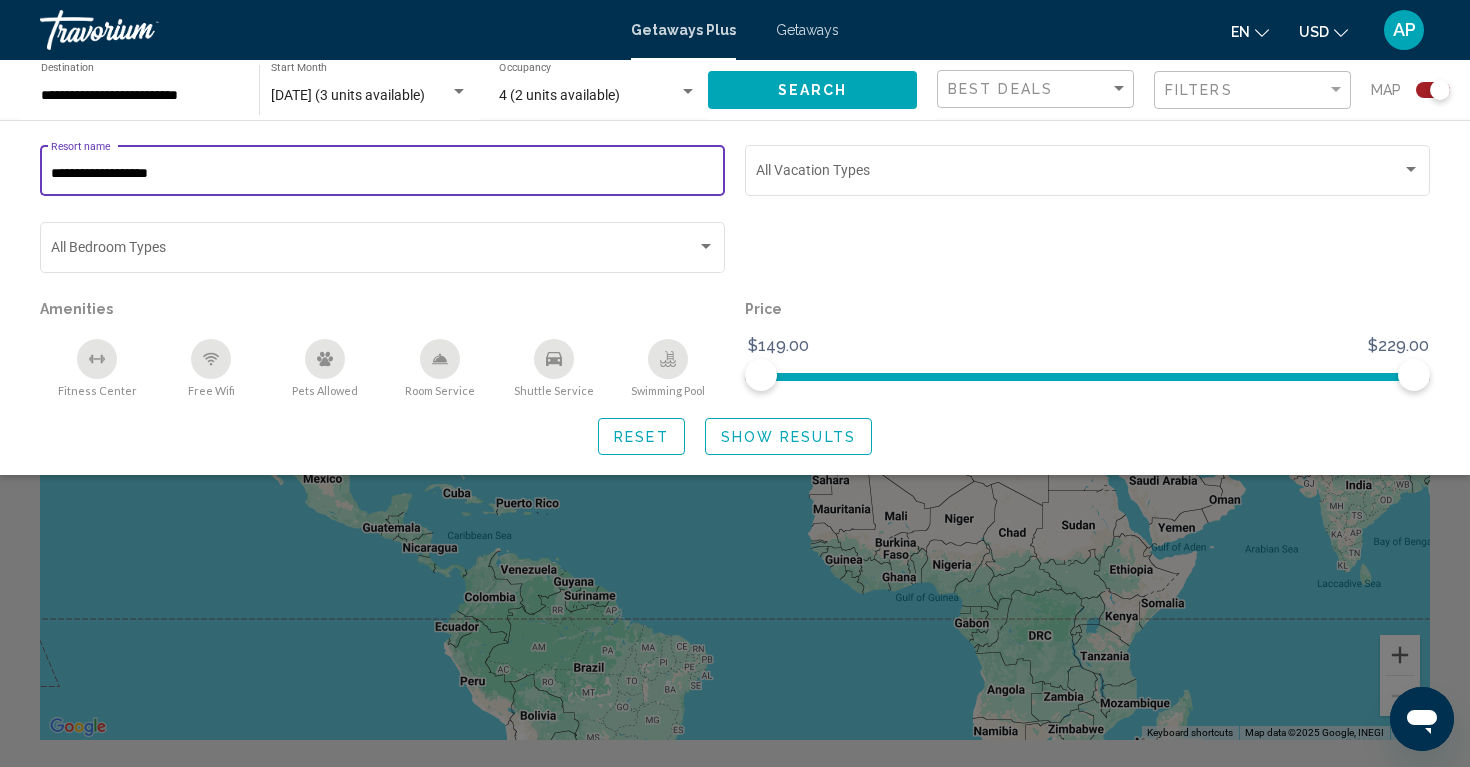type on "**********" 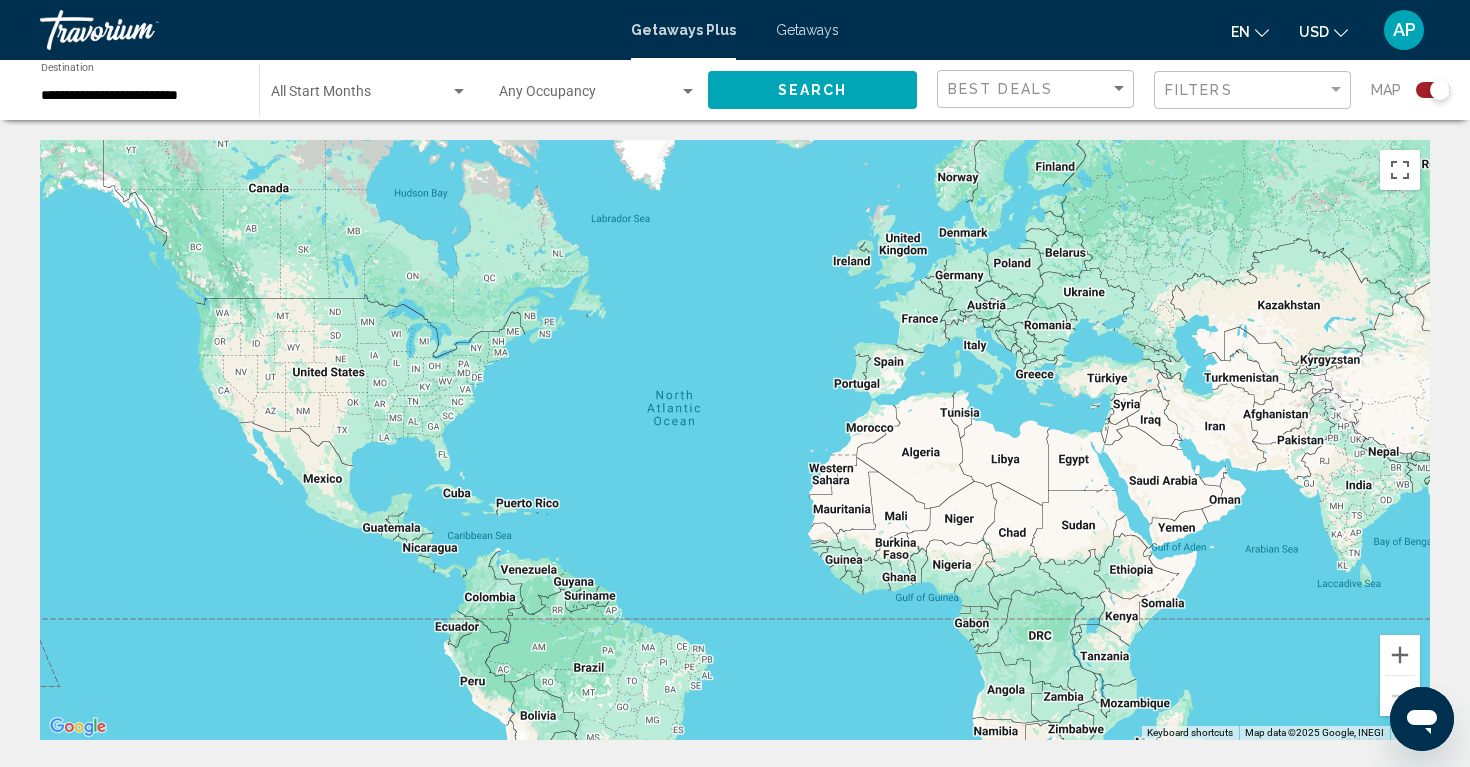 scroll, scrollTop: 0, scrollLeft: 0, axis: both 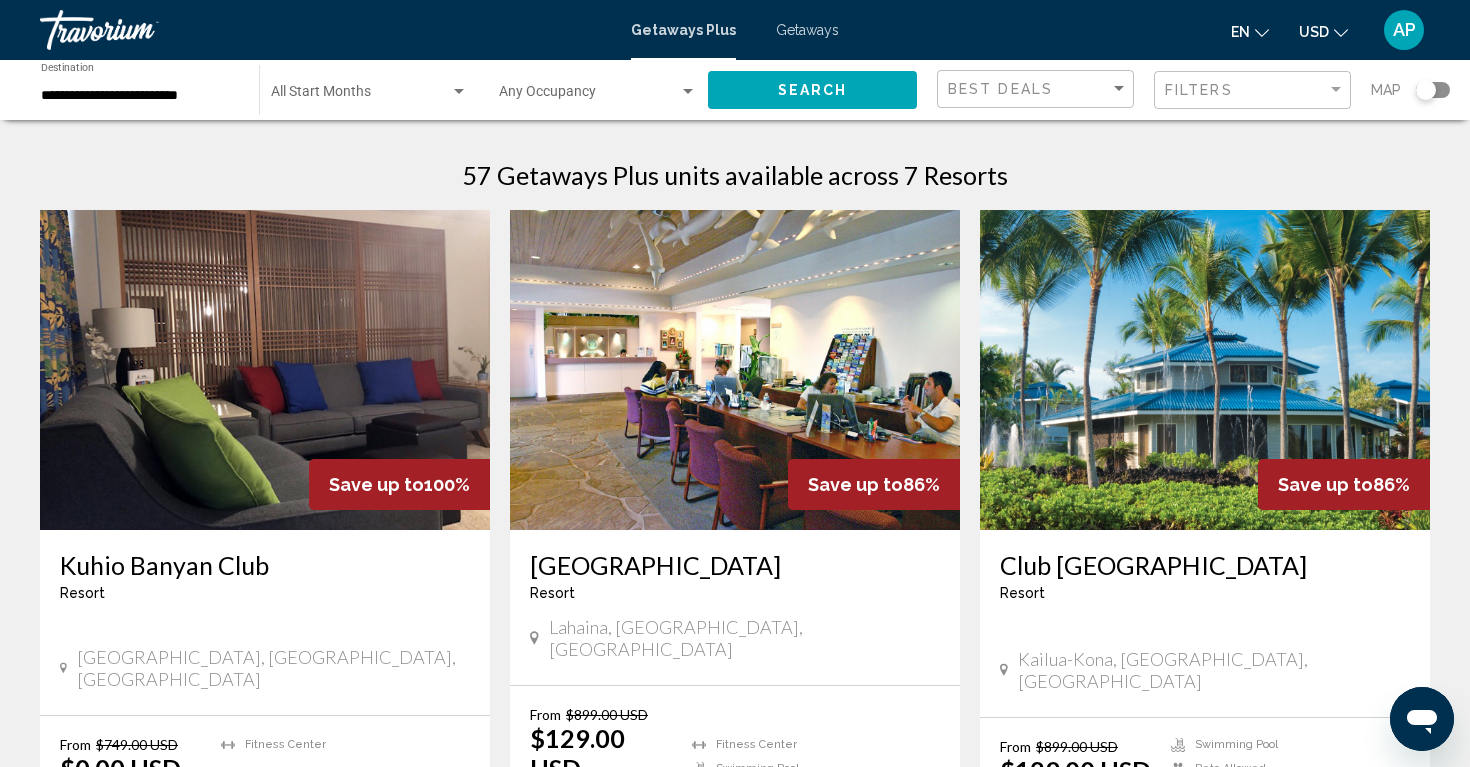 drag, startPoint x: 1421, startPoint y: 92, endPoint x: 1461, endPoint y: 92, distance: 40 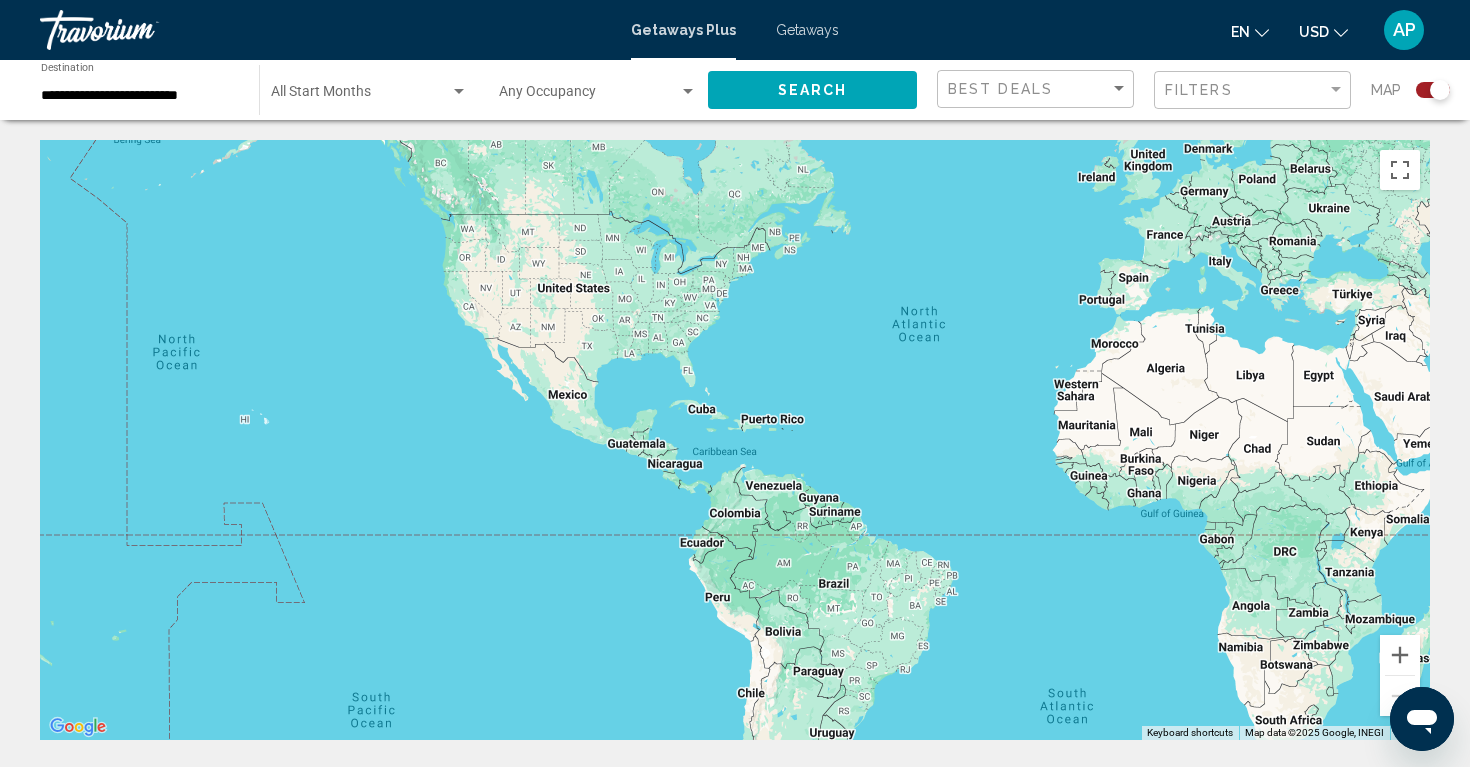 drag, startPoint x: 733, startPoint y: 476, endPoint x: 986, endPoint y: 393, distance: 266.26678 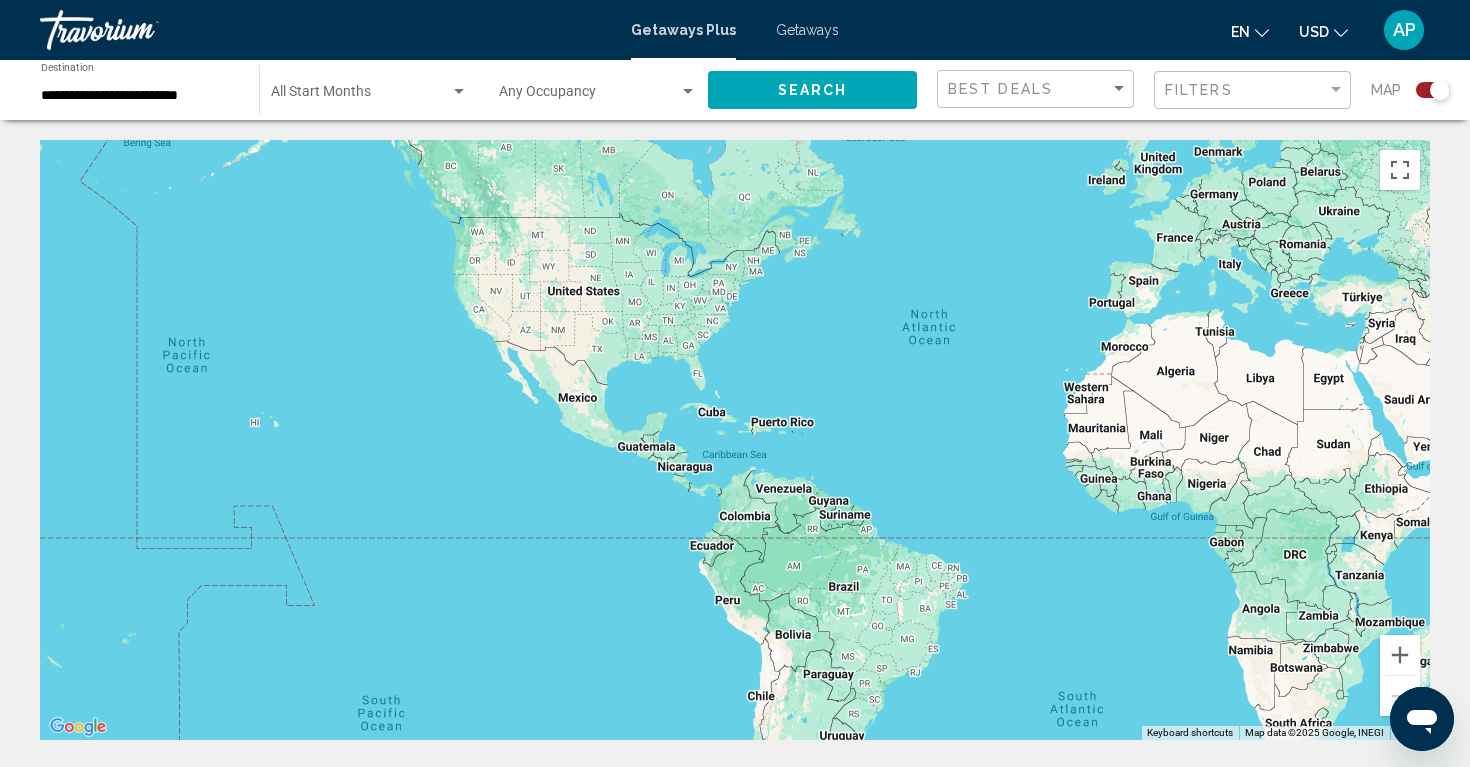 scroll, scrollTop: 1, scrollLeft: 0, axis: vertical 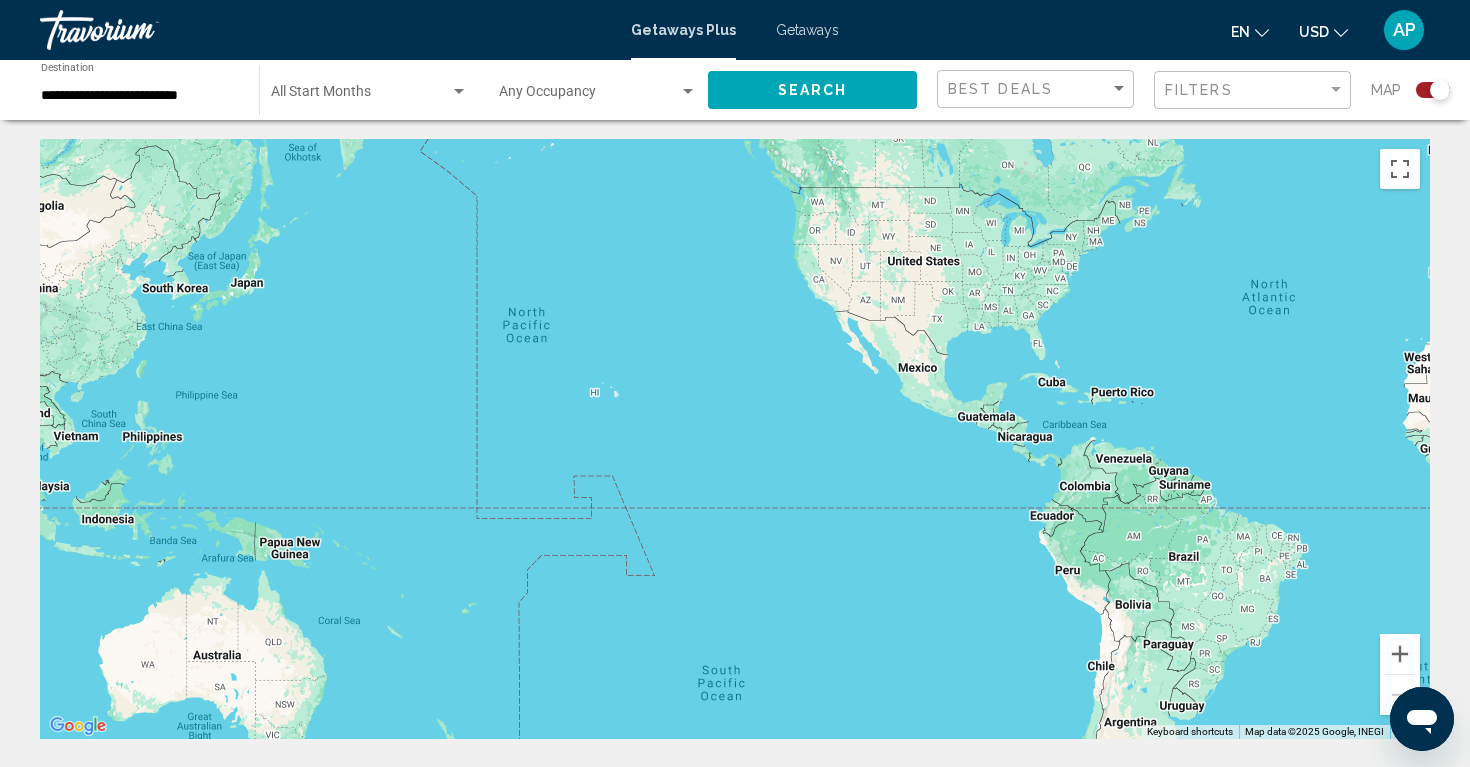 drag, startPoint x: 526, startPoint y: 432, endPoint x: 869, endPoint y: 403, distance: 344.22375 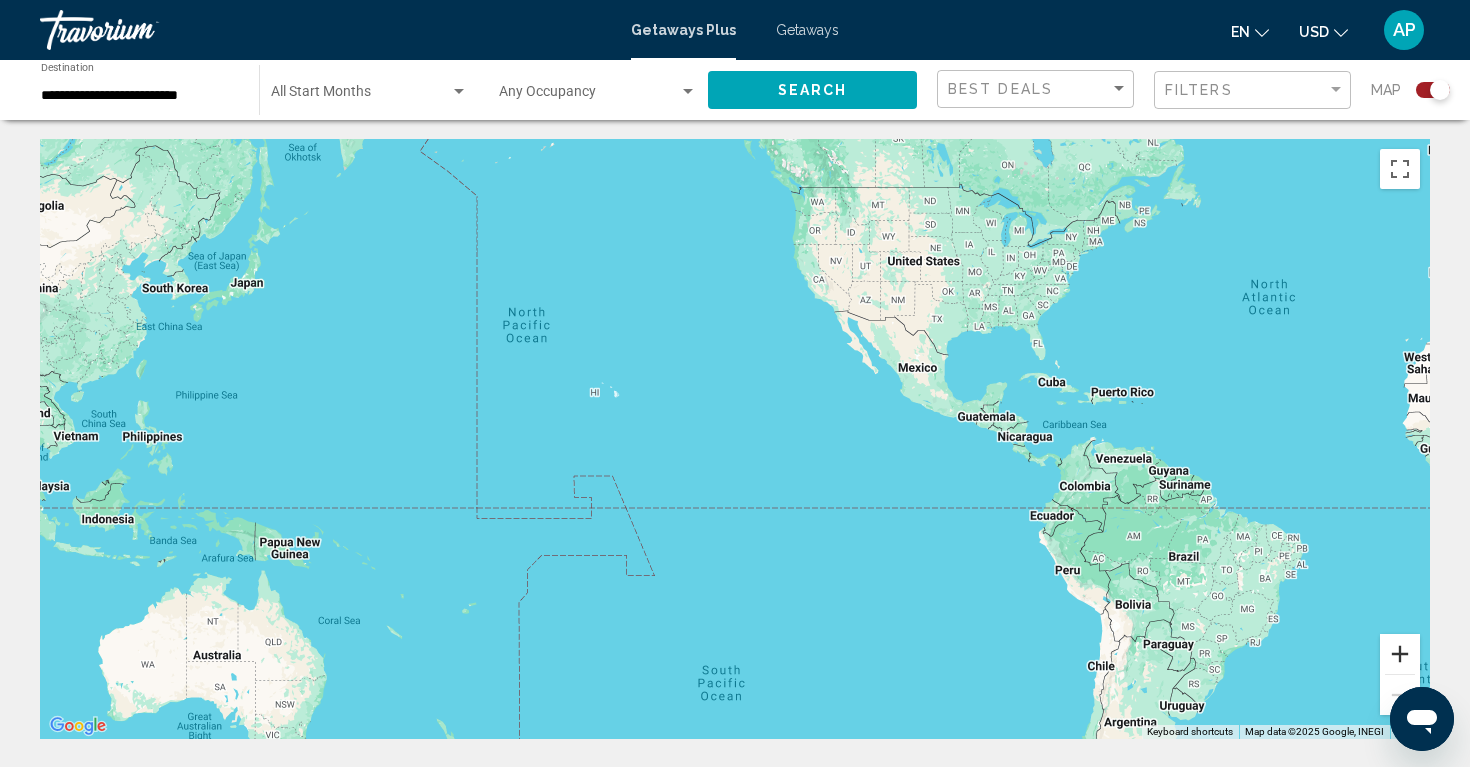 click at bounding box center (1400, 654) 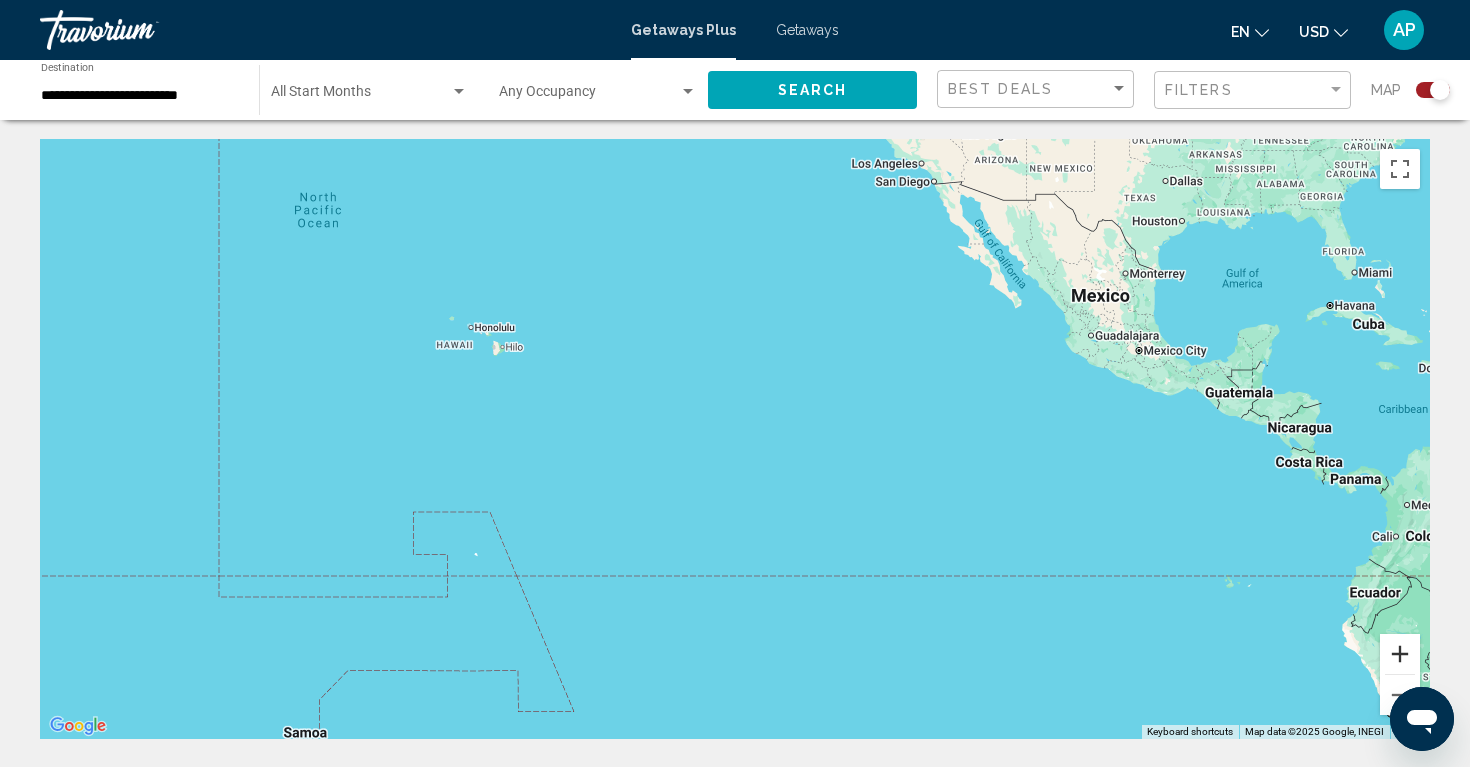 click at bounding box center [1400, 654] 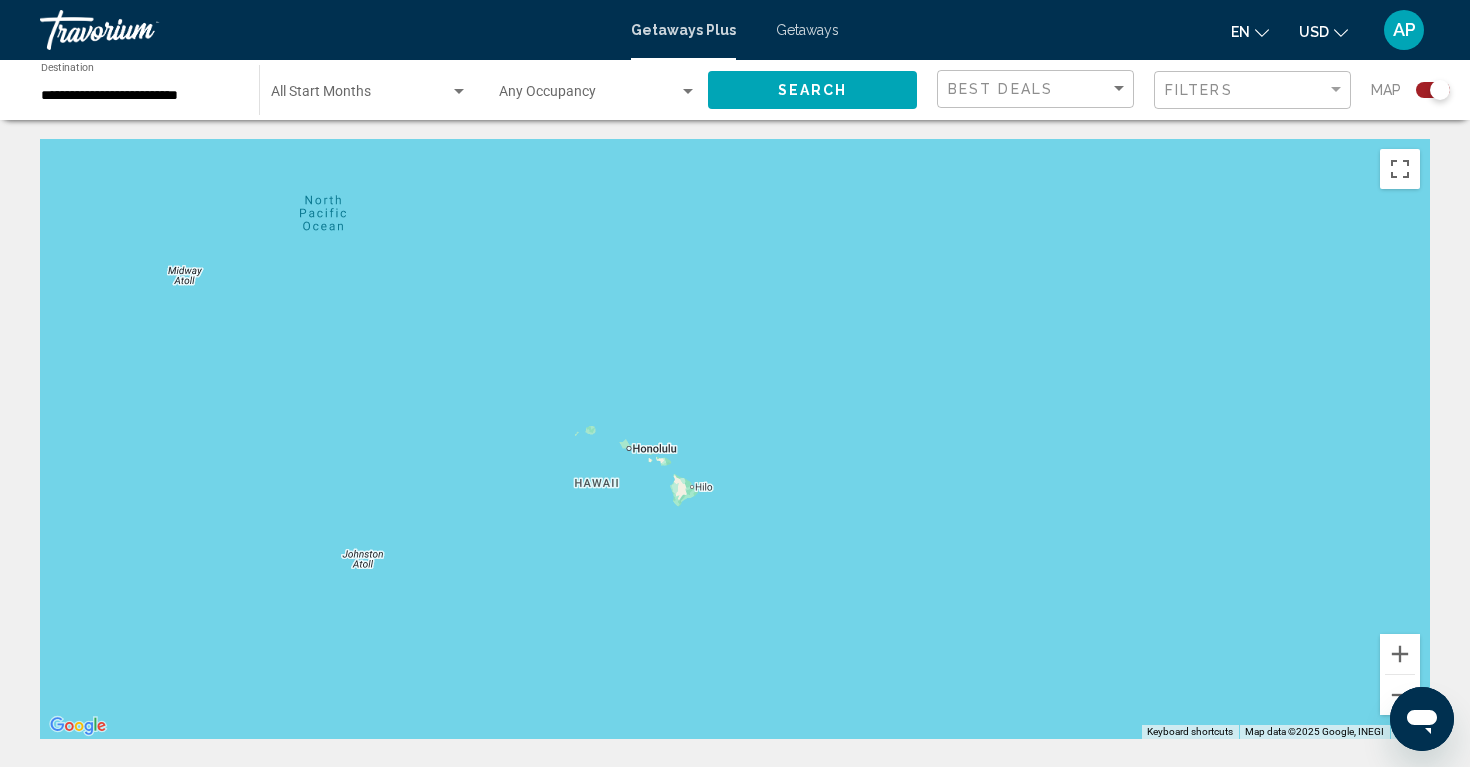 drag, startPoint x: 337, startPoint y: 383, endPoint x: 758, endPoint y: 617, distance: 481.66068 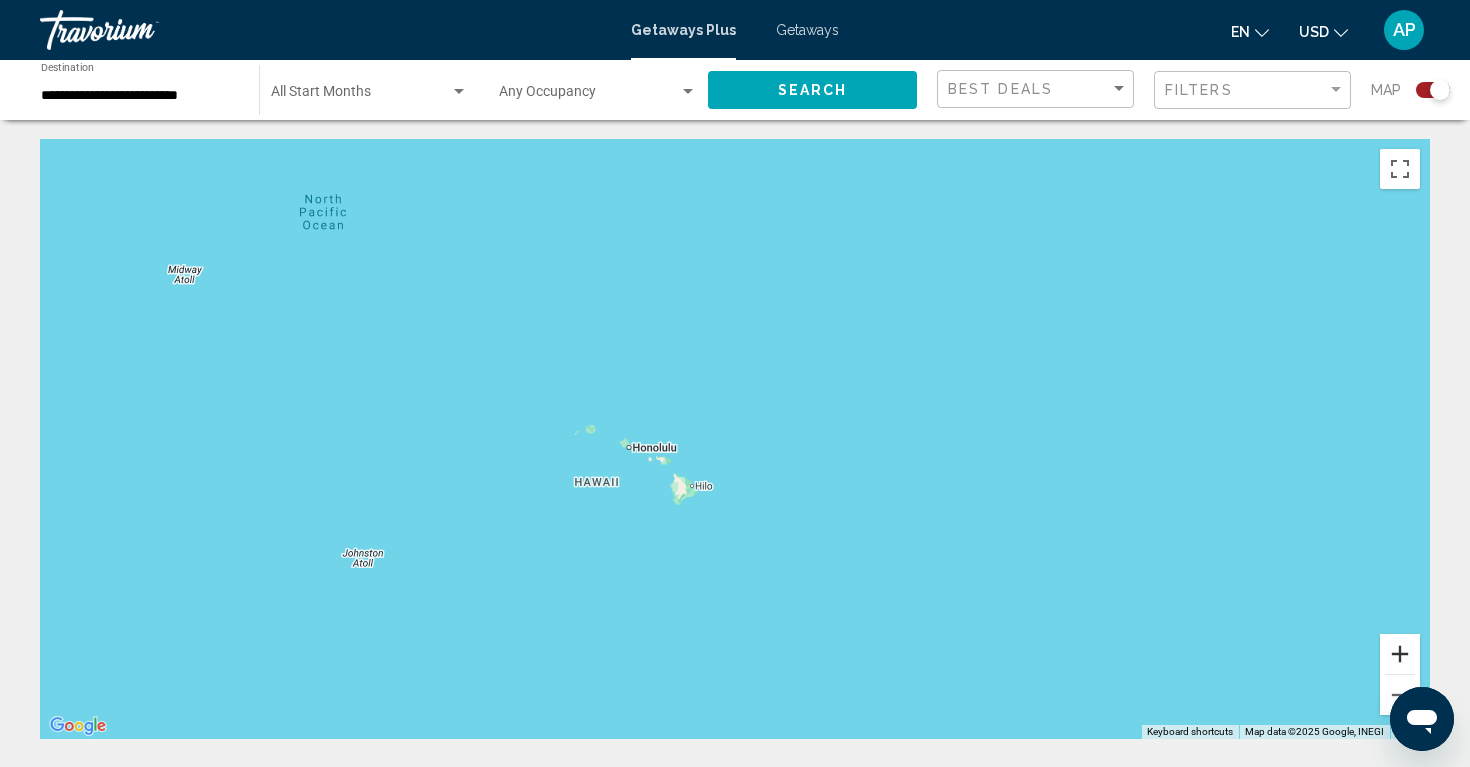 click at bounding box center [1400, 654] 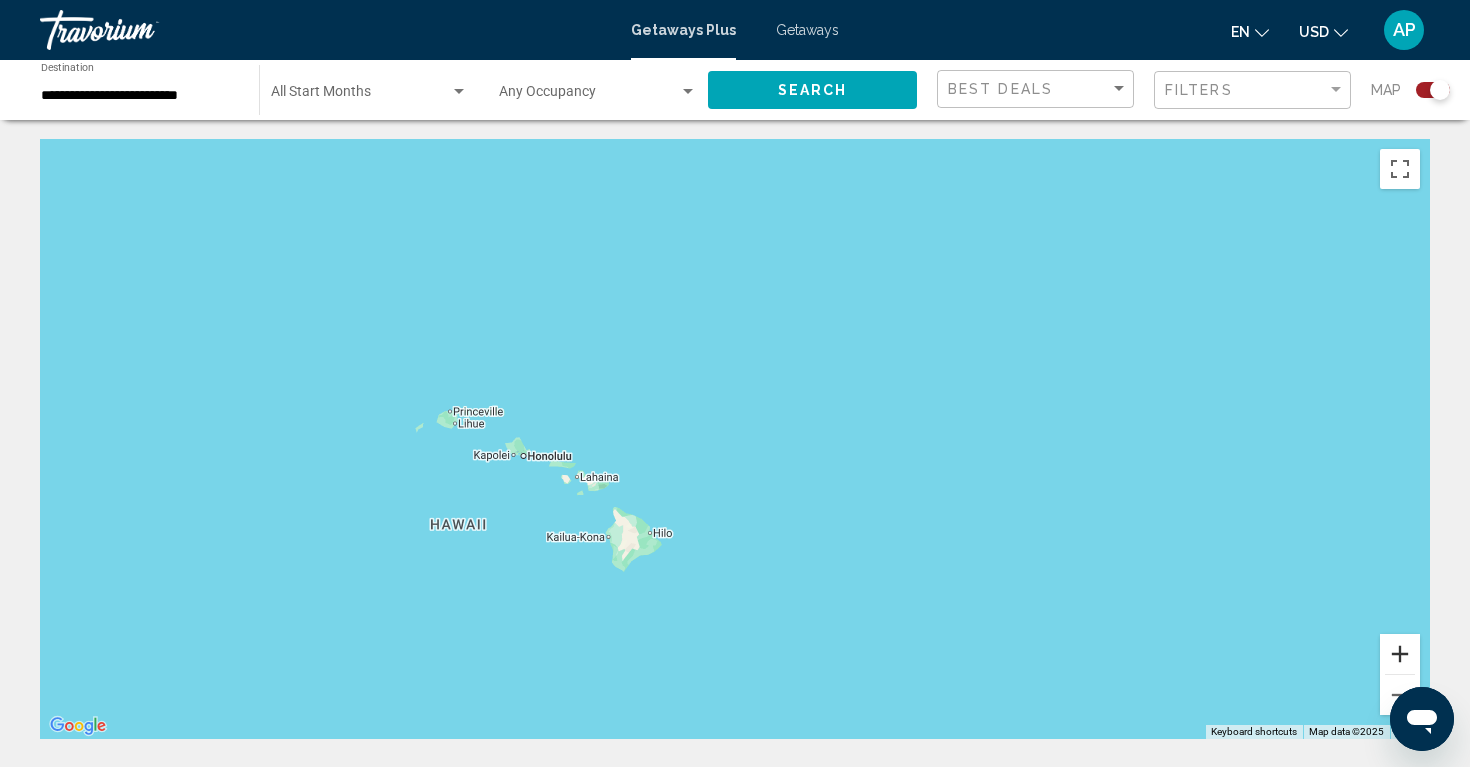 click at bounding box center (1400, 654) 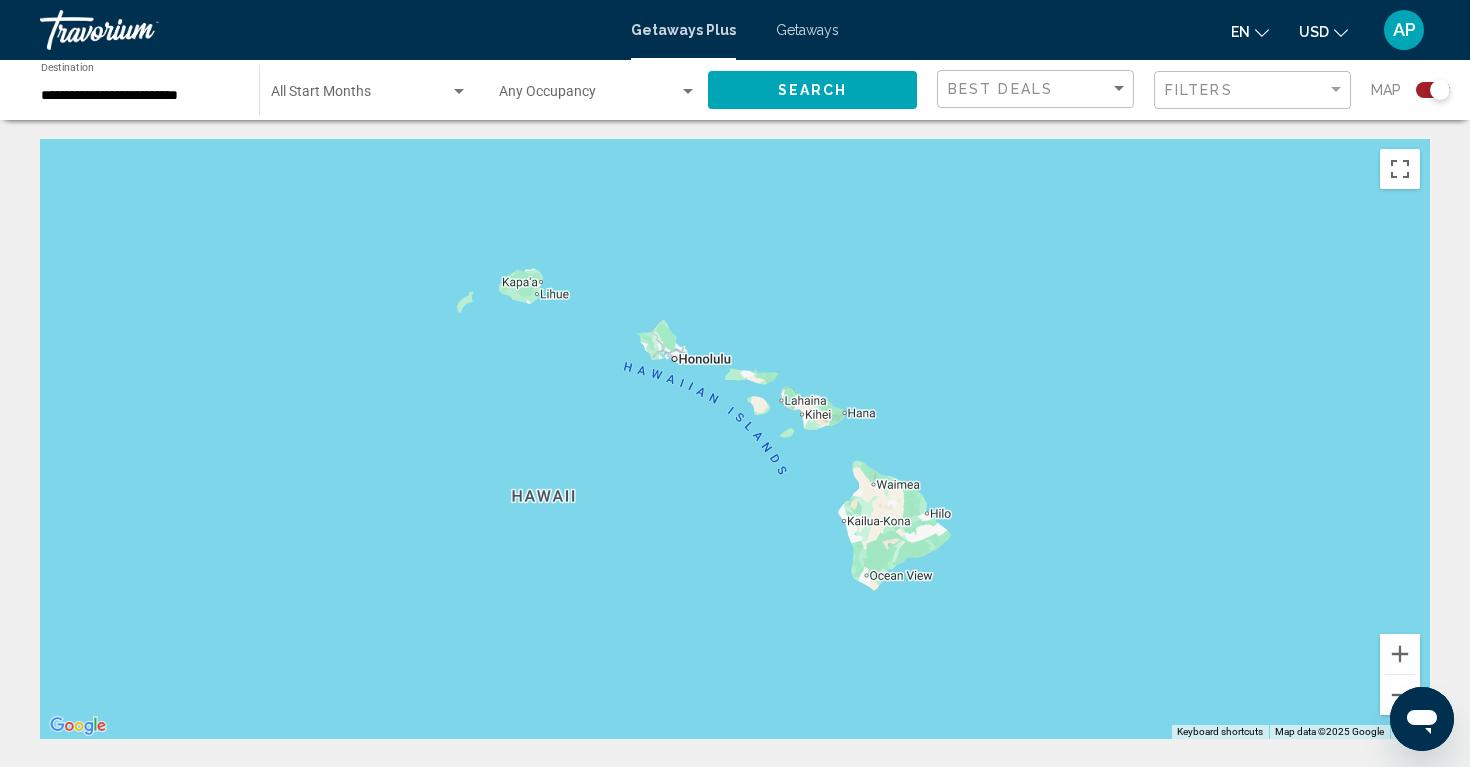 drag, startPoint x: 691, startPoint y: 522, endPoint x: 1058, endPoint y: 410, distance: 383.70953 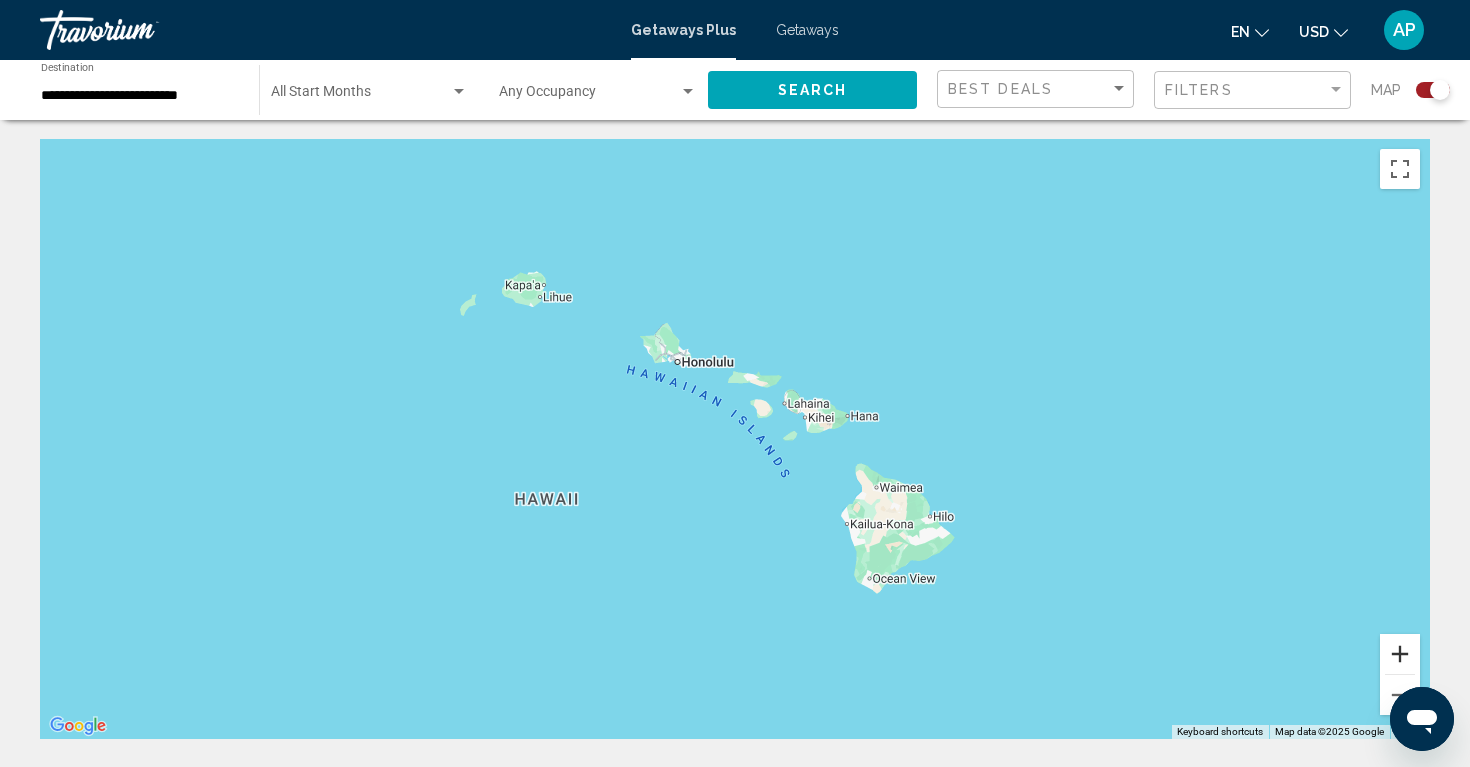 click at bounding box center [1400, 654] 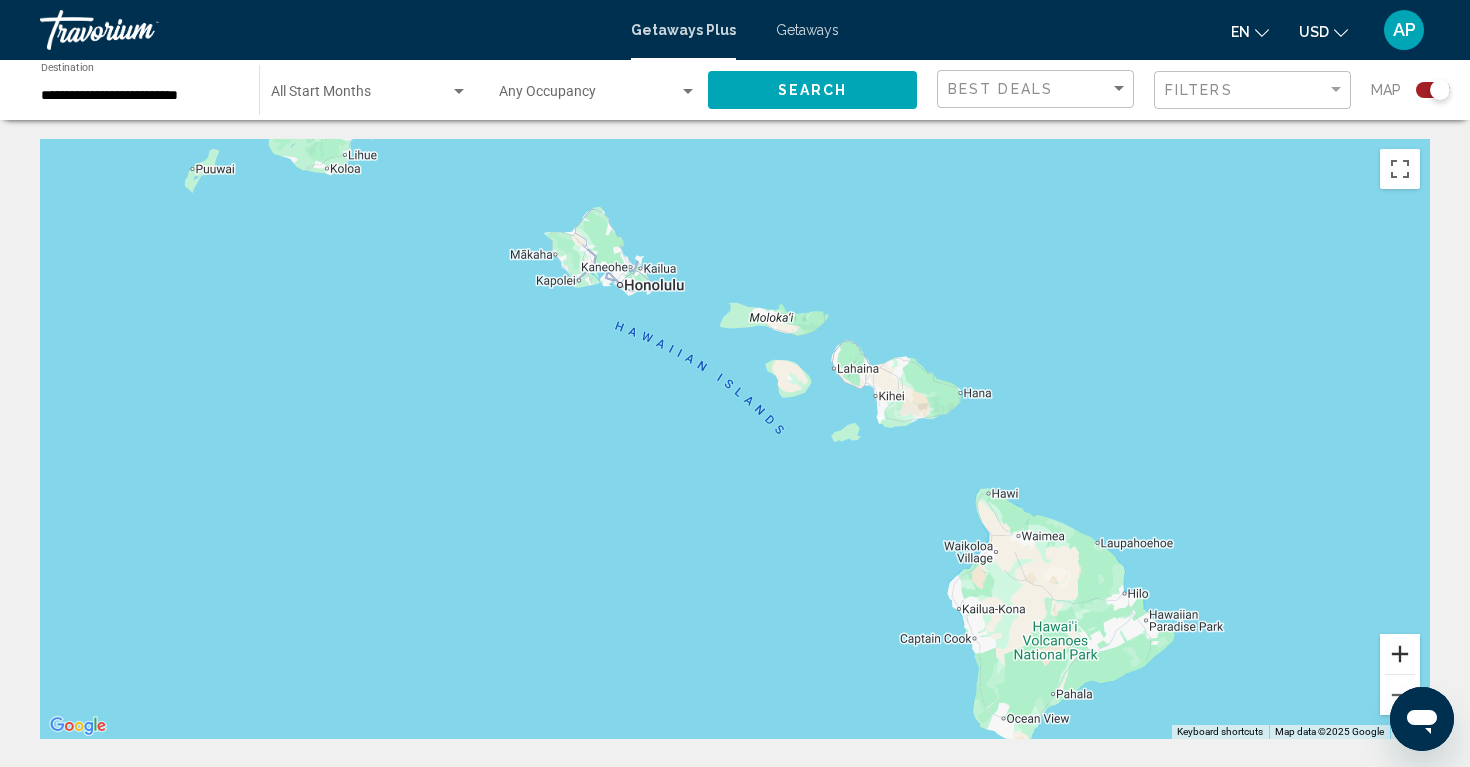 click at bounding box center (1400, 654) 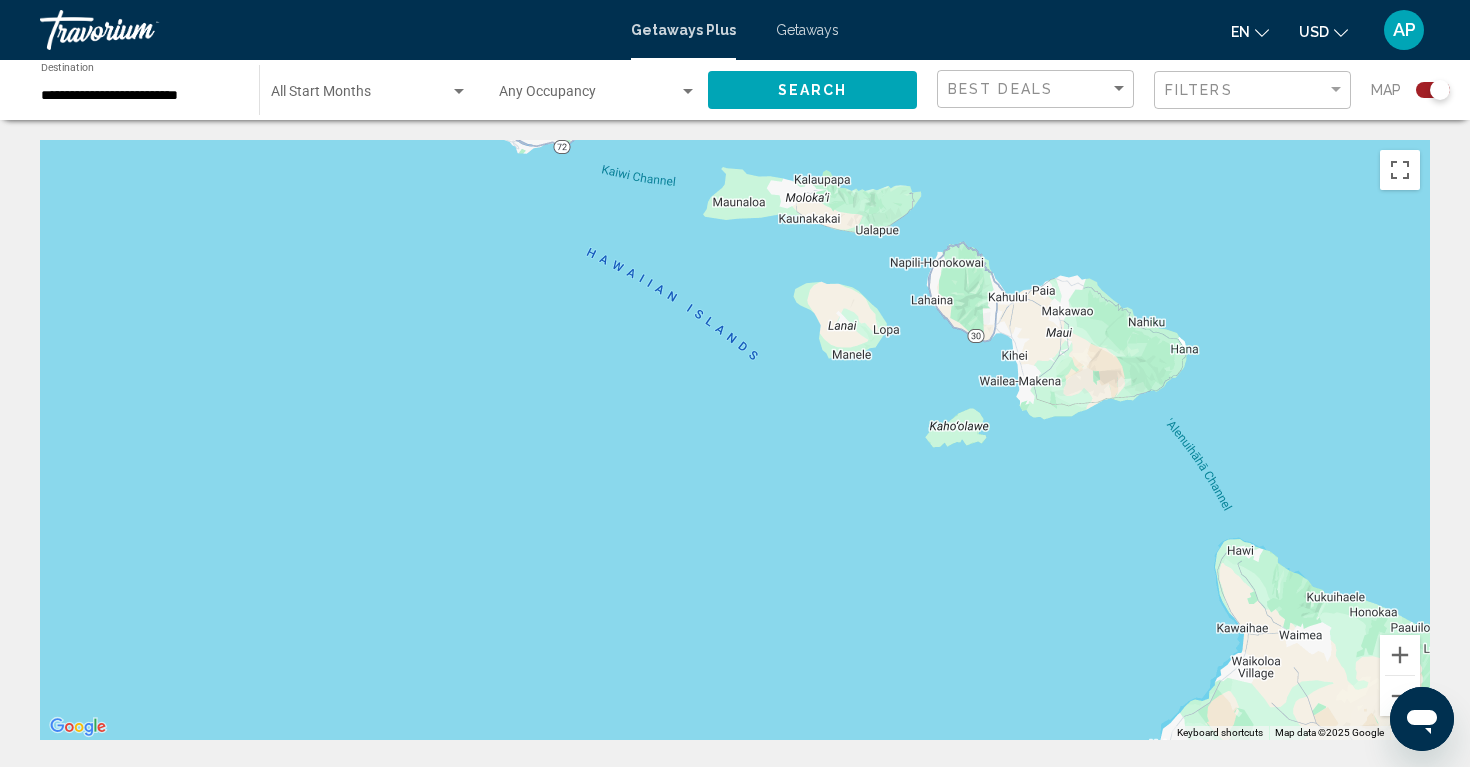 scroll, scrollTop: -1, scrollLeft: 0, axis: vertical 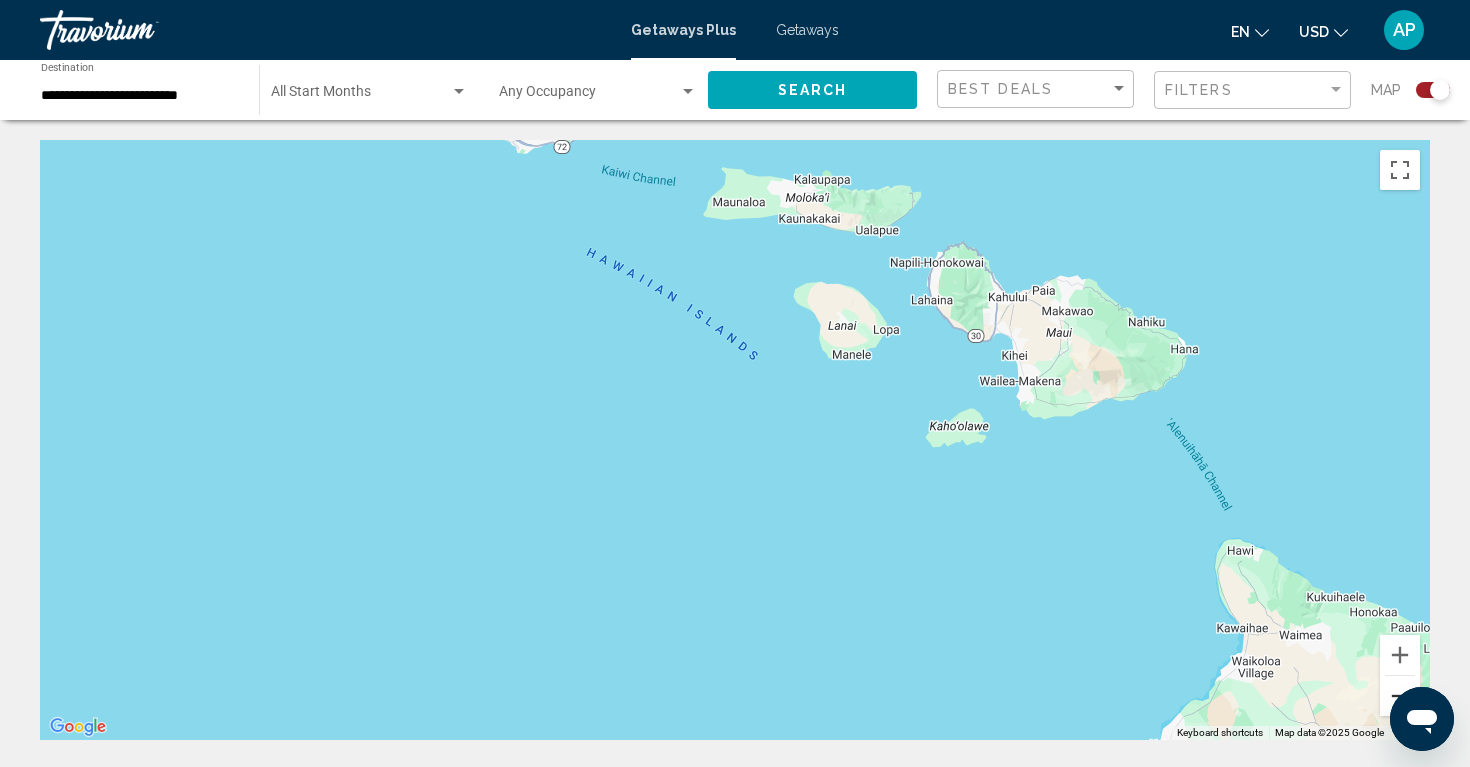 click at bounding box center [1400, 696] 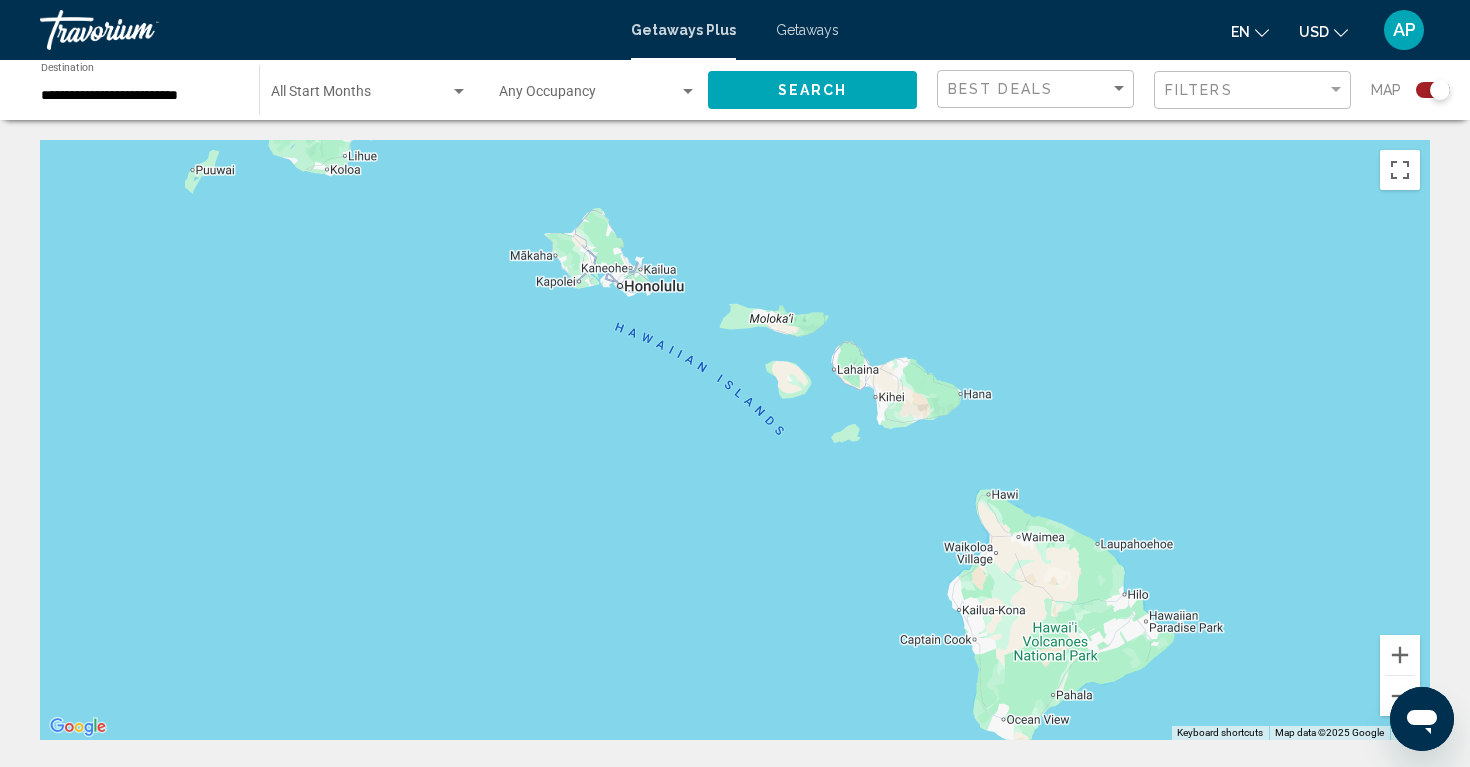 scroll, scrollTop: -2, scrollLeft: 0, axis: vertical 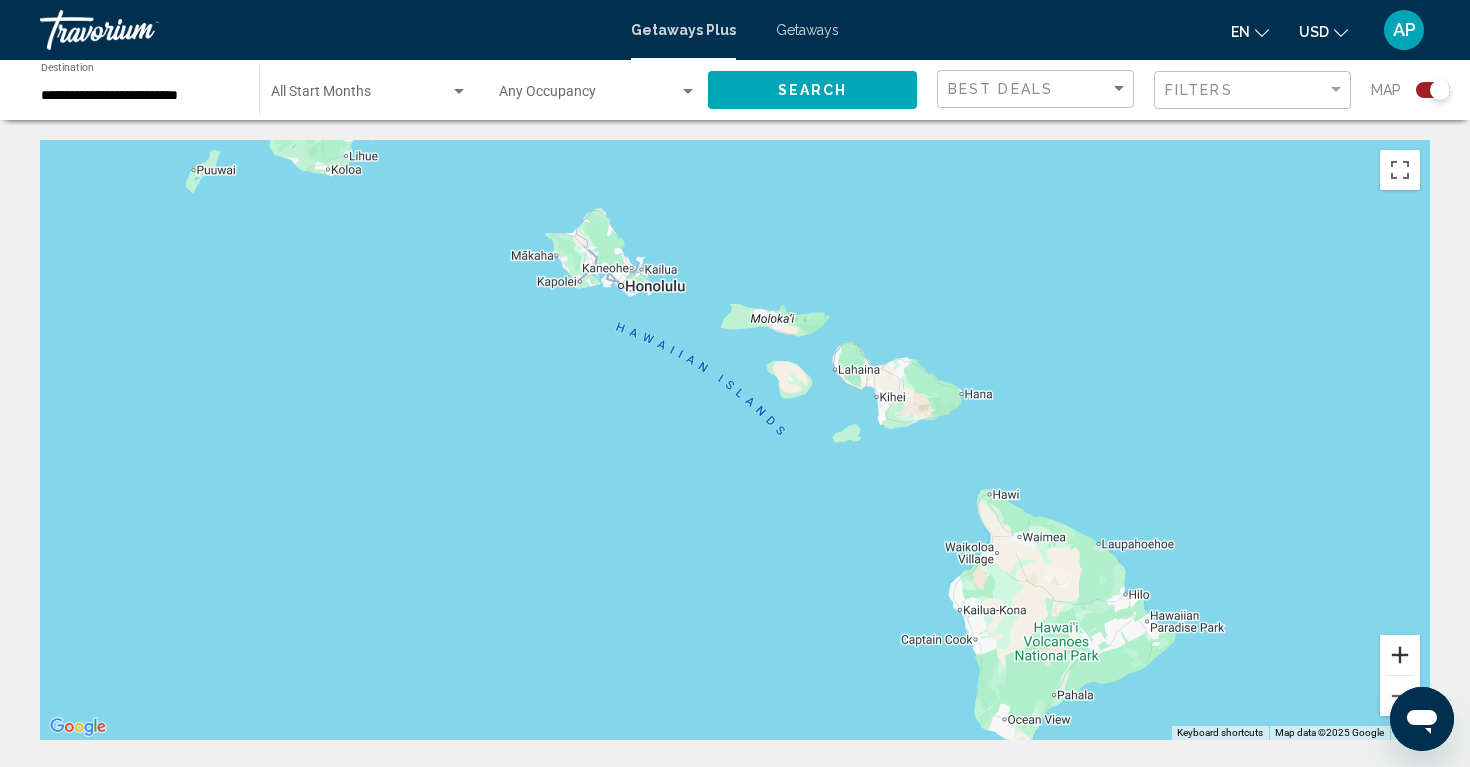 click at bounding box center (1400, 655) 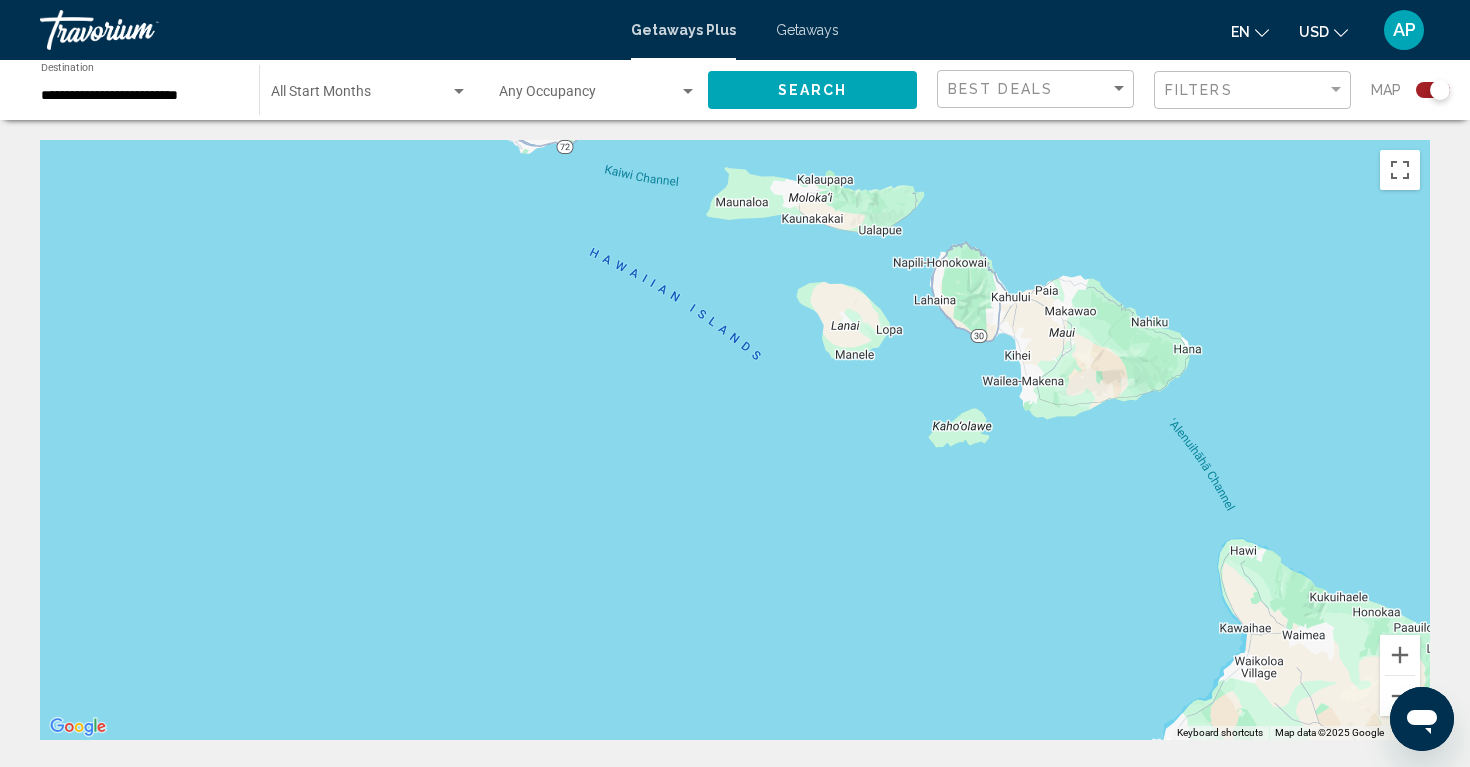scroll, scrollTop: -1, scrollLeft: 0, axis: vertical 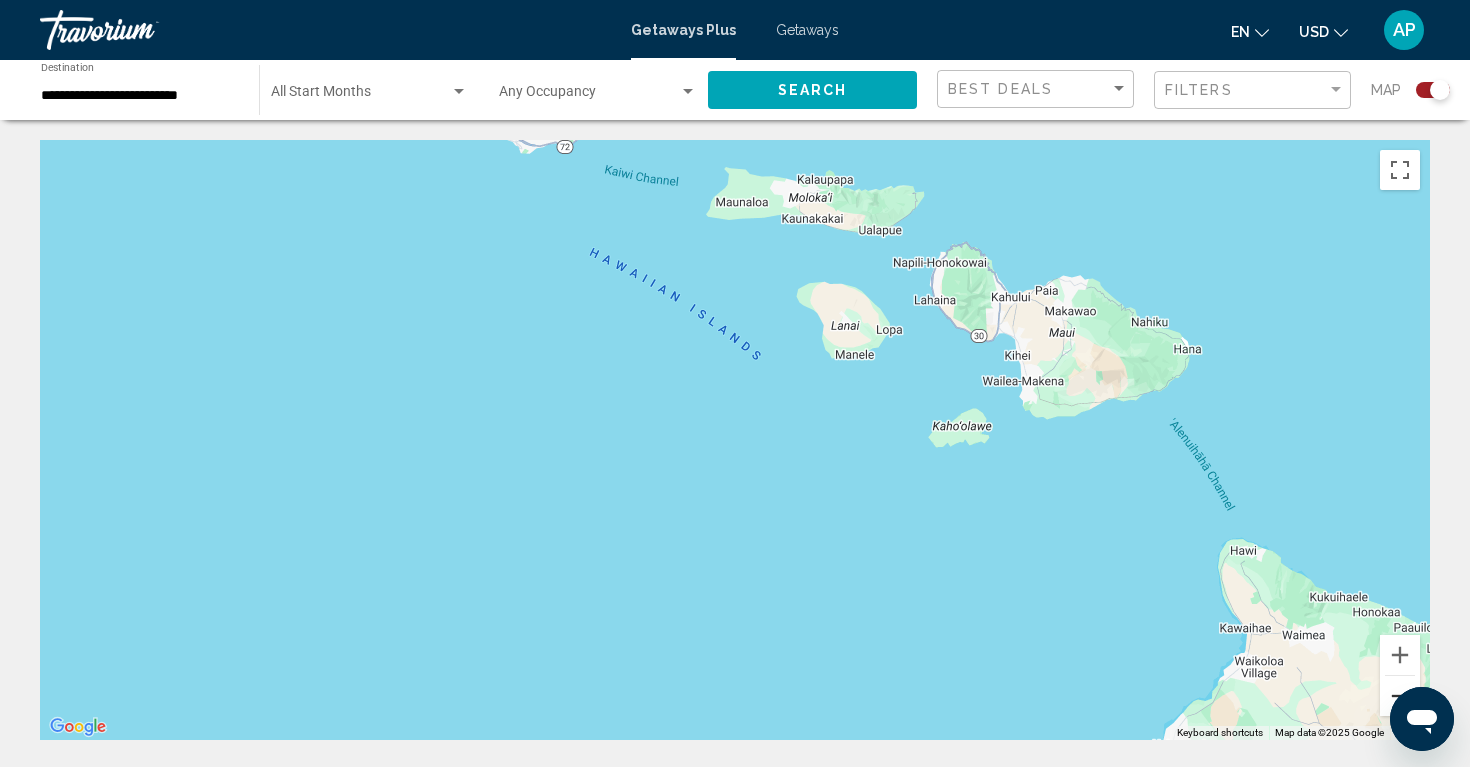 click at bounding box center (1400, 696) 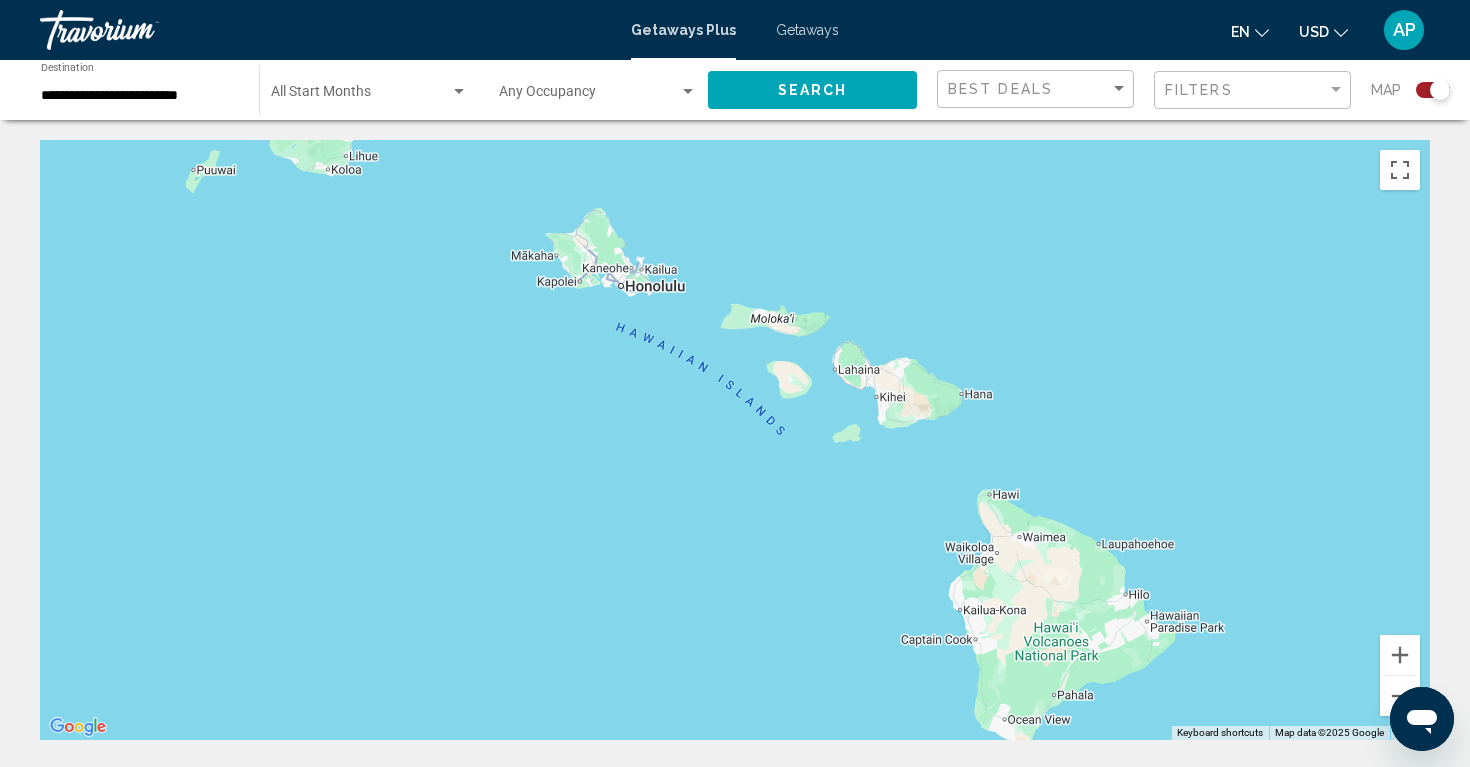 scroll, scrollTop: 0, scrollLeft: 0, axis: both 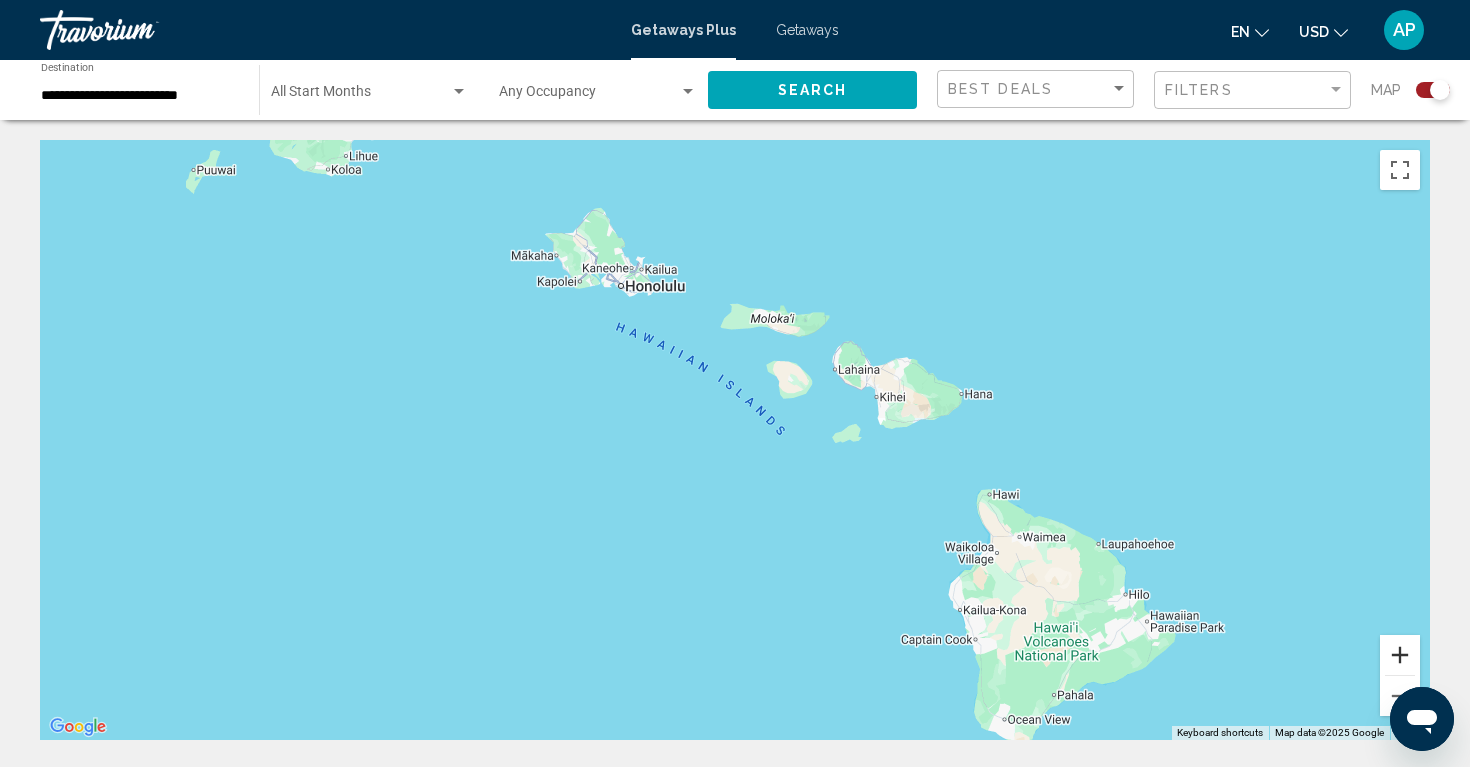 click at bounding box center (1400, 655) 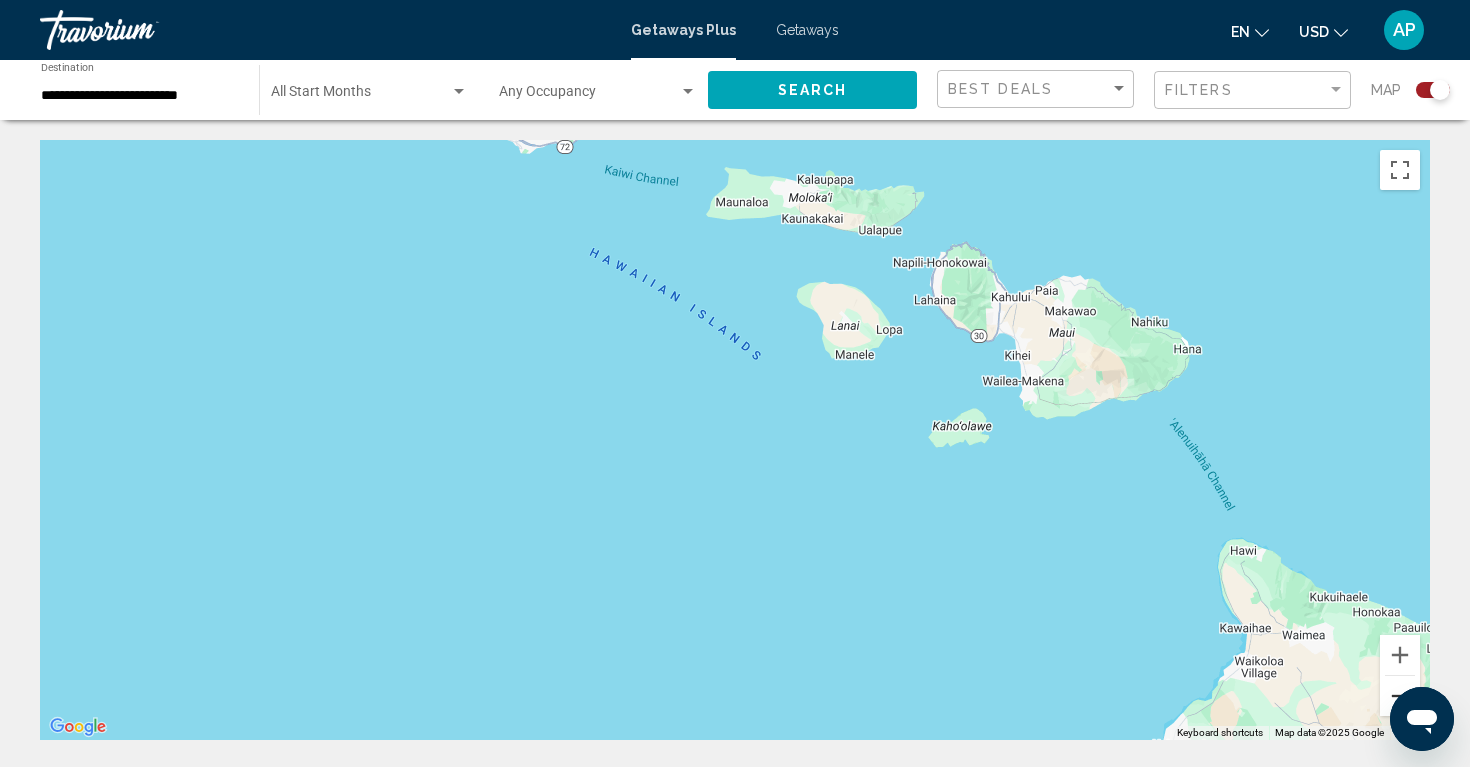 click at bounding box center (1400, 696) 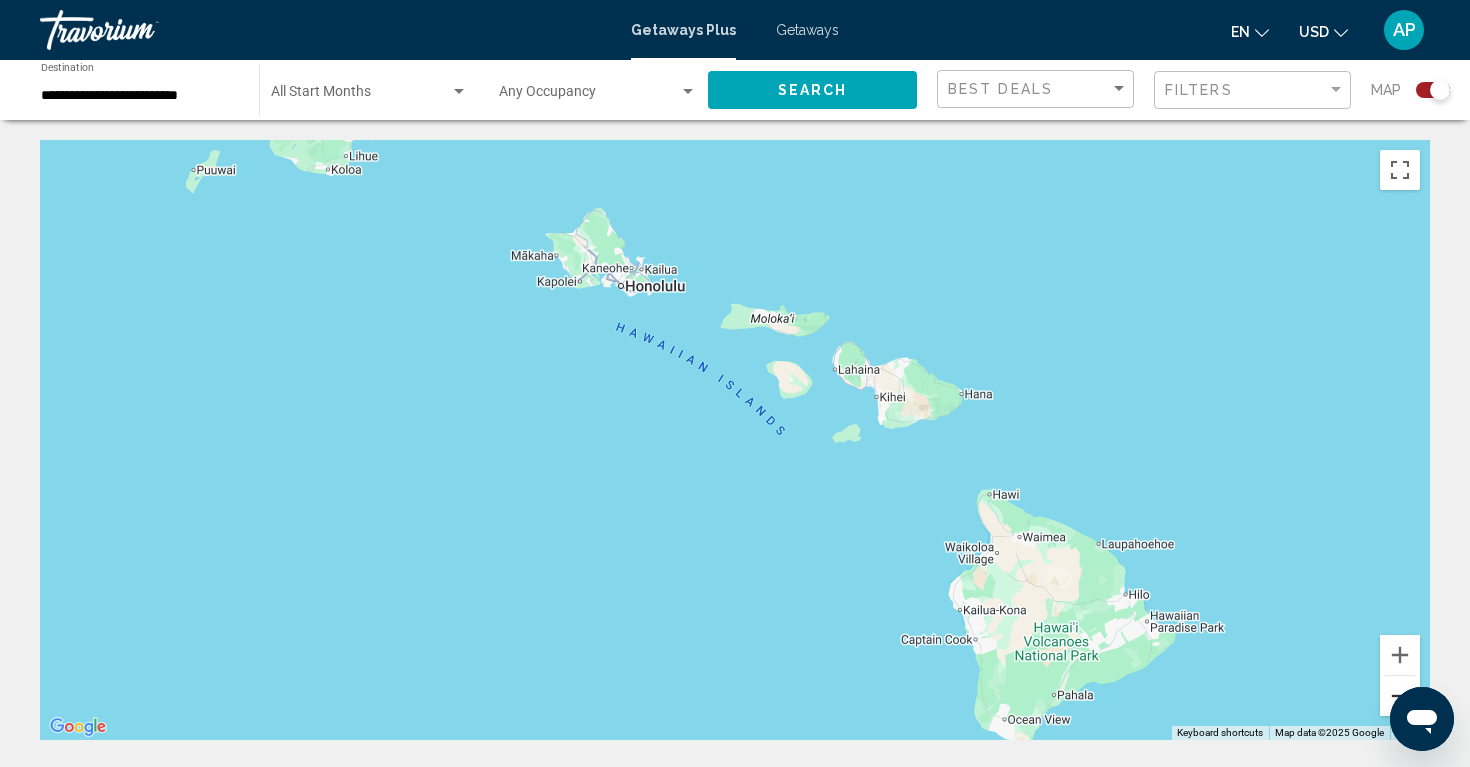 click at bounding box center [1400, 696] 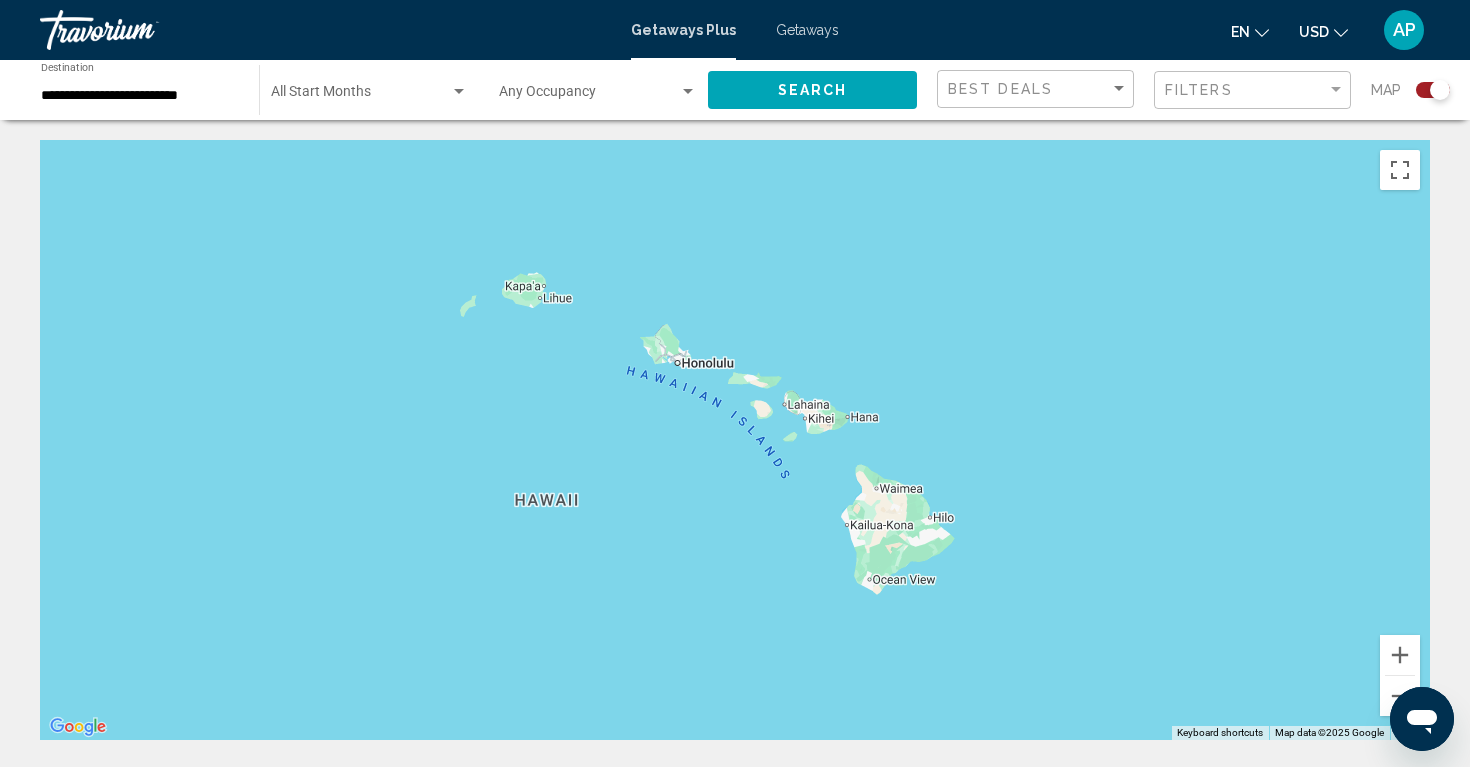 scroll, scrollTop: -1, scrollLeft: 0, axis: vertical 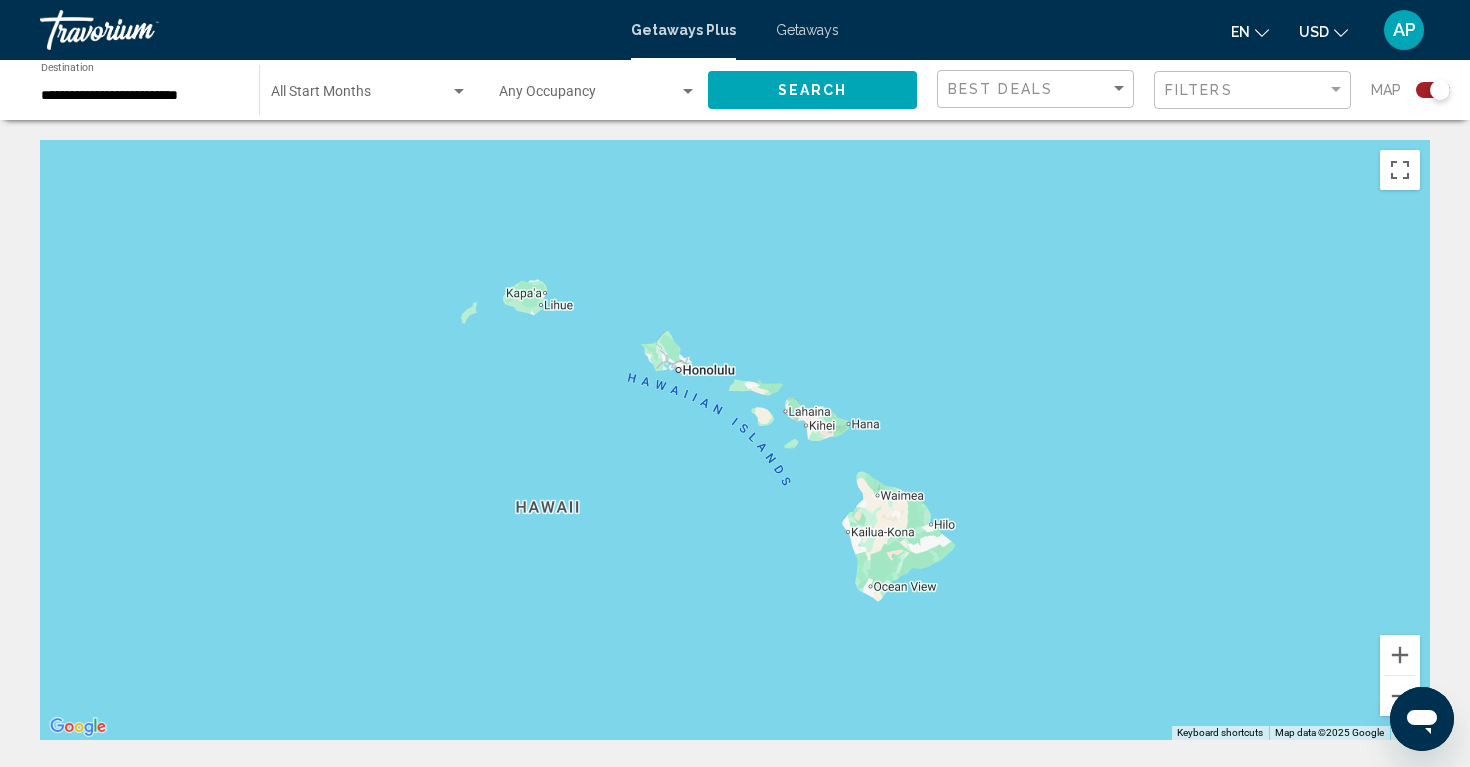 click on "To navigate, press the arrow keys." at bounding box center [735, 440] 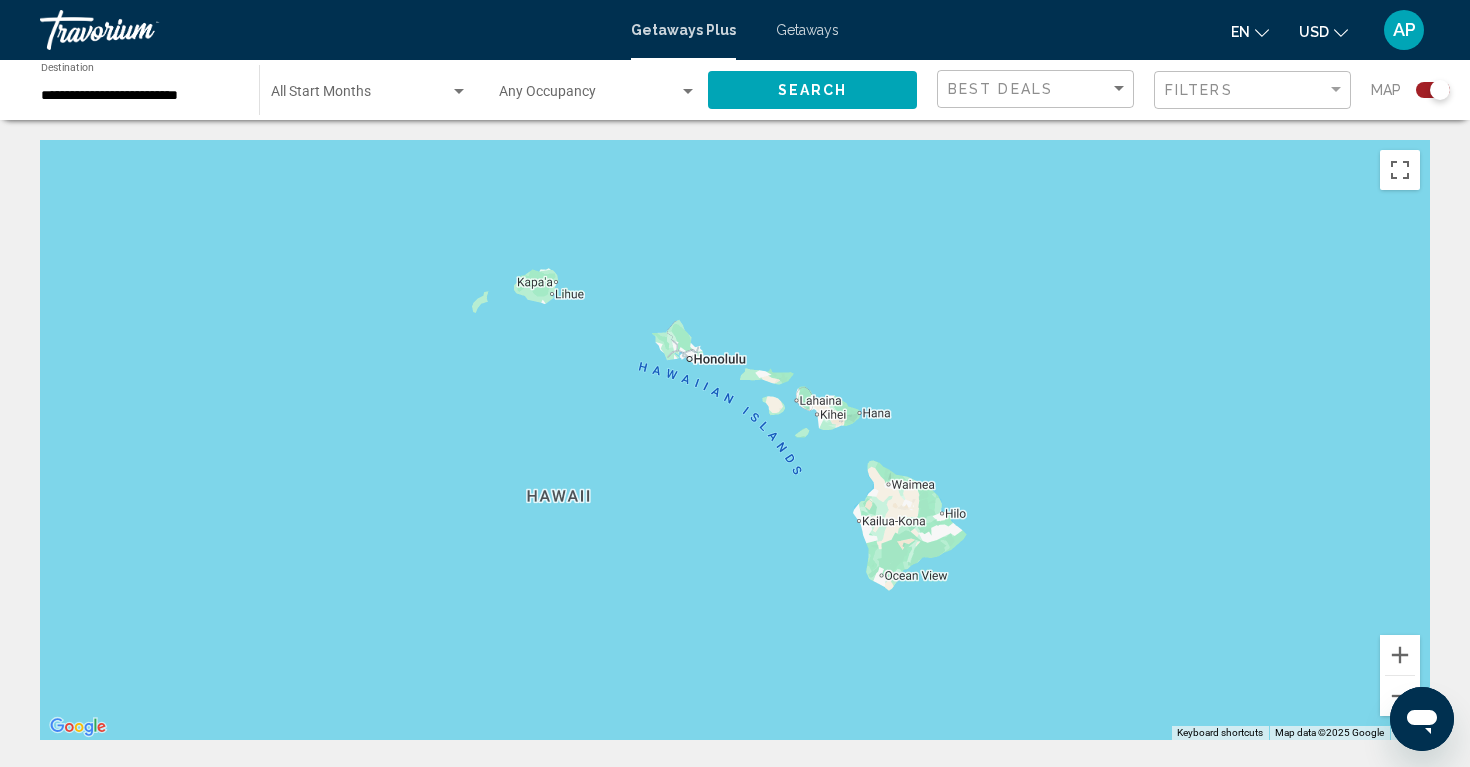 drag, startPoint x: 699, startPoint y: 359, endPoint x: 703, endPoint y: 348, distance: 11.7046995 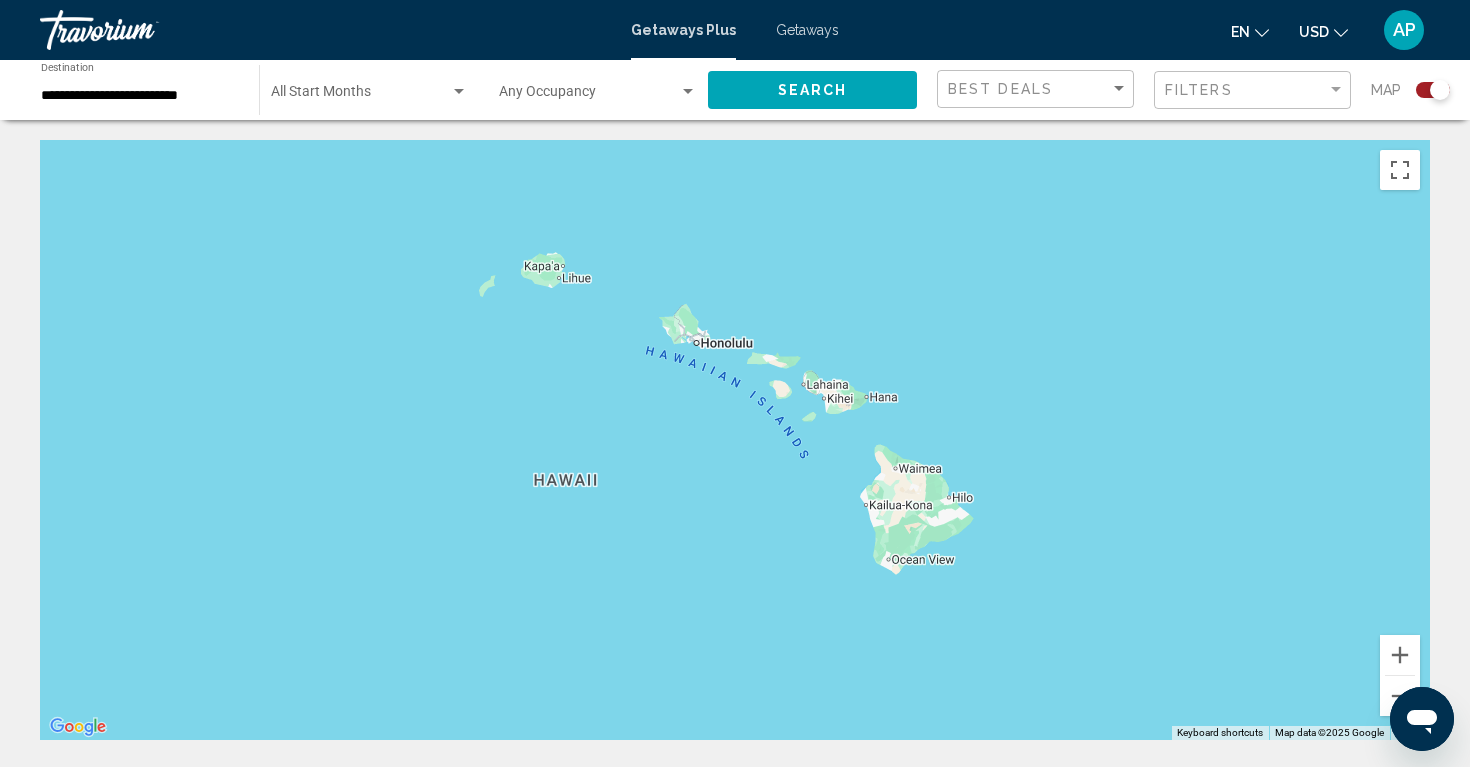 click on "To navigate, press the arrow keys." at bounding box center (735, 440) 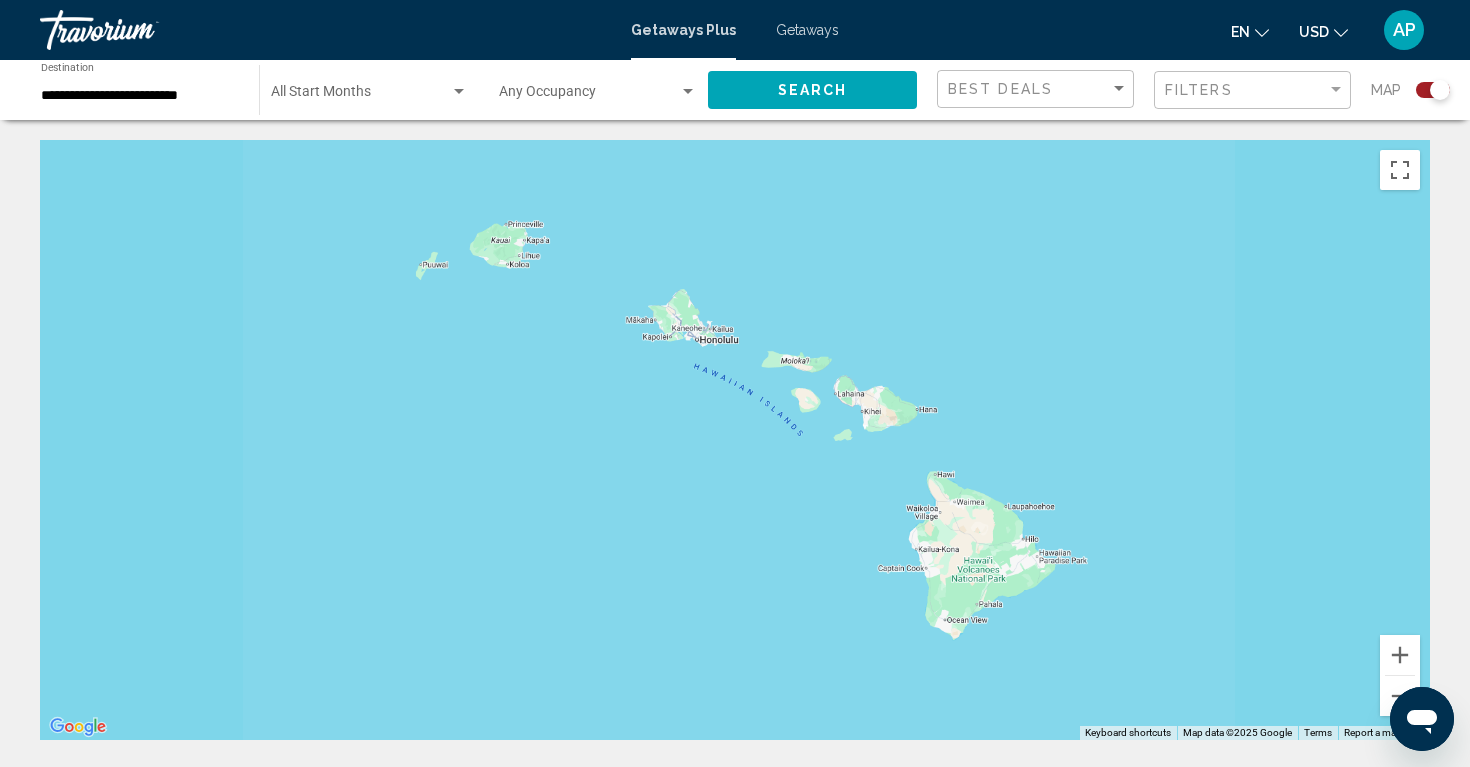 click on "To navigate, press the arrow keys." at bounding box center [735, 440] 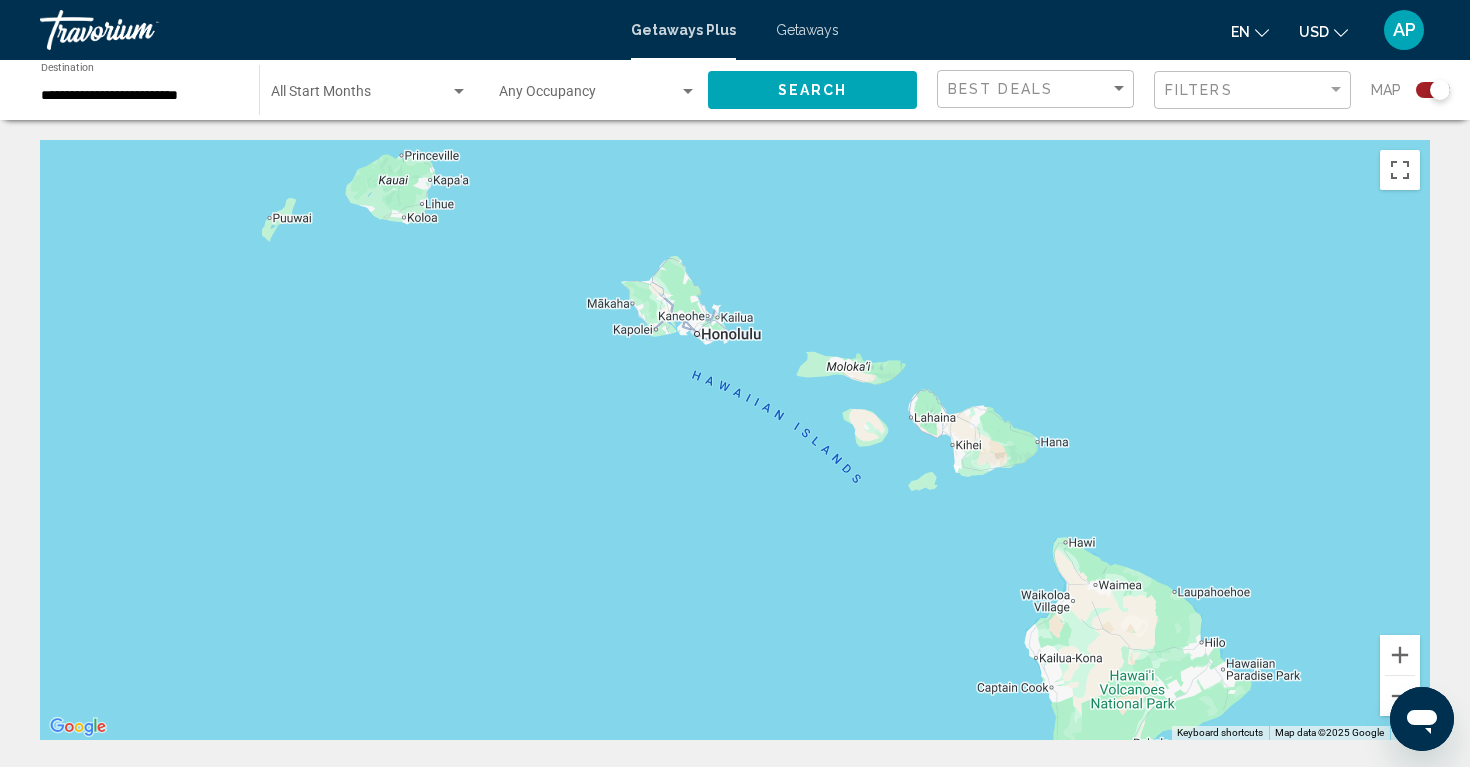 click on "To navigate, press the arrow keys." at bounding box center [735, 440] 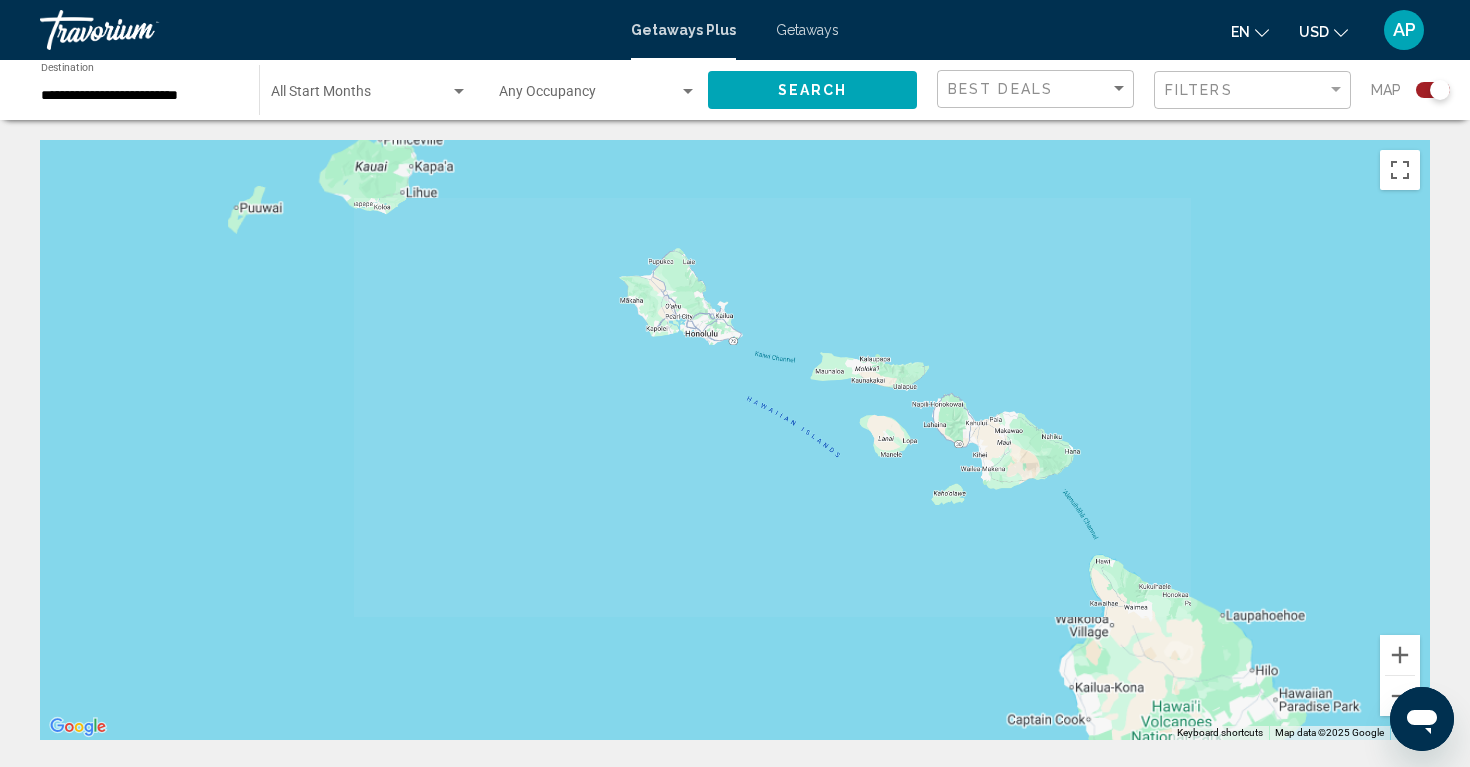 click on "To navigate, press the arrow keys." at bounding box center (735, 440) 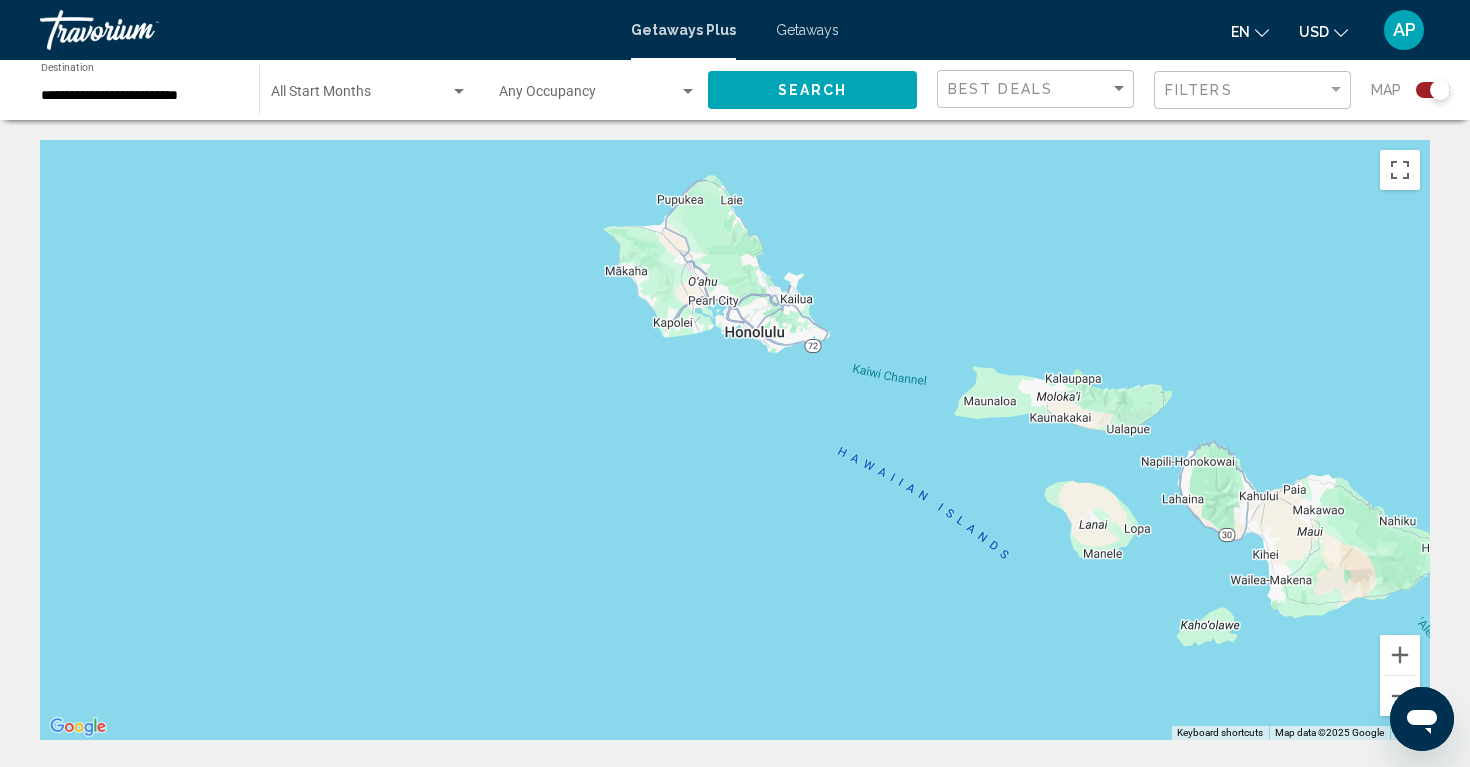 click on "To navigate, press the arrow keys." at bounding box center [735, 440] 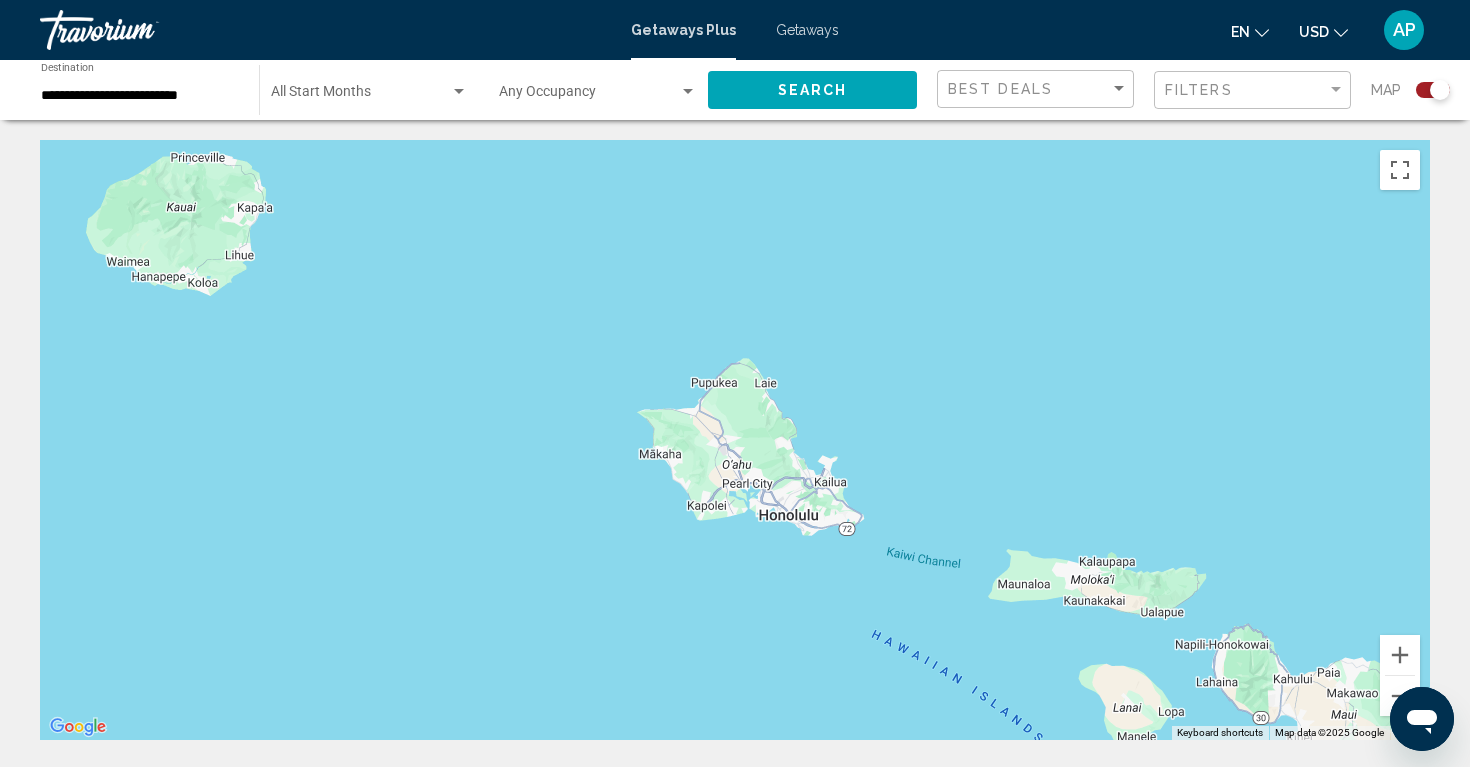 drag, startPoint x: 686, startPoint y: 271, endPoint x: 720, endPoint y: 456, distance: 188.09837 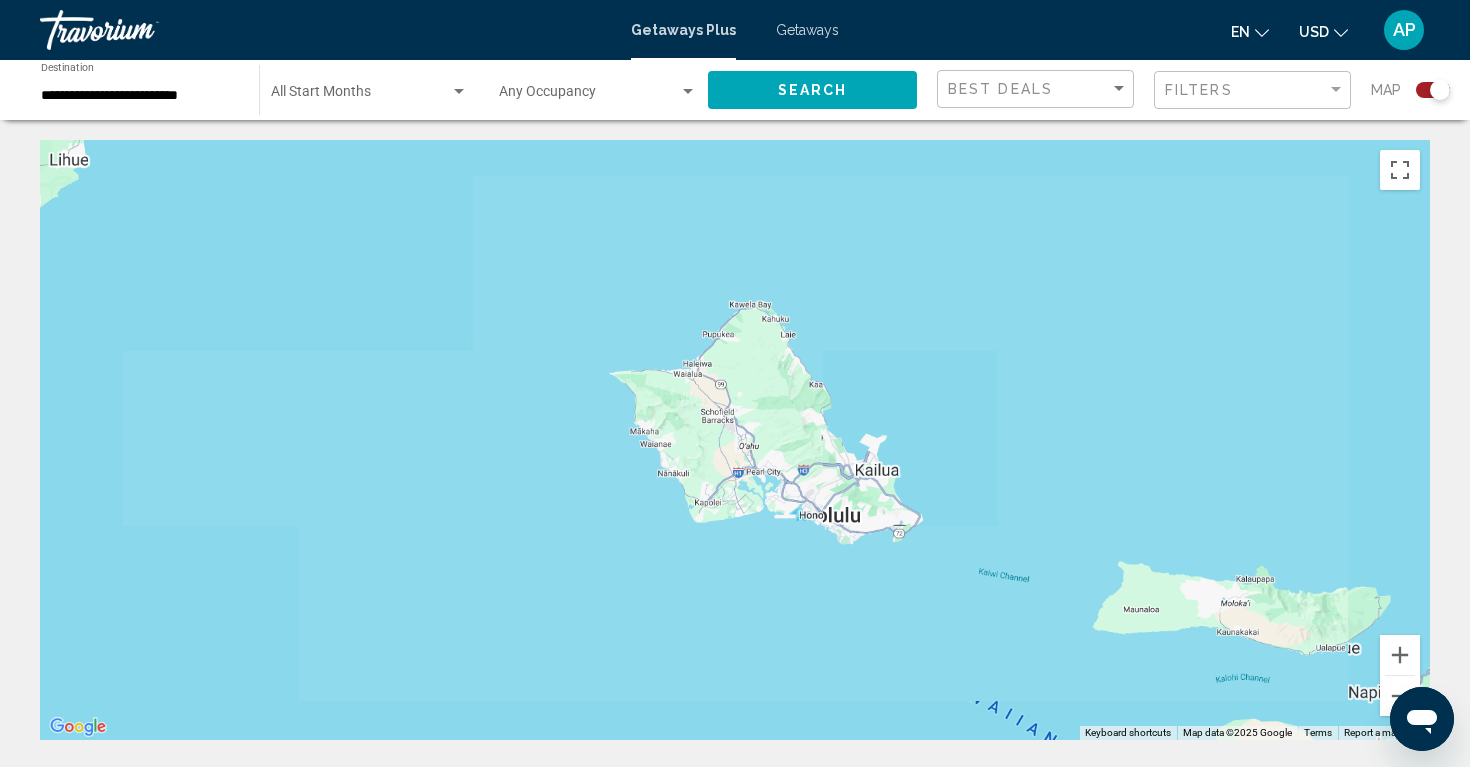 click on "To navigate, press the arrow keys." at bounding box center [735, 440] 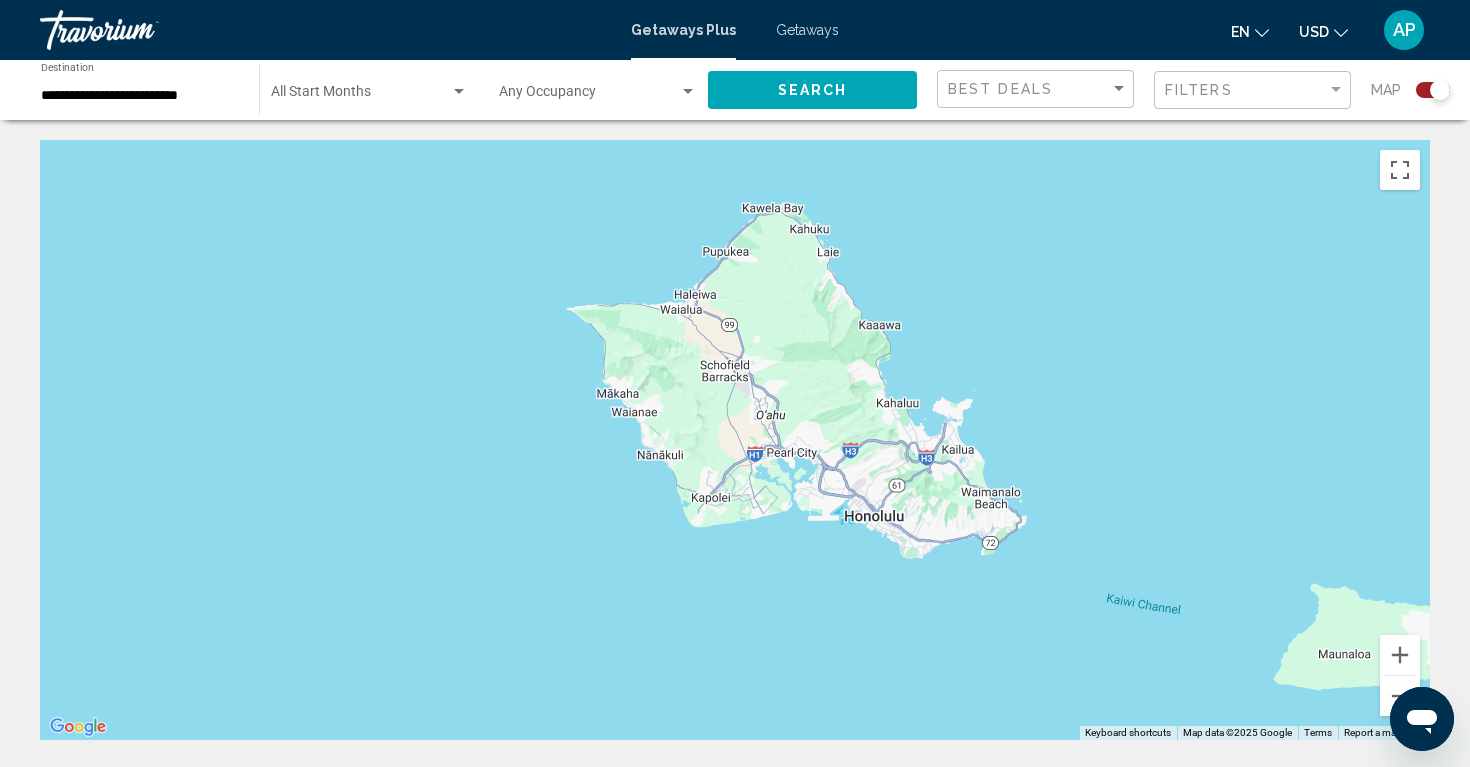 click on "To navigate, press the arrow keys." at bounding box center [735, 440] 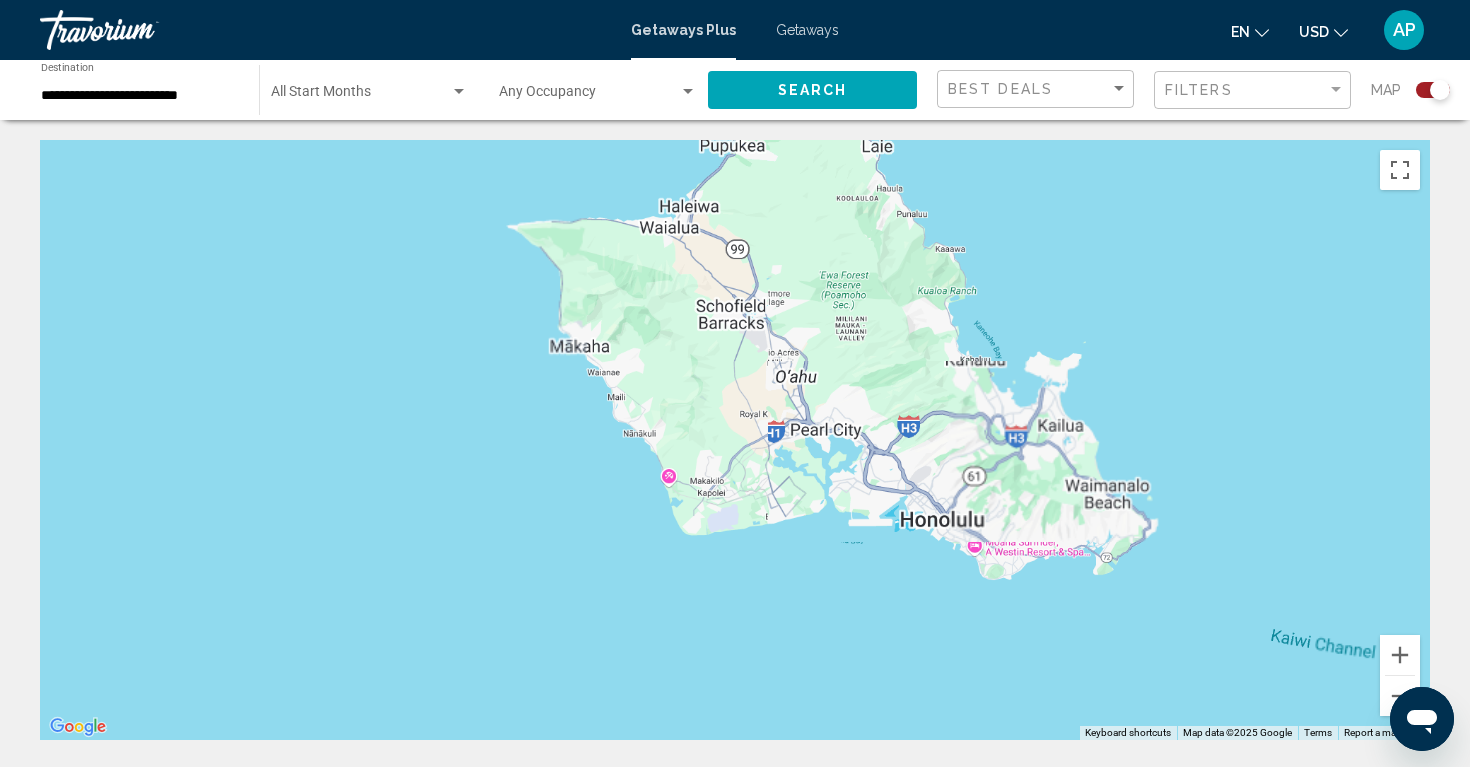 click on "To navigate, press the arrow keys." at bounding box center [735, 440] 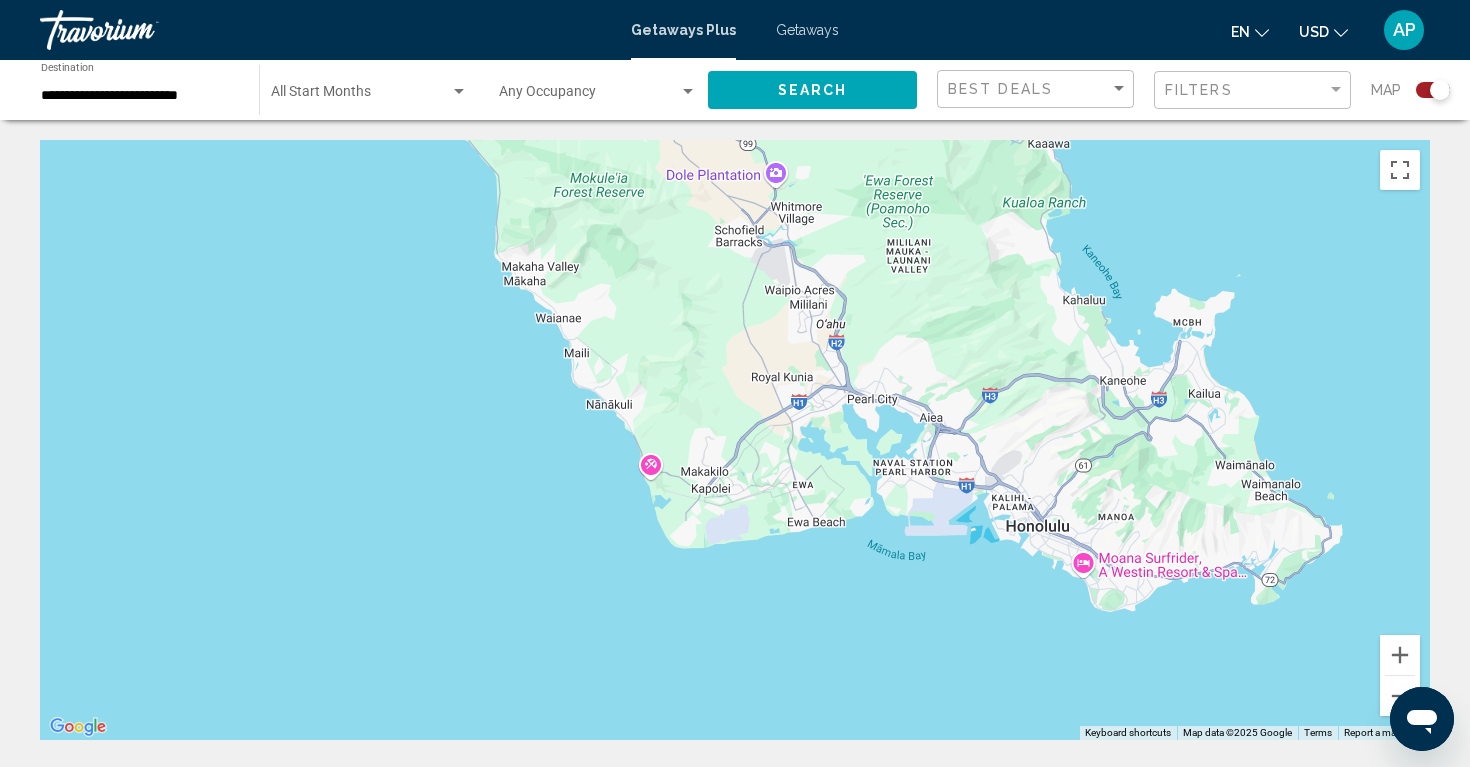 click on "To navigate, press the arrow keys." at bounding box center [735, 440] 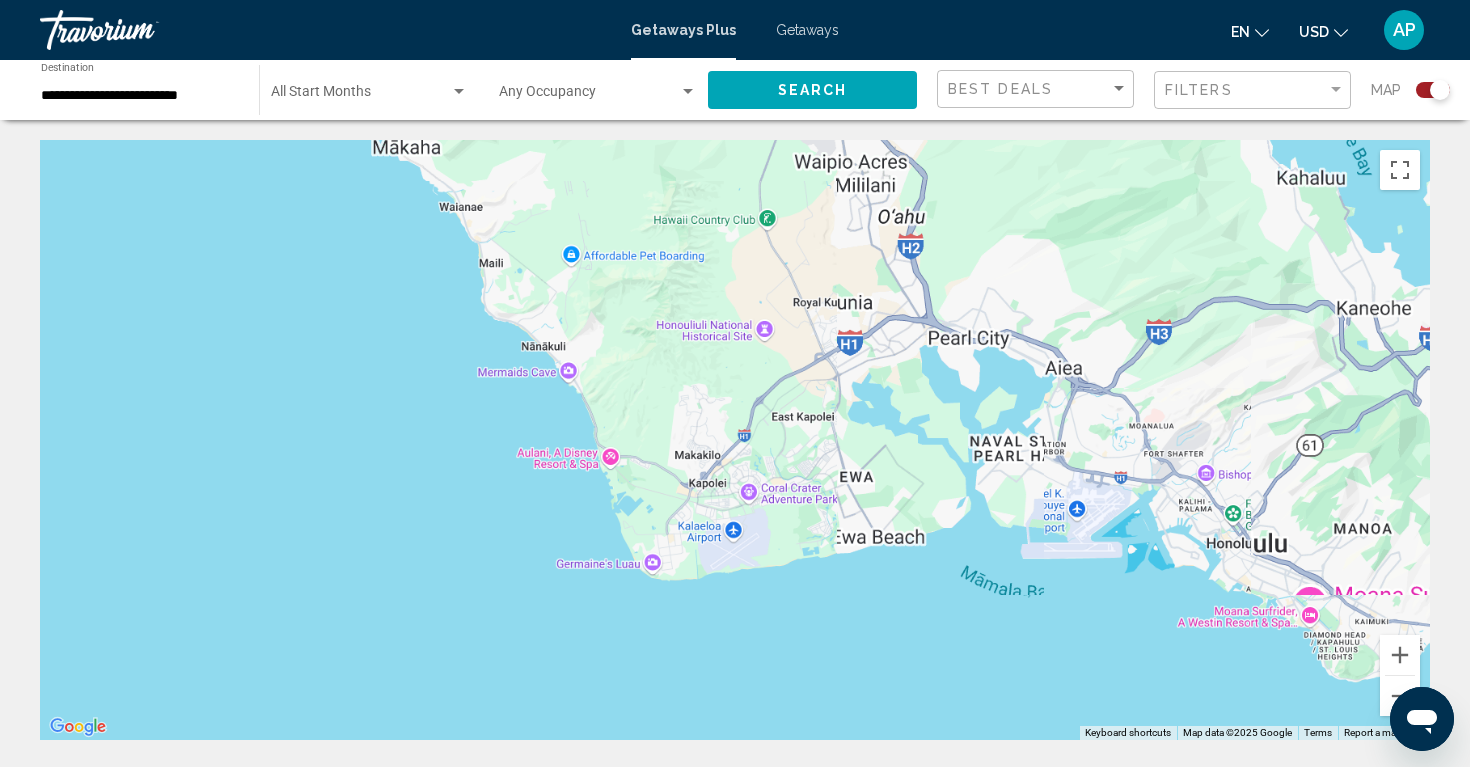 click on "To navigate, press the arrow keys." at bounding box center (735, 440) 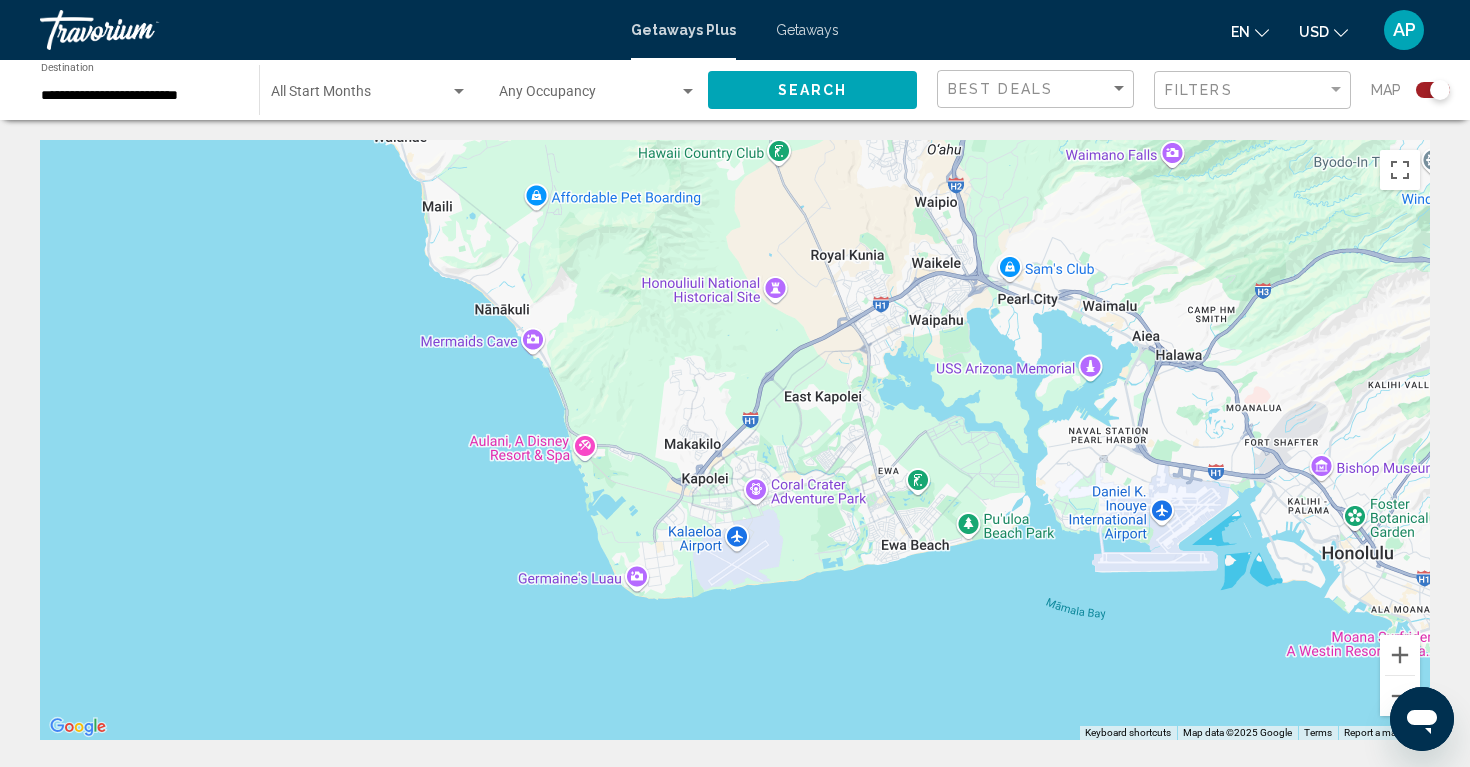 scroll, scrollTop: -2, scrollLeft: -1, axis: both 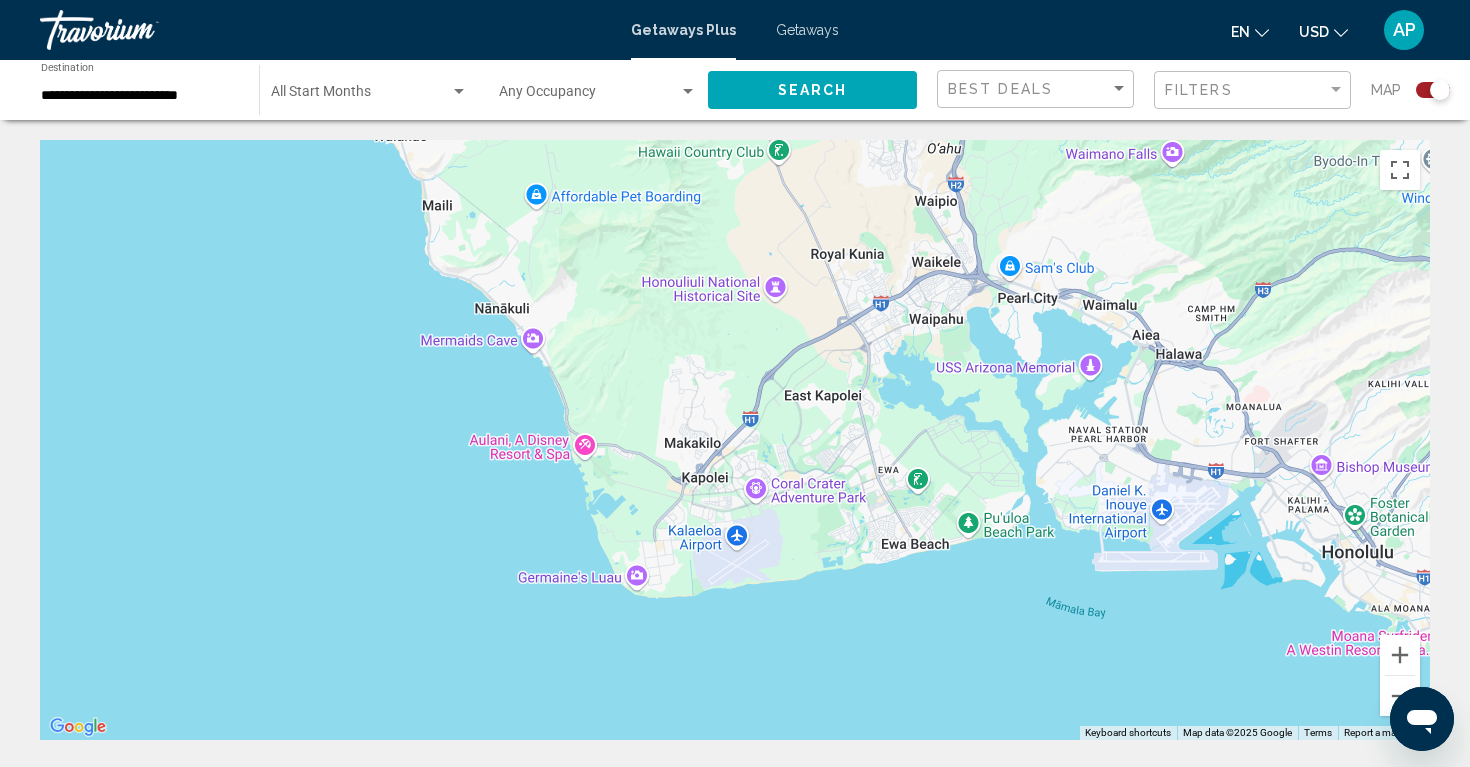 click on "To navigate, press the arrow keys." at bounding box center (735, 440) 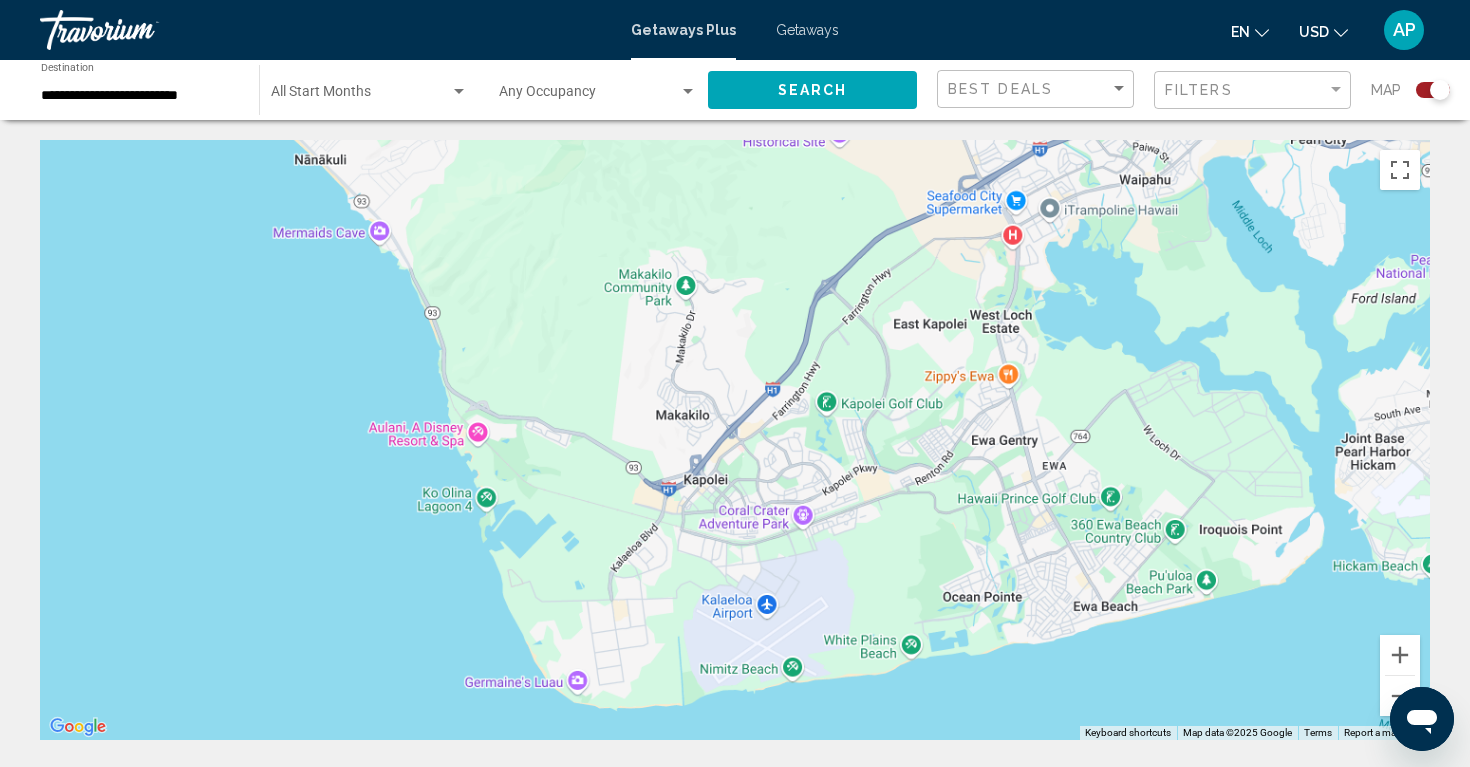 click on "To navigate, press the arrow keys." at bounding box center (735, 440) 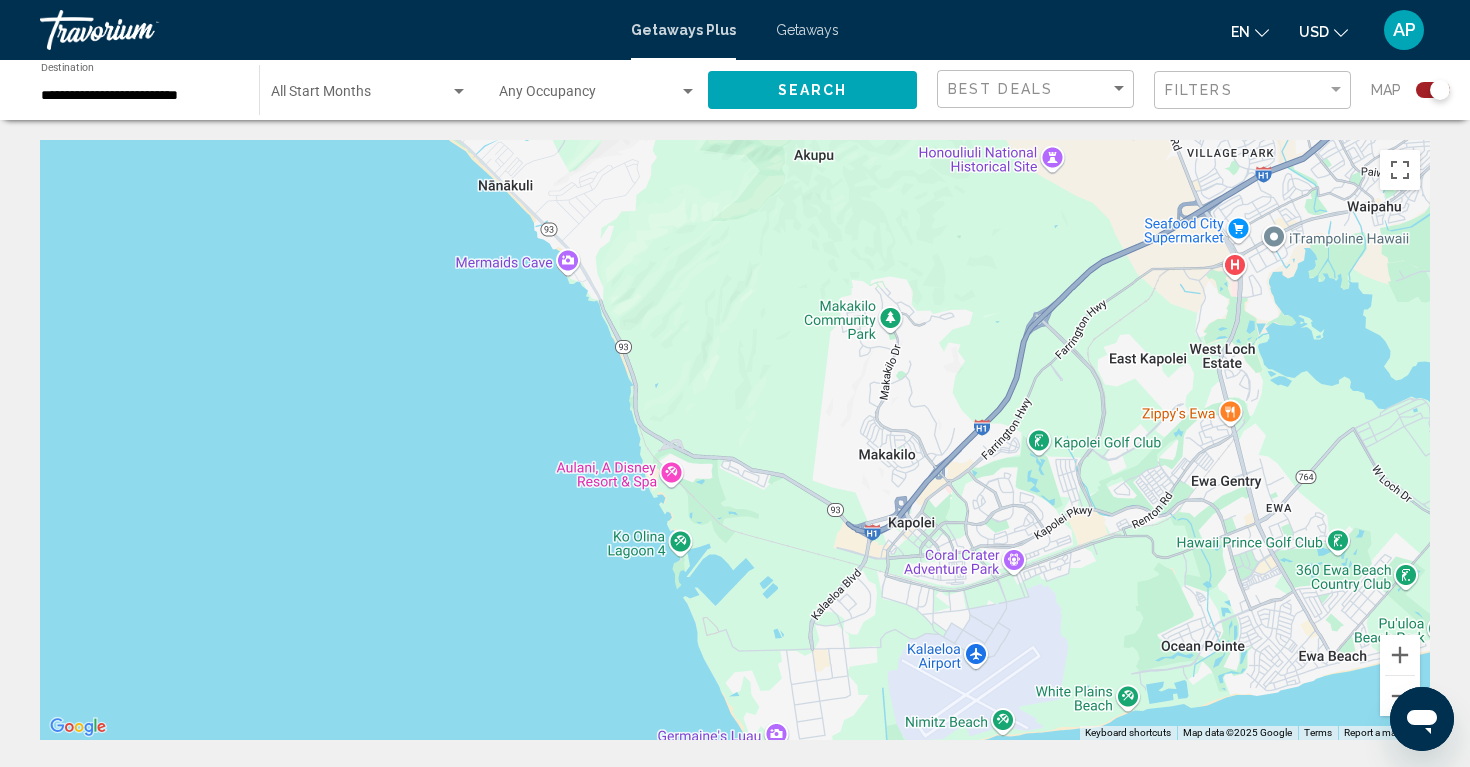 drag, startPoint x: 594, startPoint y: 416, endPoint x: 799, endPoint y: 460, distance: 209.6688 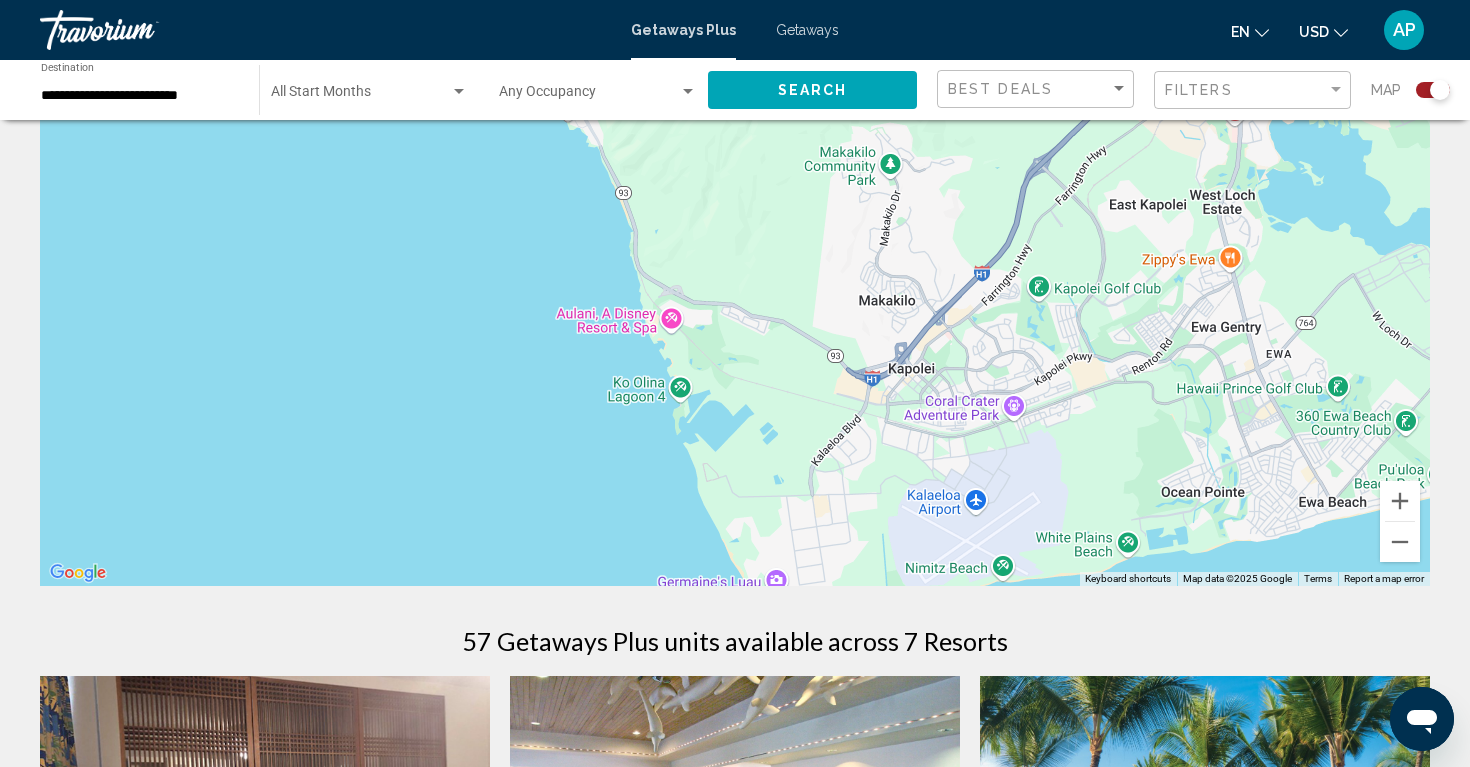 scroll, scrollTop: 164, scrollLeft: 0, axis: vertical 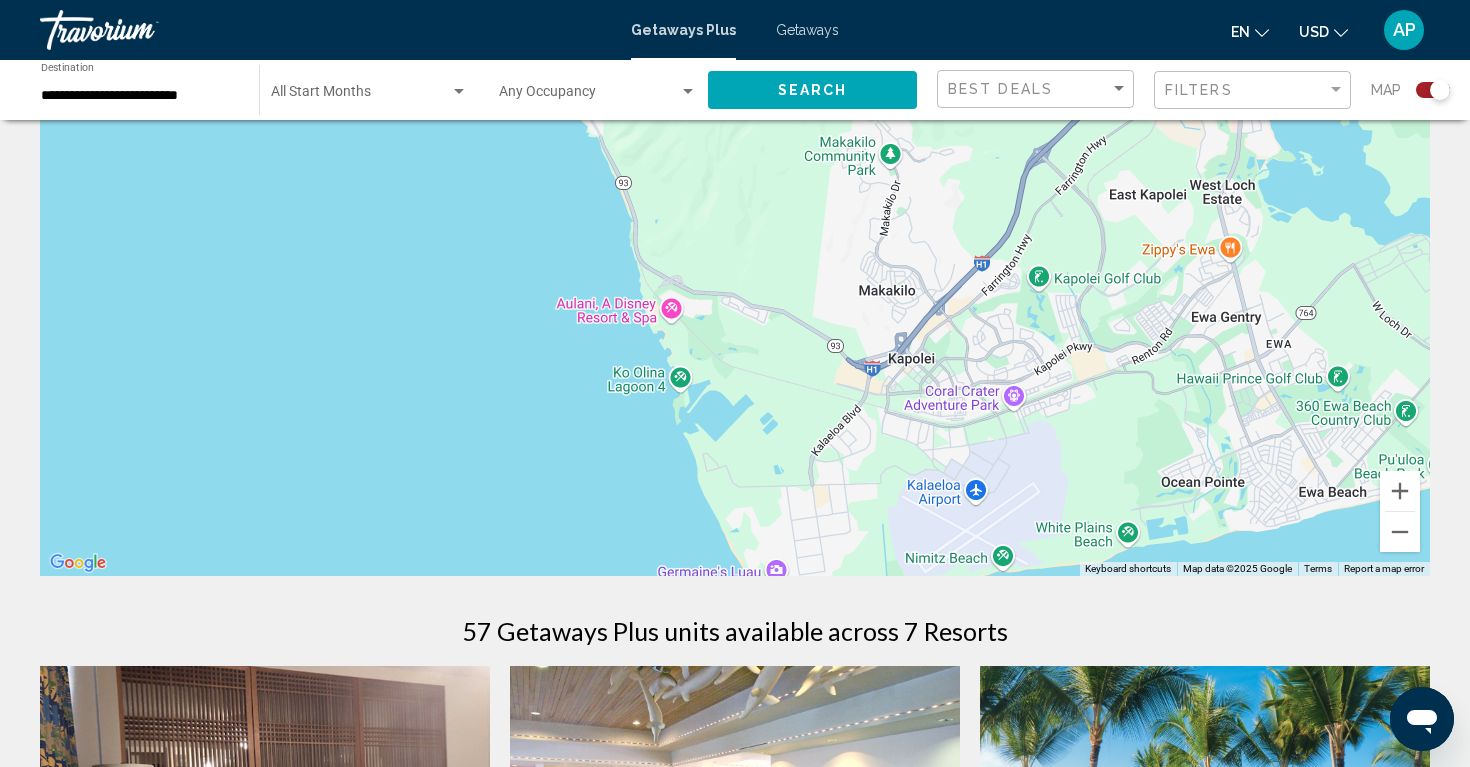 drag, startPoint x: 871, startPoint y: 441, endPoint x: 895, endPoint y: 655, distance: 215.34158 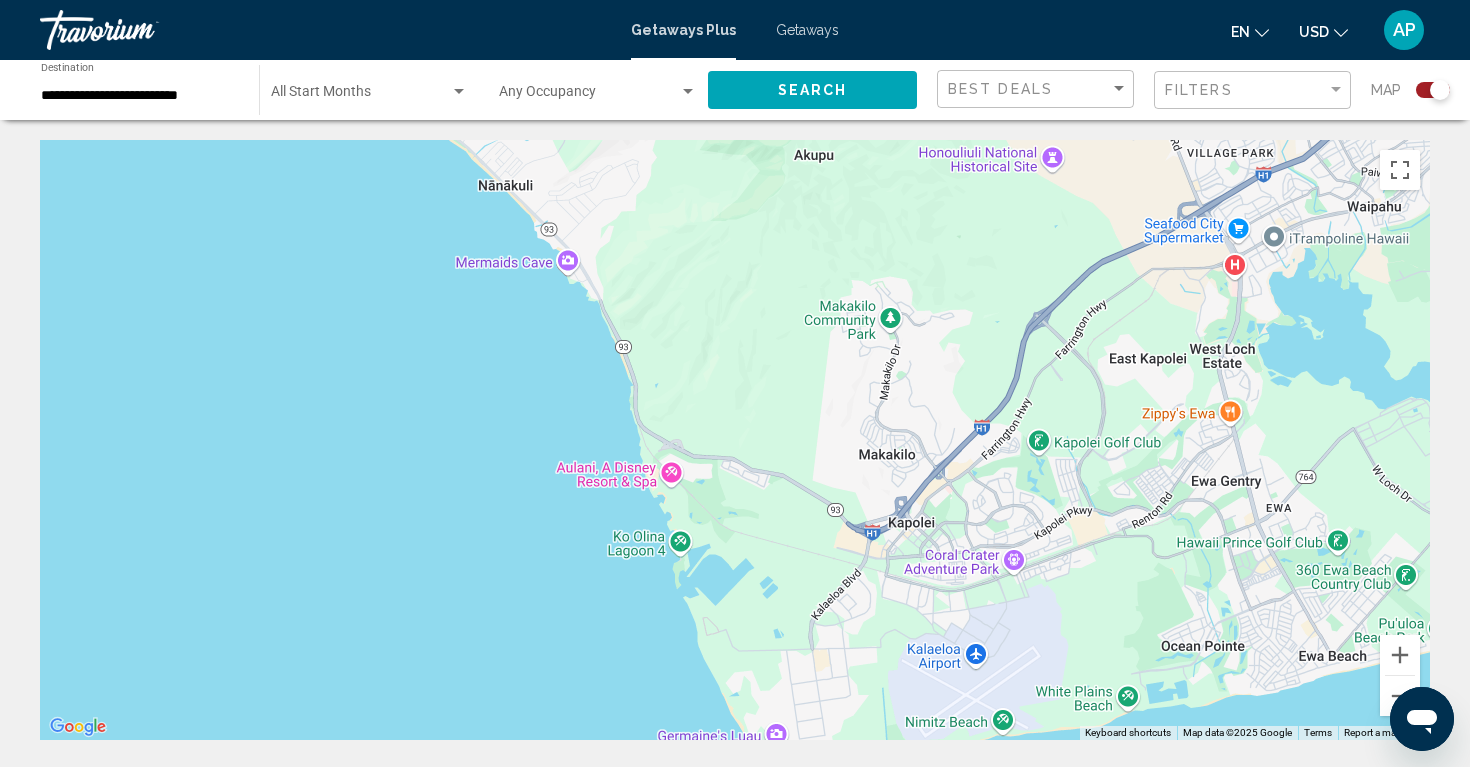 scroll, scrollTop: 0, scrollLeft: 0, axis: both 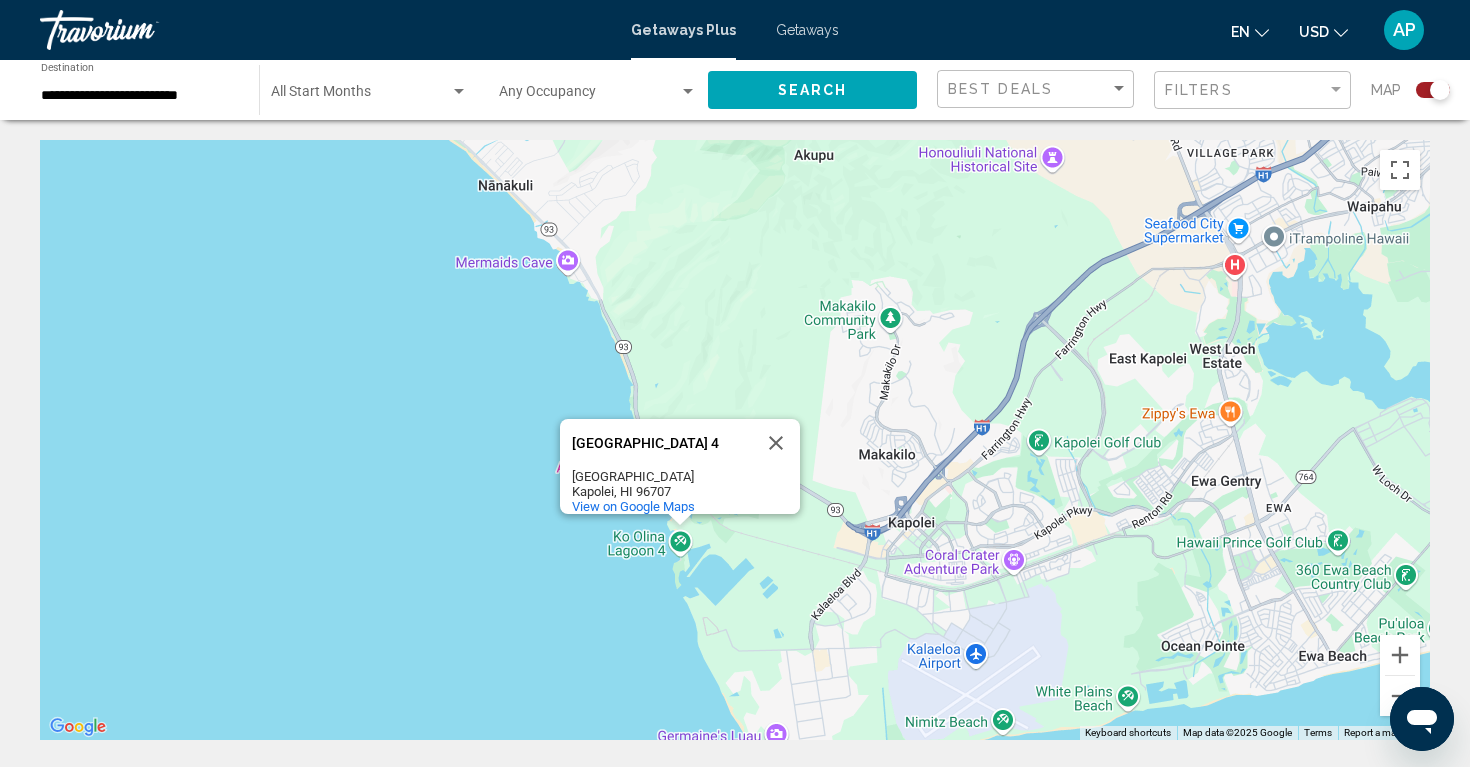 click on "To navigate, press the arrow keys.     [STREET_ADDRESS]              View on Google Maps" at bounding box center (735, 440) 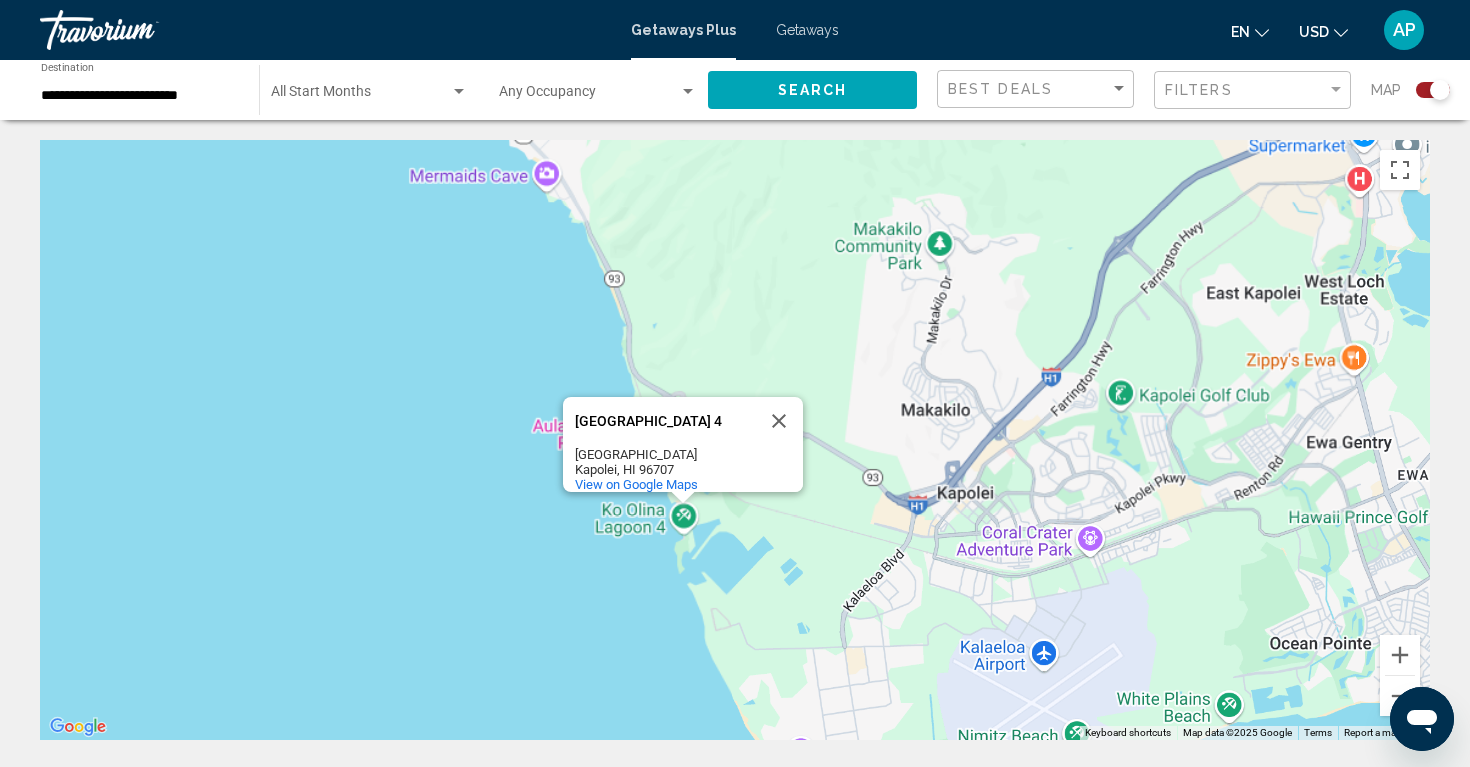 click on "To navigate, press the arrow keys.     [STREET_ADDRESS]              View on Google Maps" at bounding box center [735, 440] 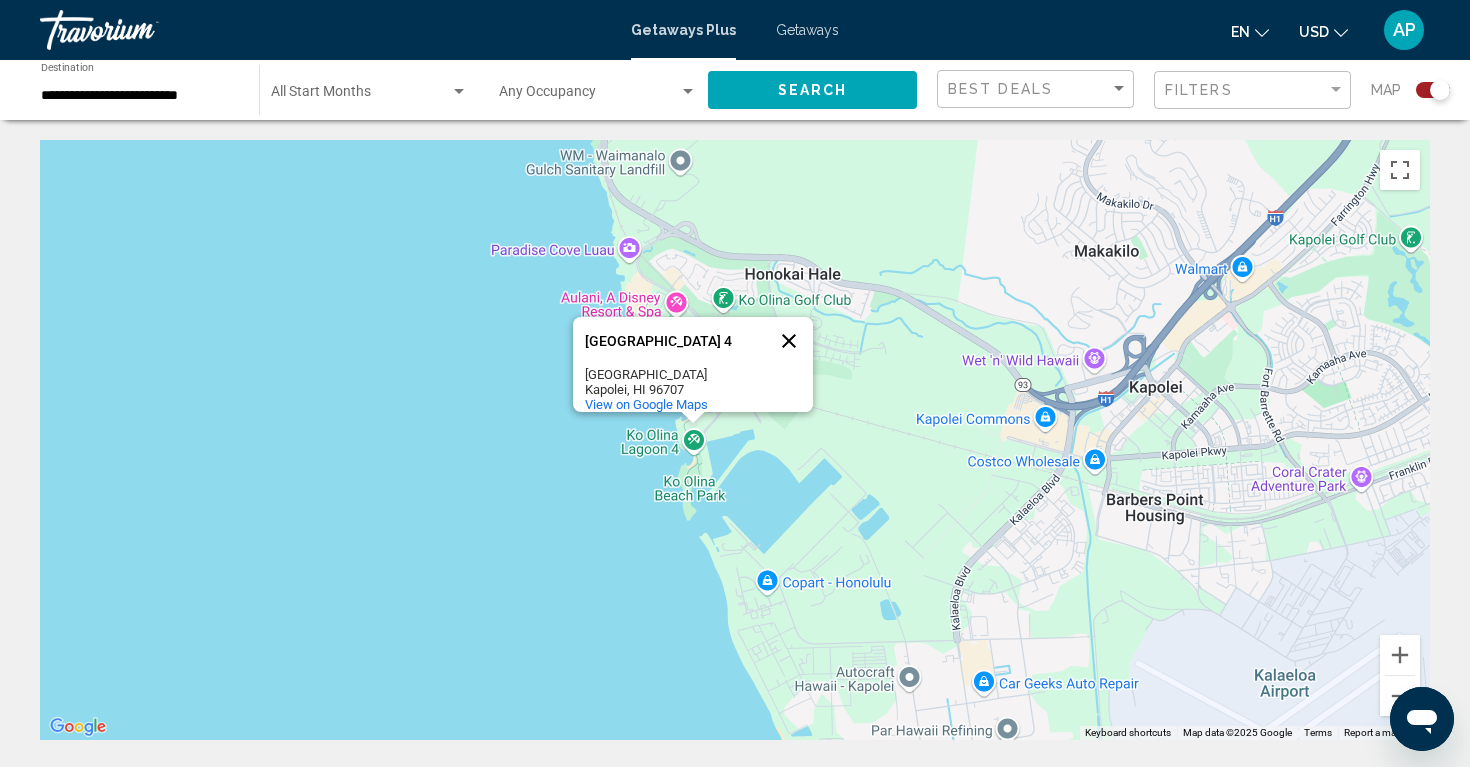 click at bounding box center [789, 341] 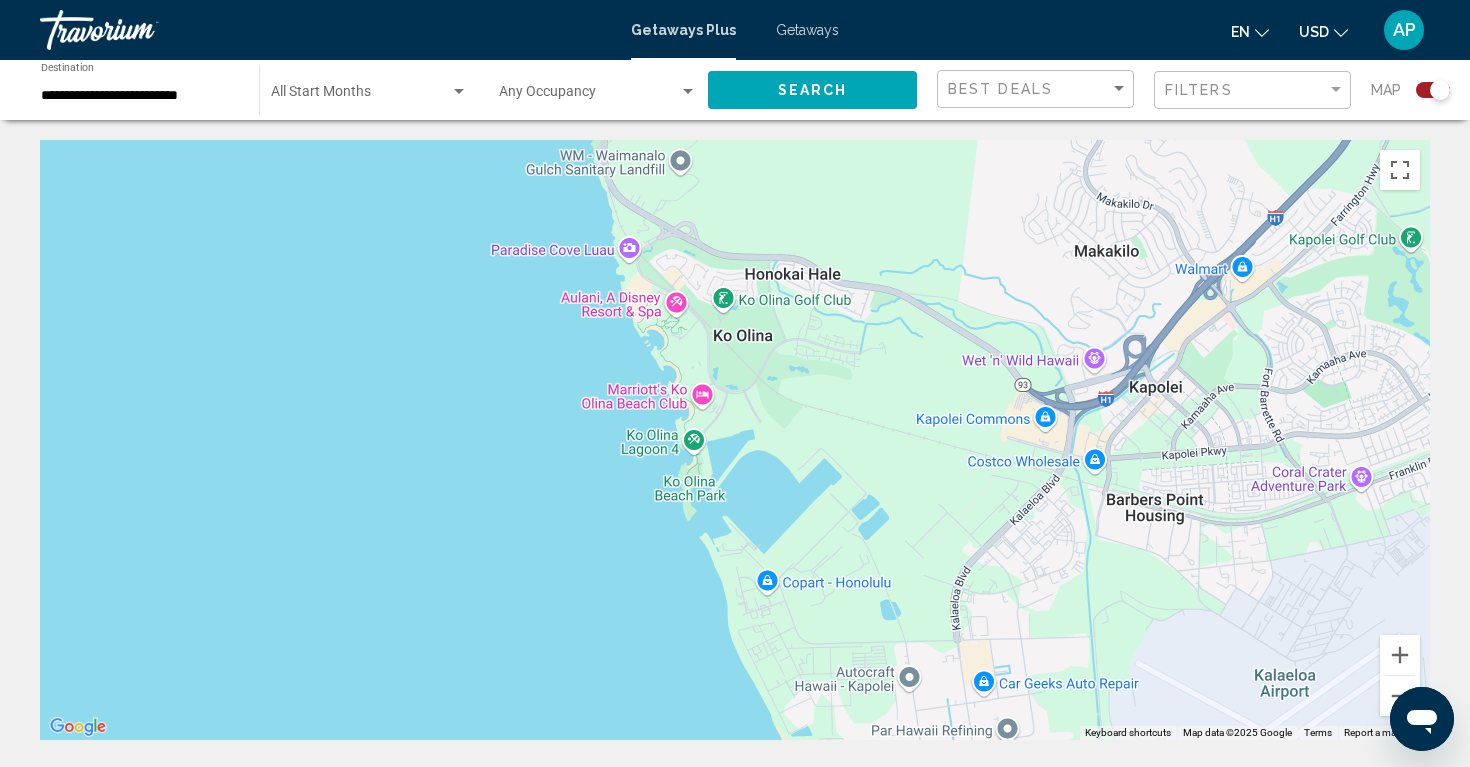 click on "To navigate, press the arrow keys." at bounding box center [735, 440] 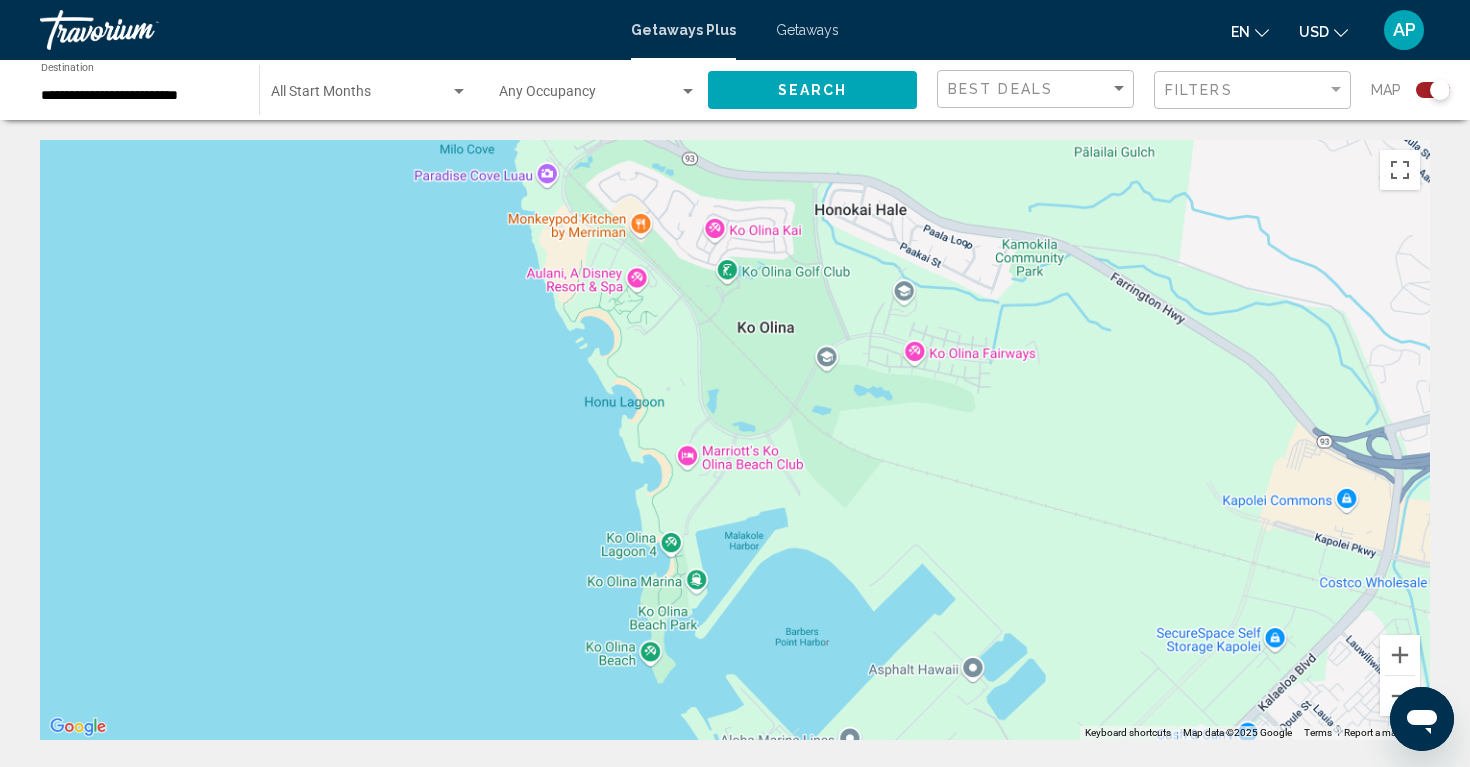 click on "To navigate, press the arrow keys." at bounding box center (735, 440) 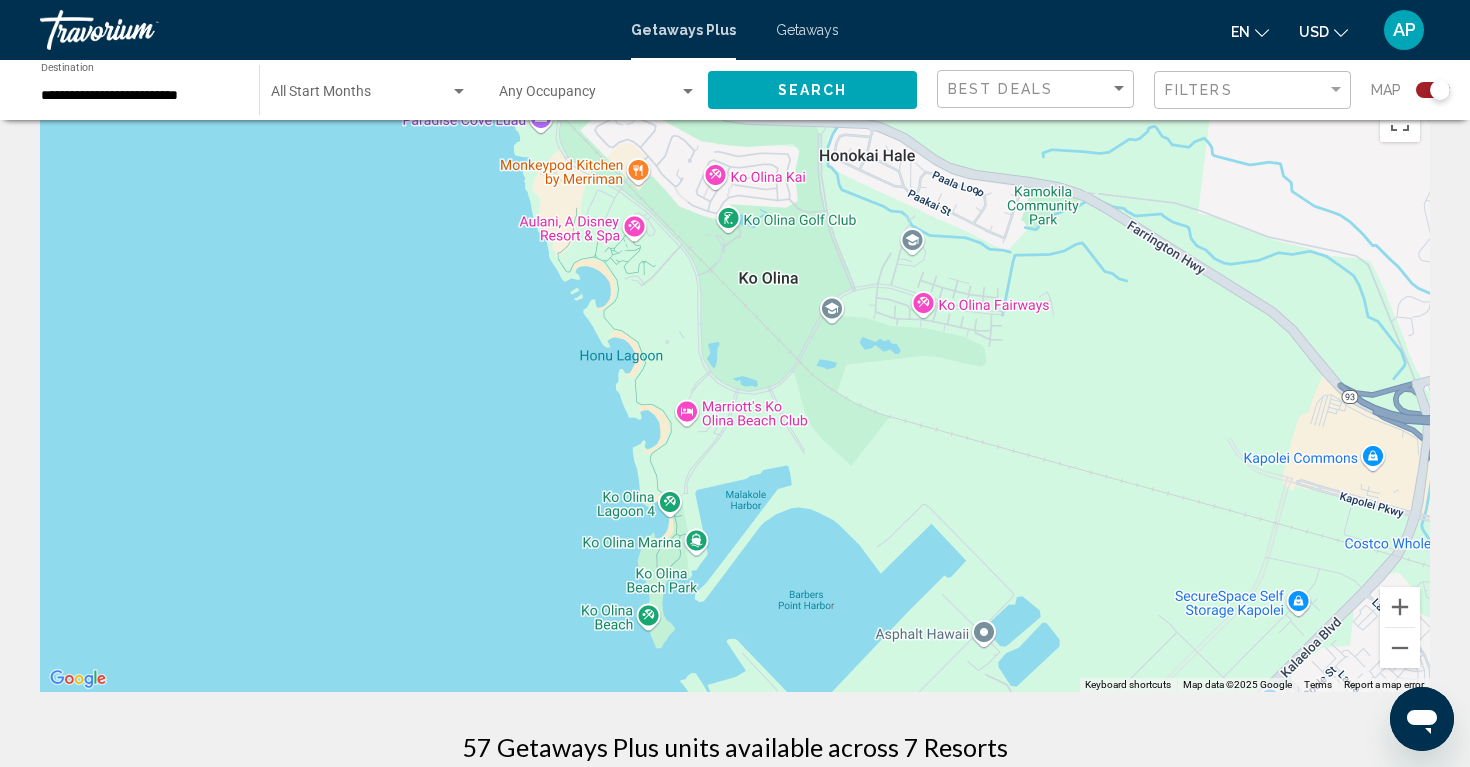 scroll, scrollTop: 43, scrollLeft: 0, axis: vertical 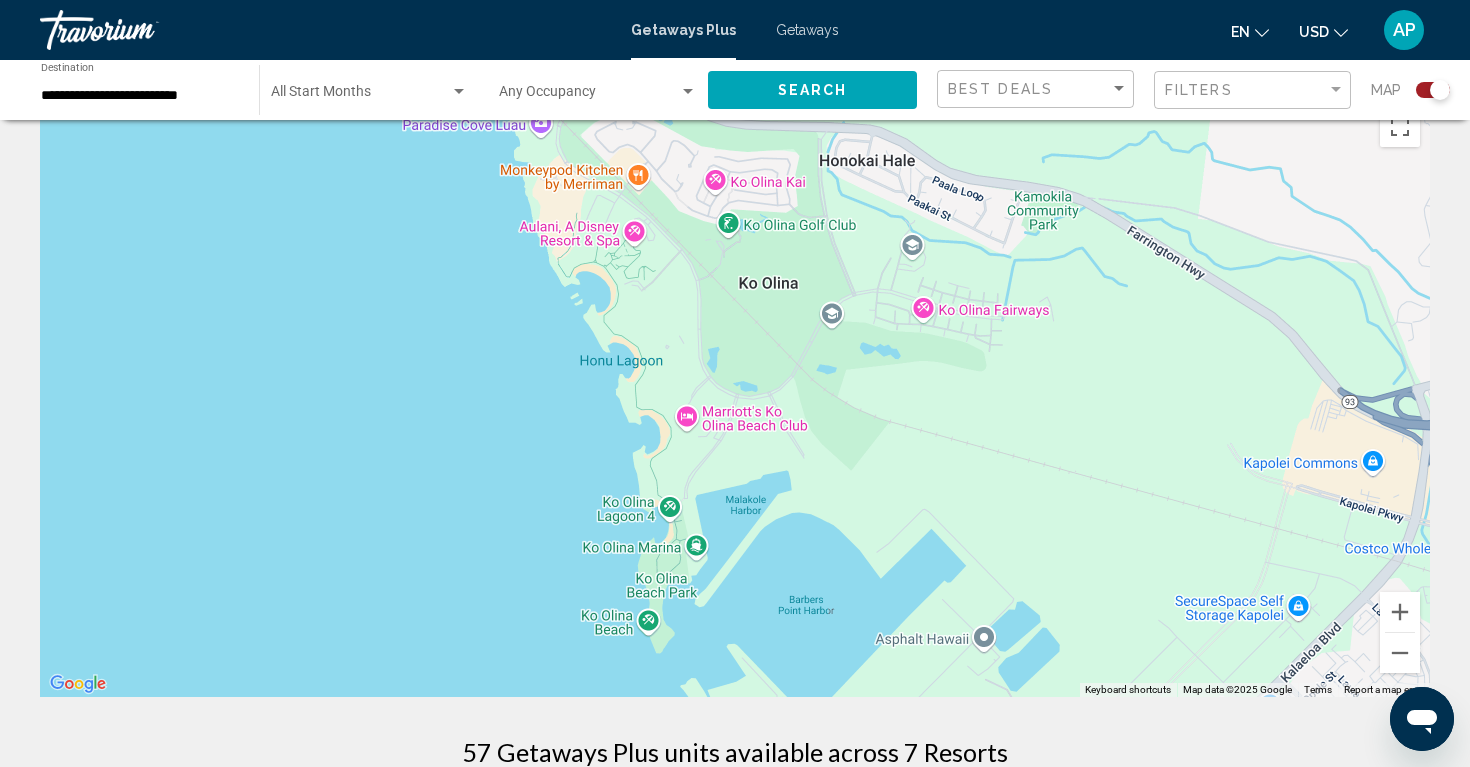 click on "To navigate, press the arrow keys." at bounding box center (735, 397) 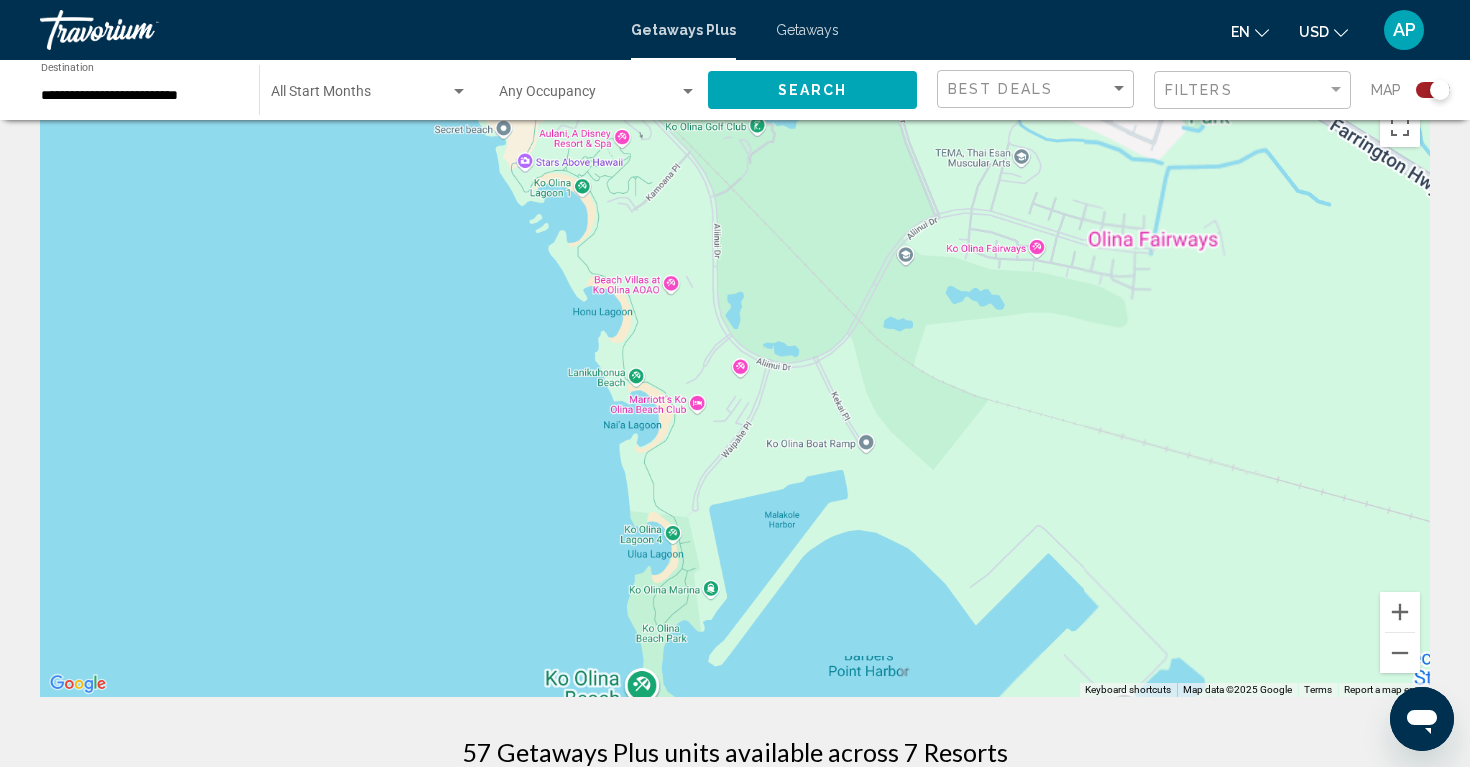 click on "To navigate, press the arrow keys." at bounding box center (735, 397) 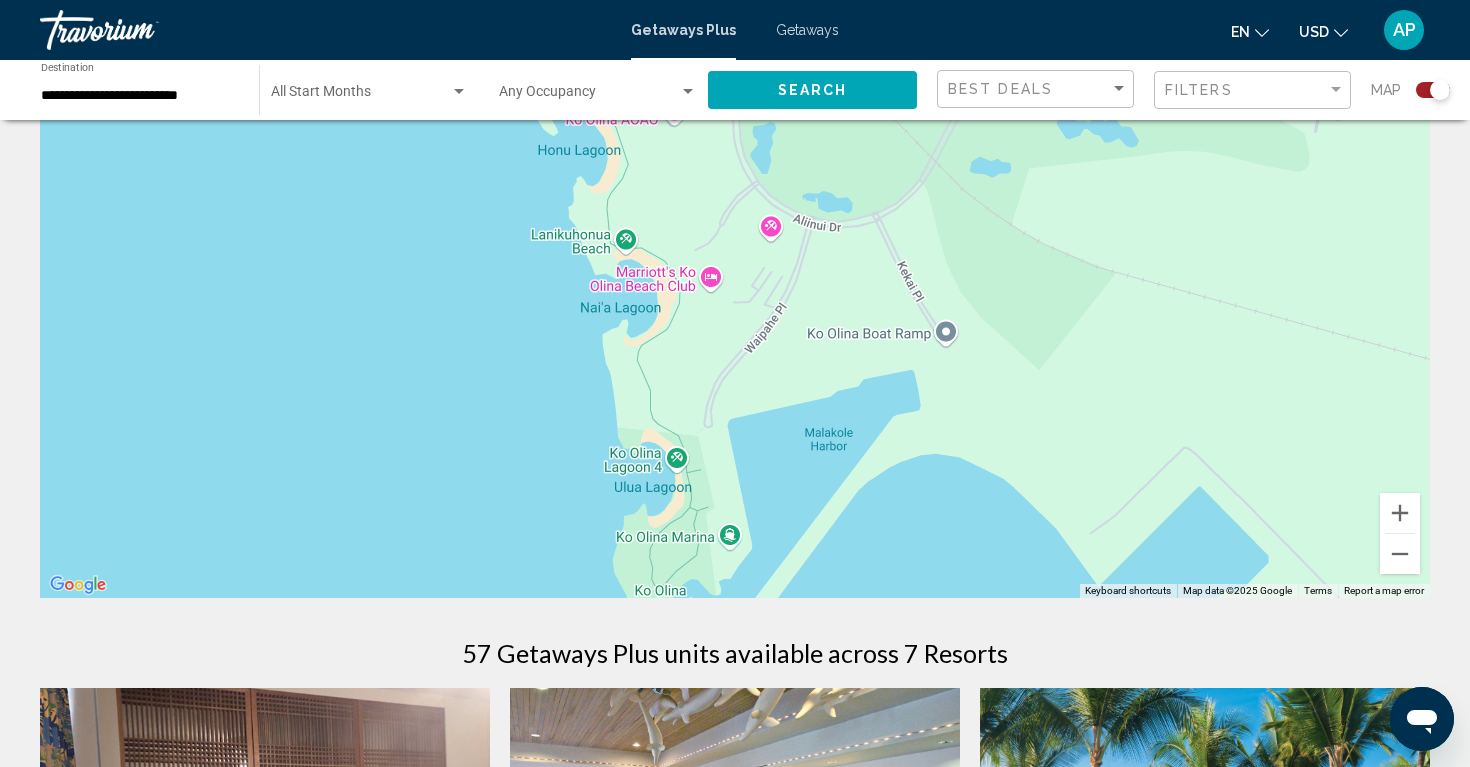 scroll, scrollTop: 144, scrollLeft: 0, axis: vertical 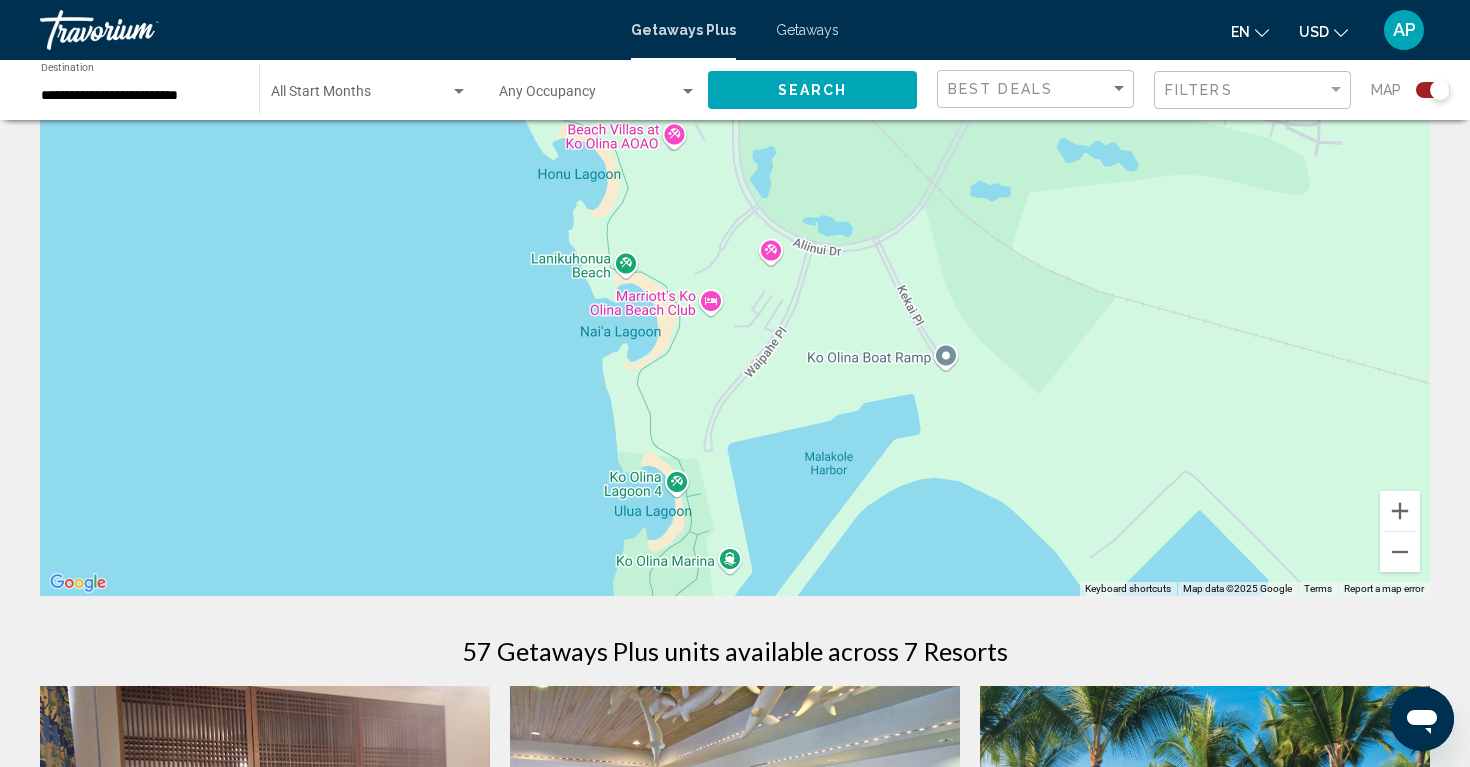drag, startPoint x: 735, startPoint y: 459, endPoint x: 735, endPoint y: 510, distance: 51 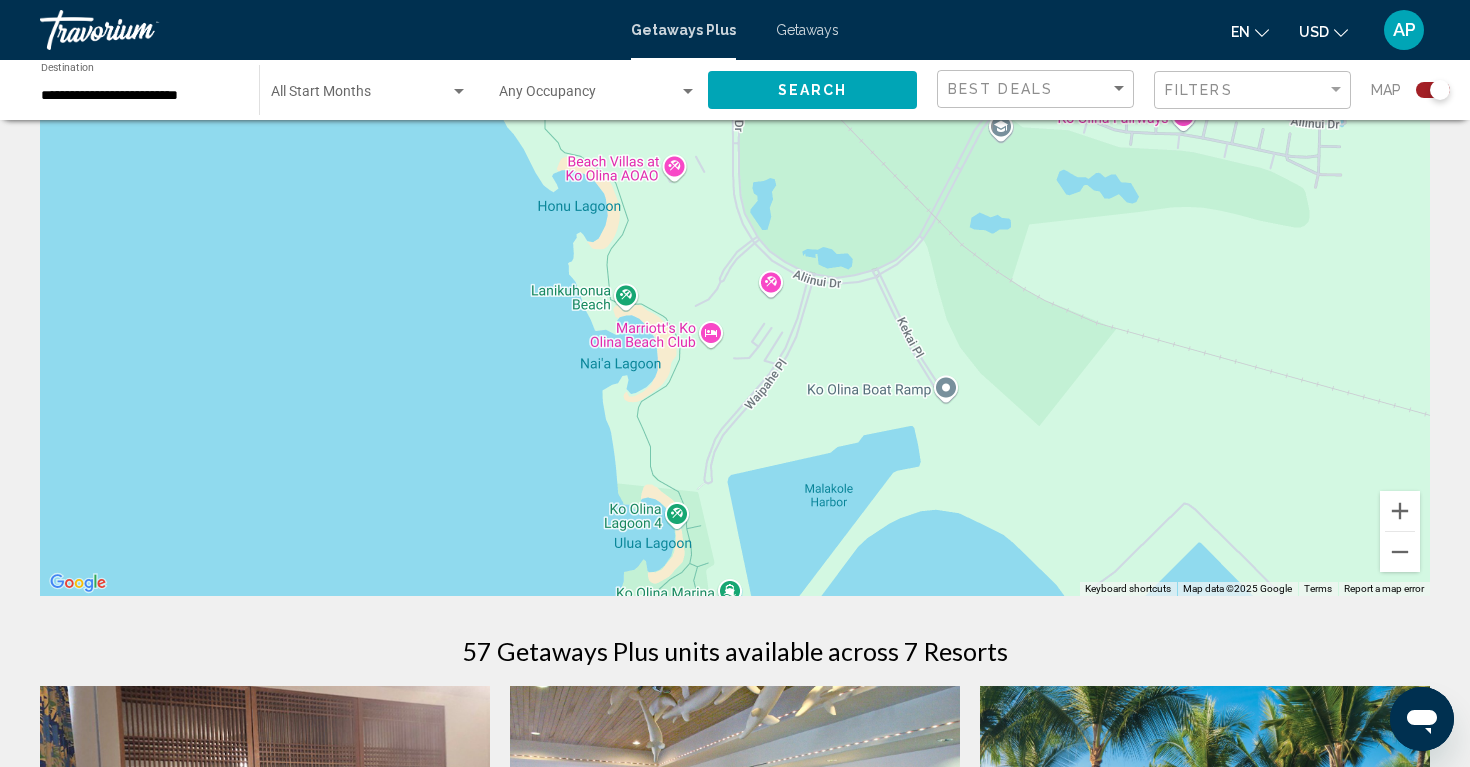 click on "To navigate, press the arrow keys." at bounding box center (735, 296) 